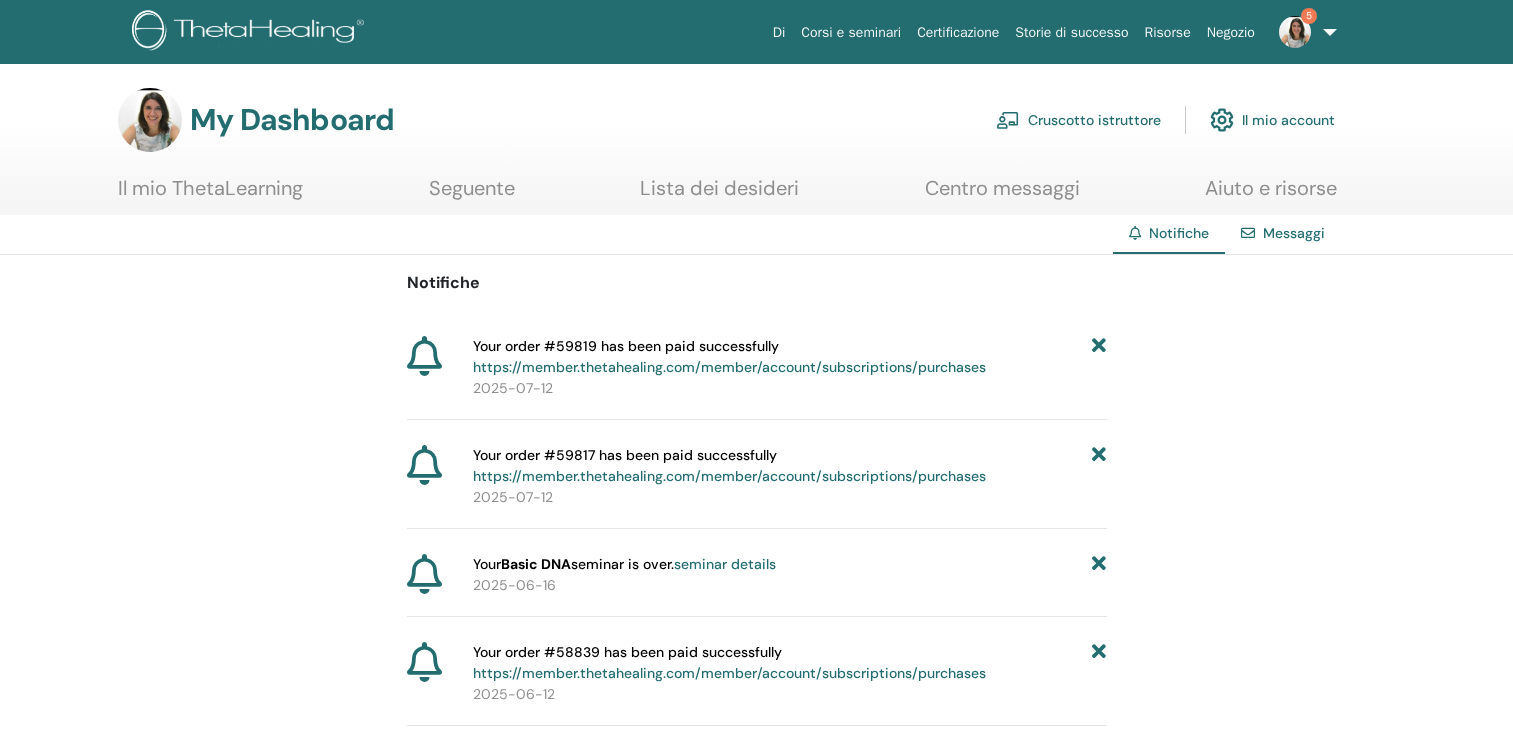 scroll, scrollTop: 0, scrollLeft: 0, axis: both 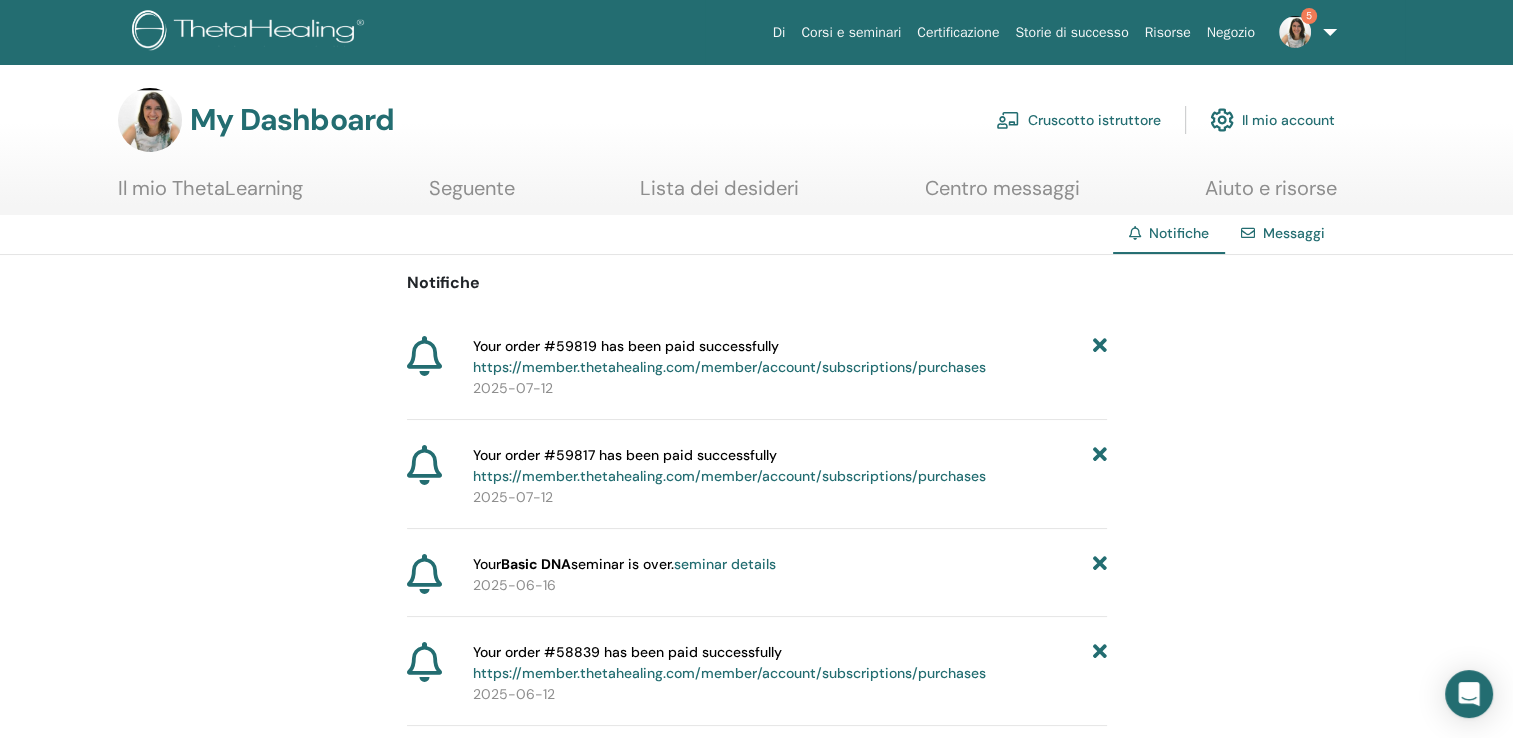 click at bounding box center (1295, 32) 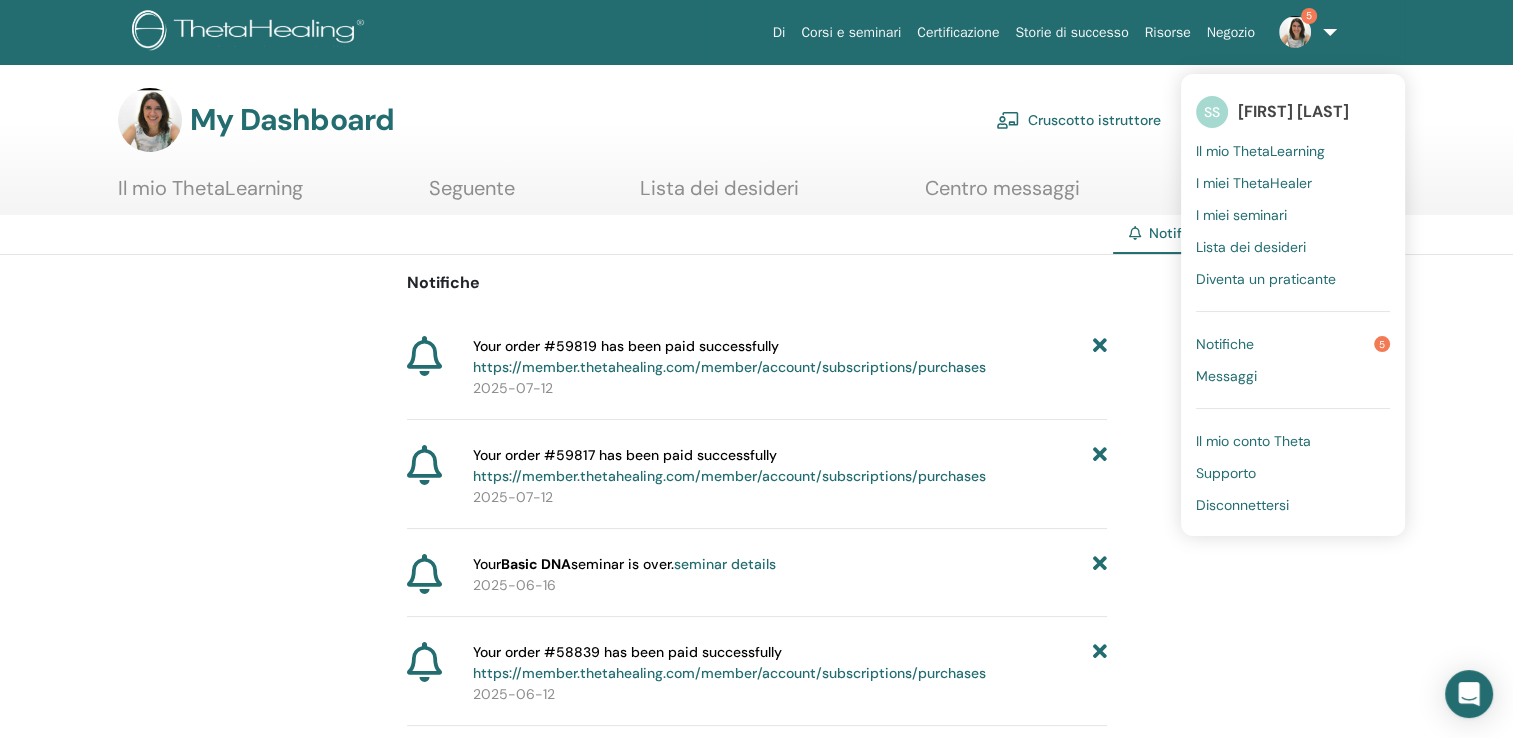 click on "Cruscotto istruttore" at bounding box center [1078, 120] 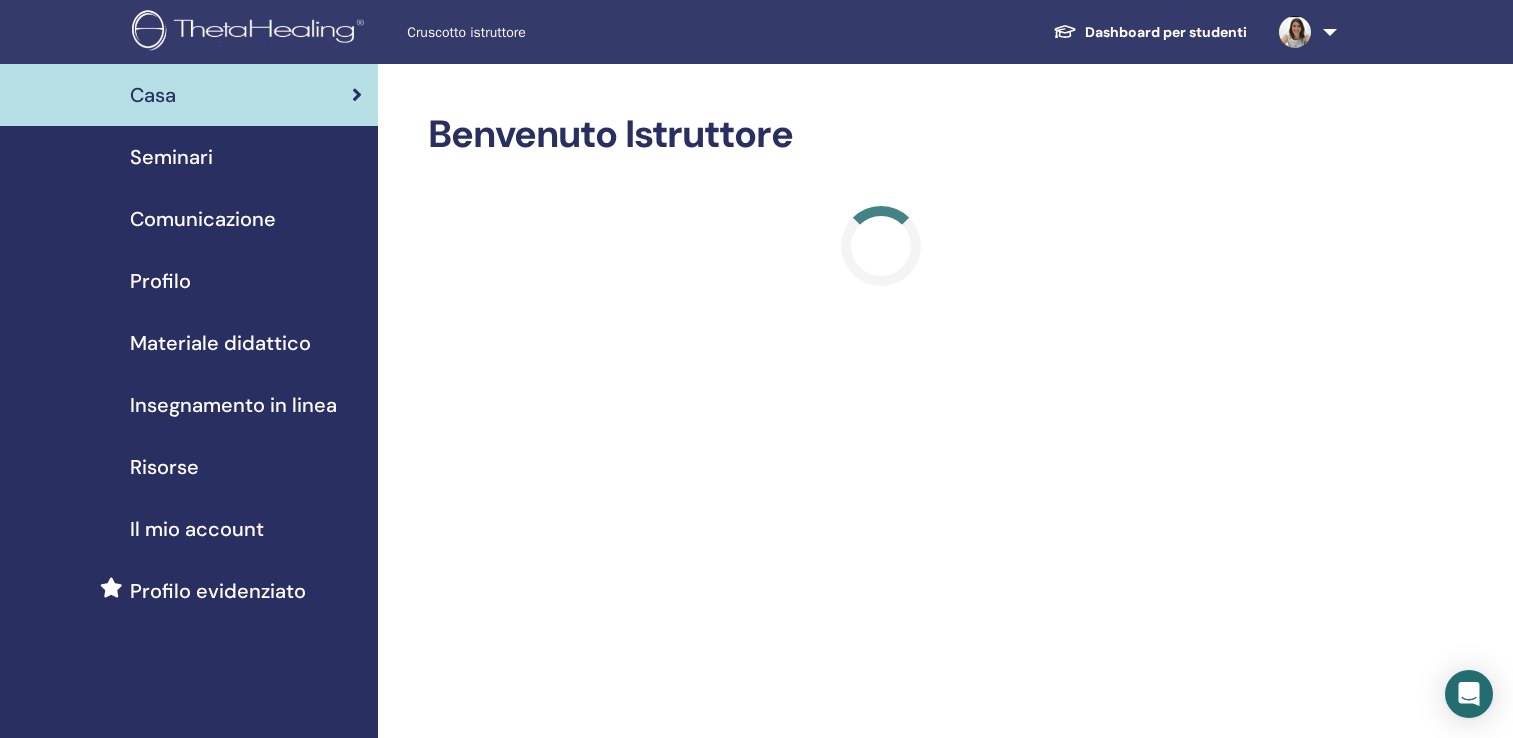 scroll, scrollTop: 0, scrollLeft: 0, axis: both 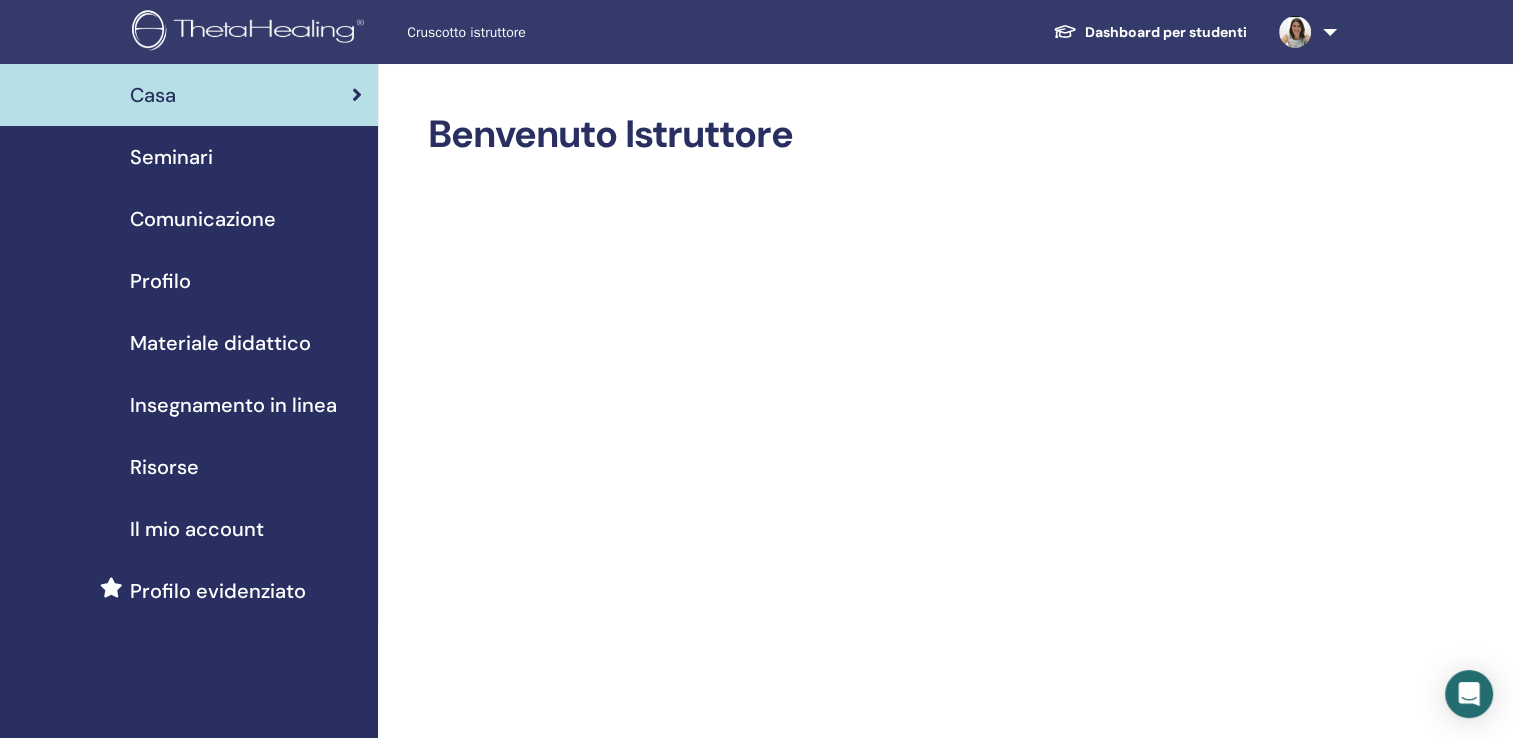click on "Seminari" at bounding box center [171, 157] 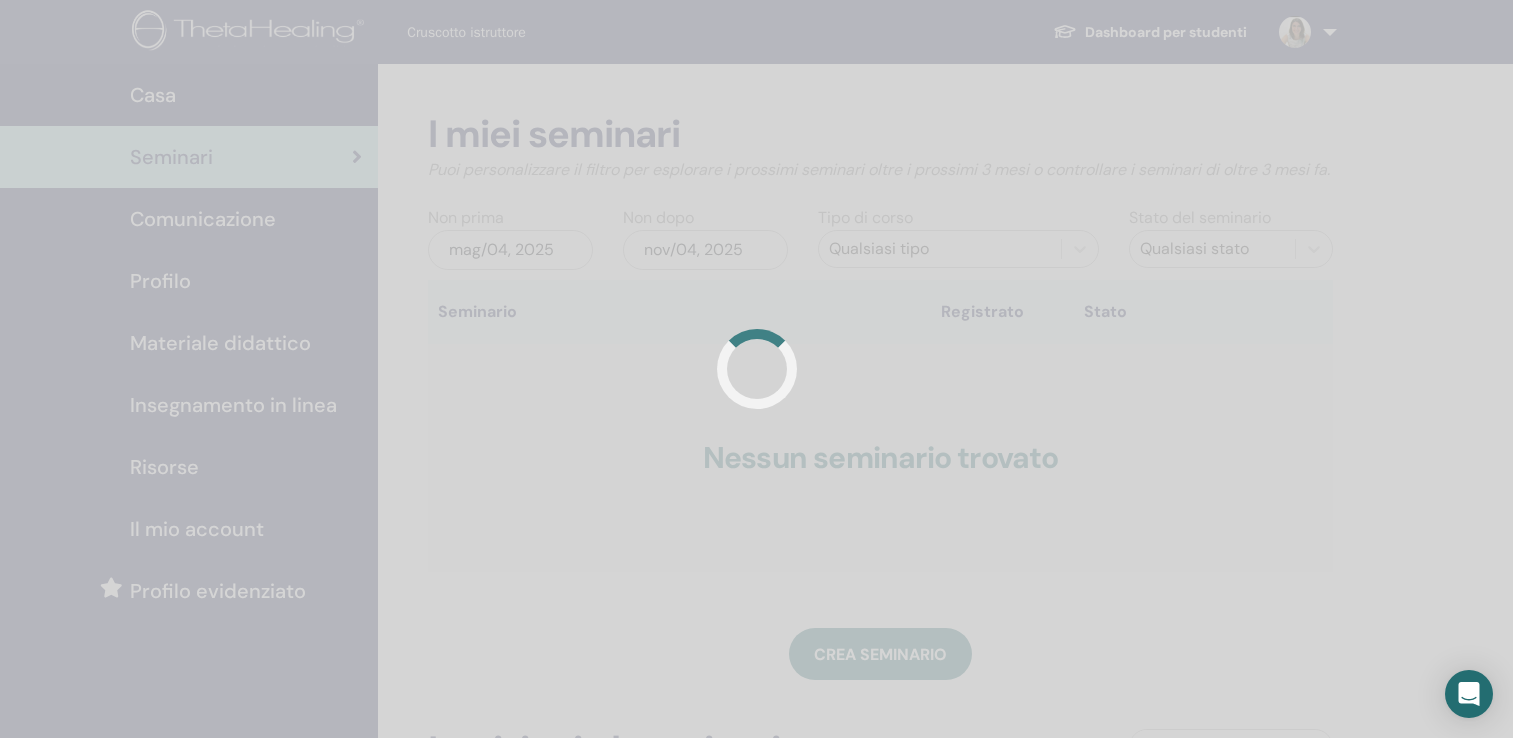 scroll, scrollTop: 0, scrollLeft: 0, axis: both 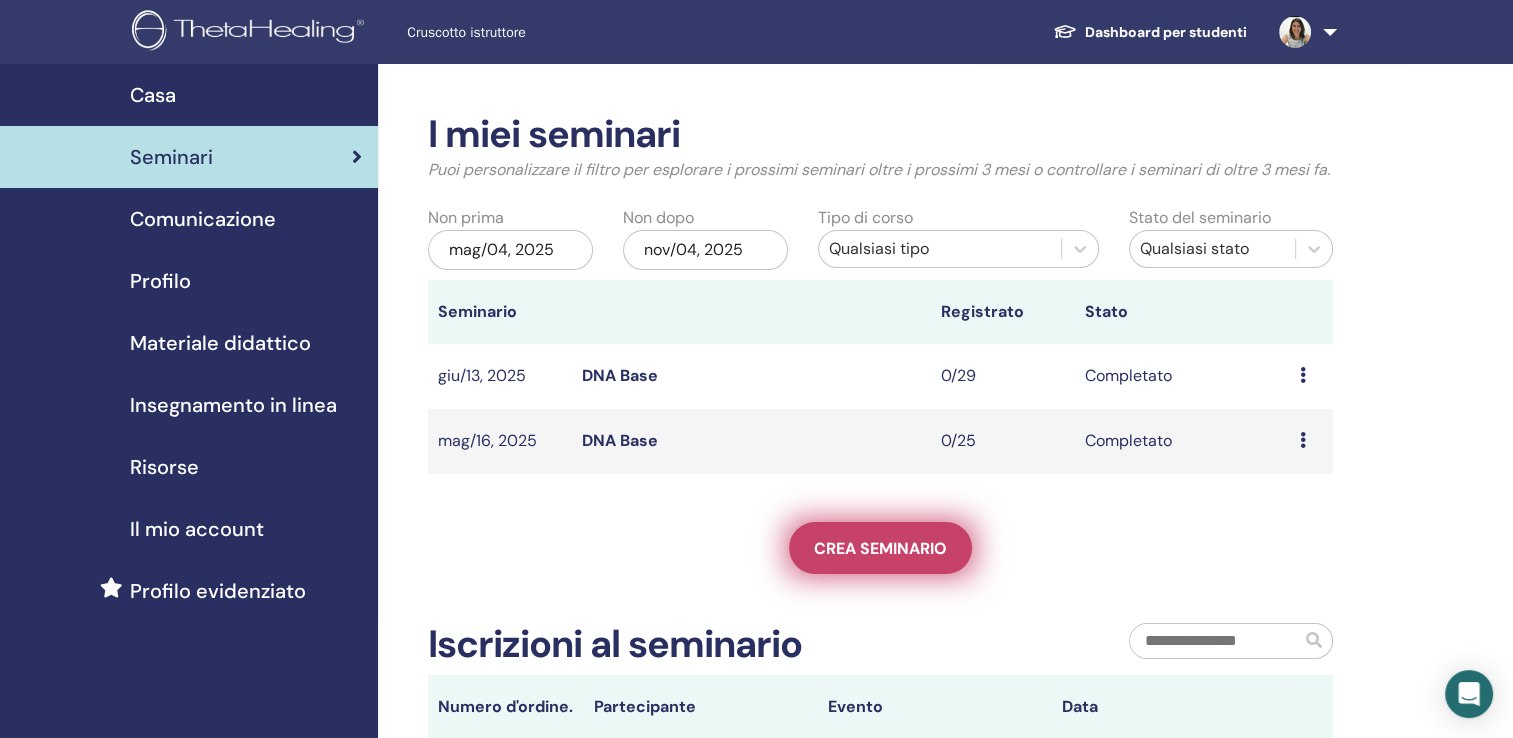 click on "Crea seminario" at bounding box center (880, 548) 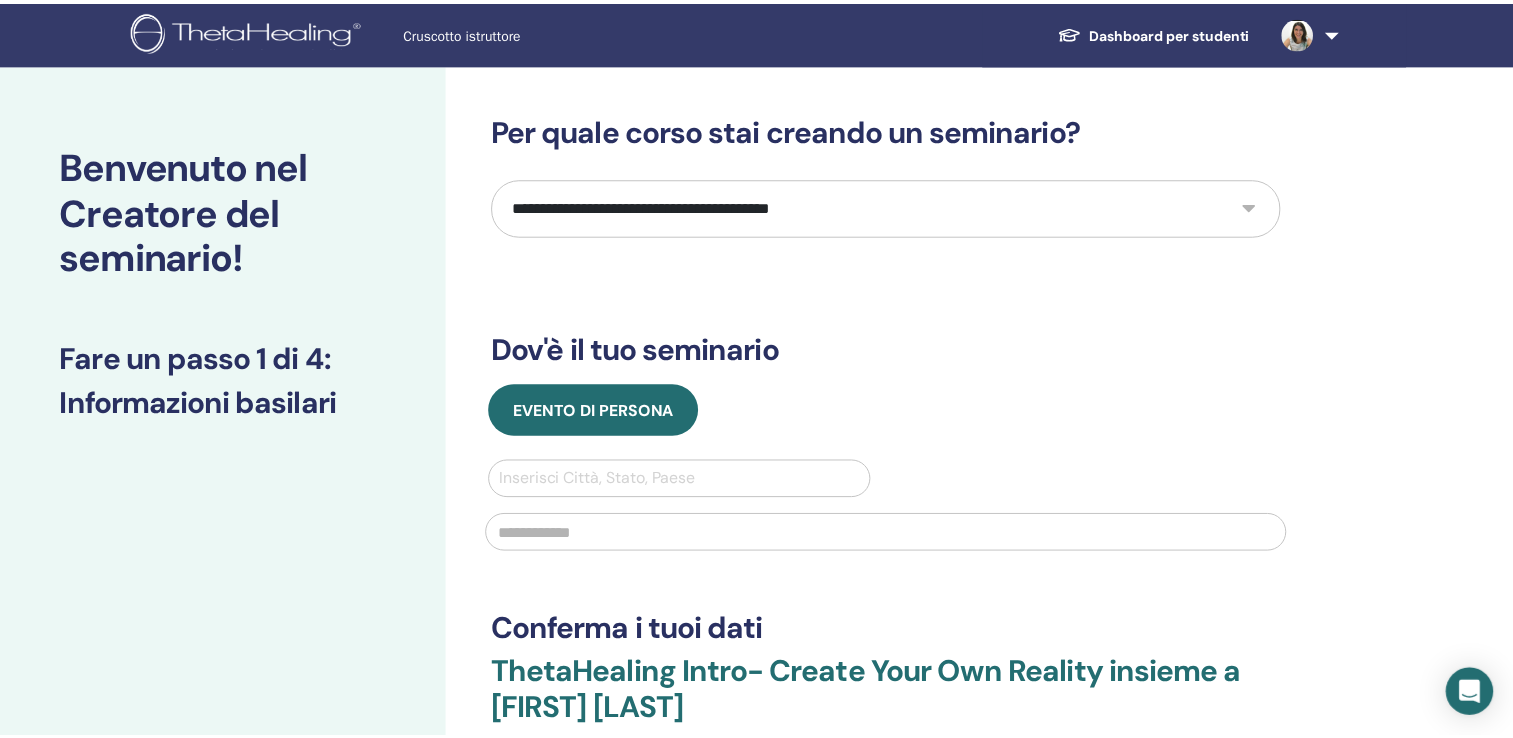 scroll, scrollTop: 0, scrollLeft: 0, axis: both 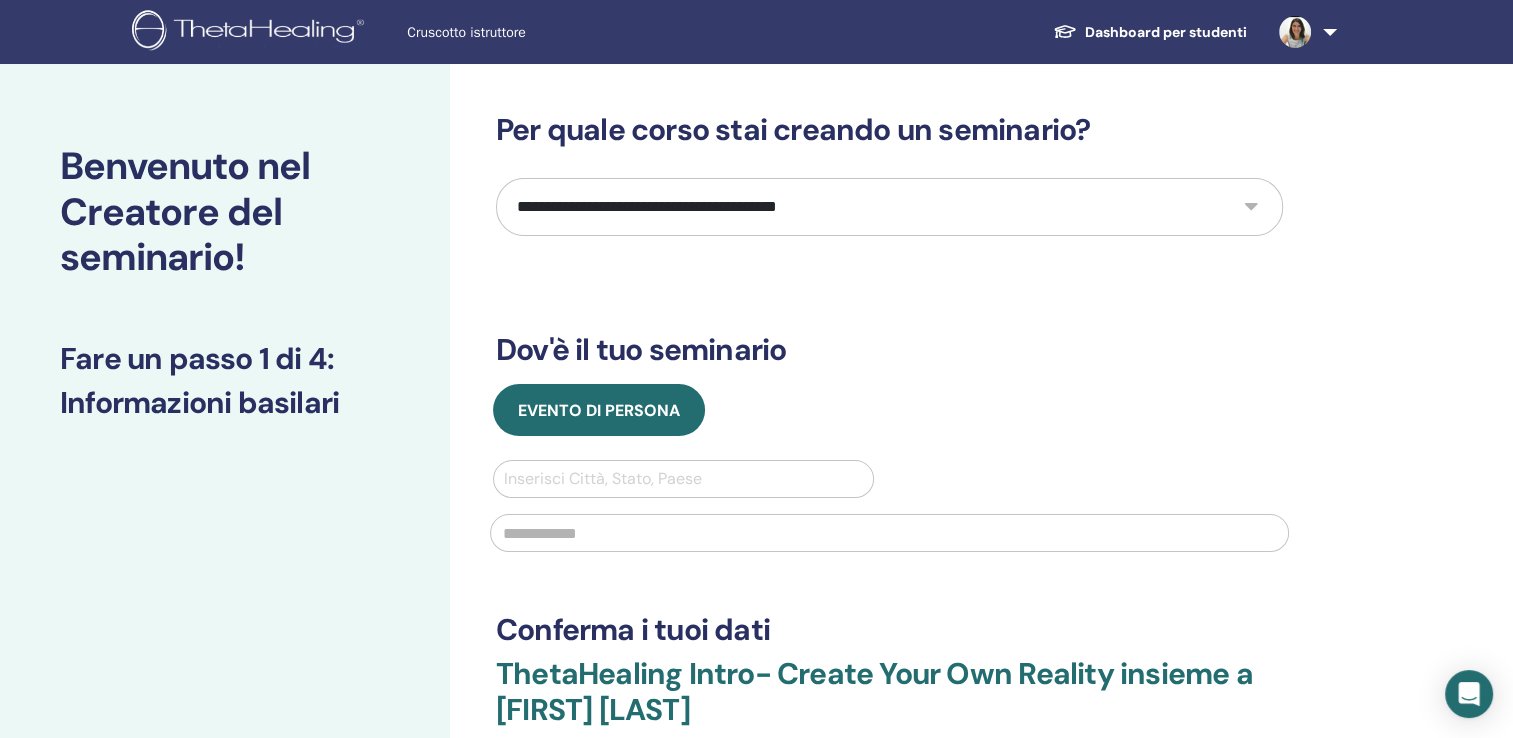 click on "**********" at bounding box center [889, 207] 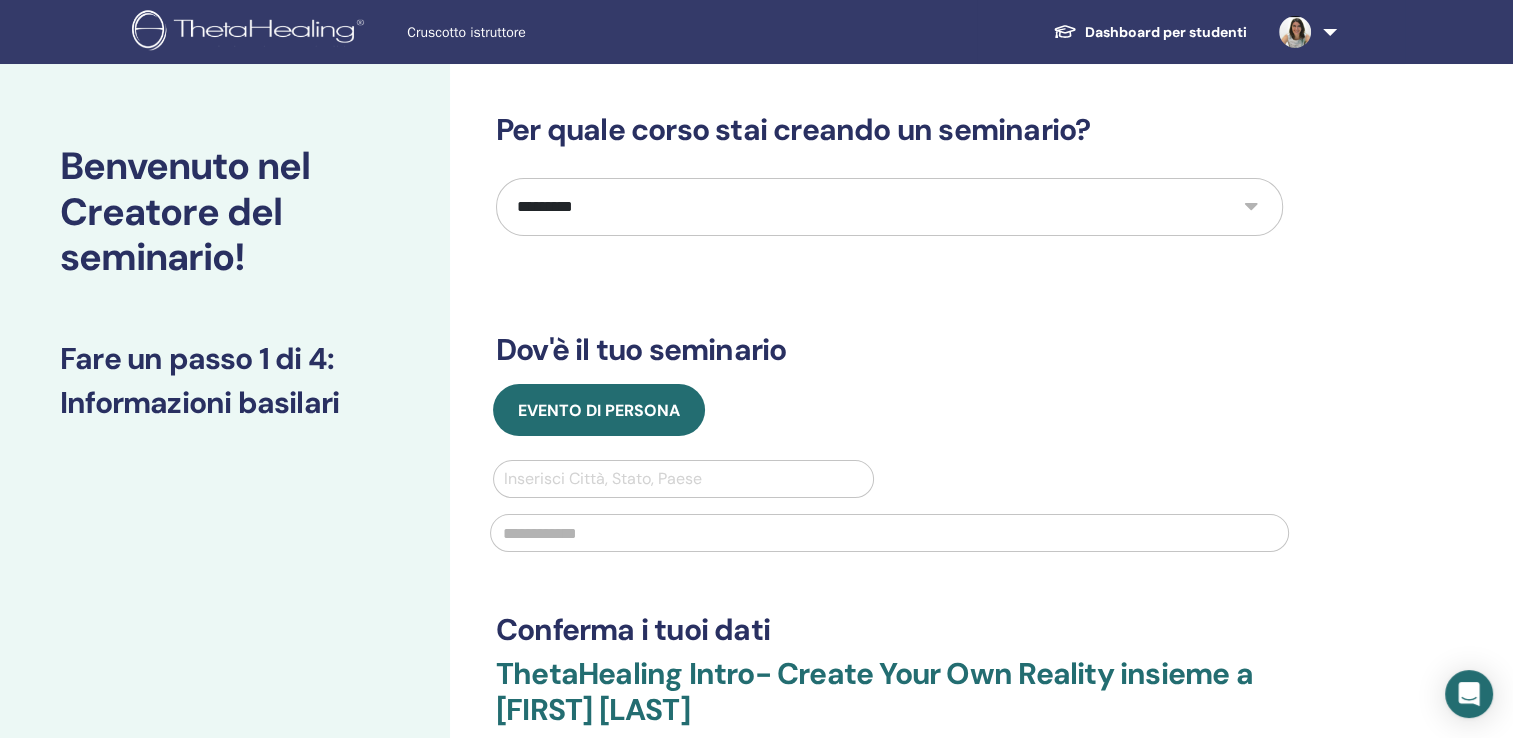 click on "**********" at bounding box center (889, 207) 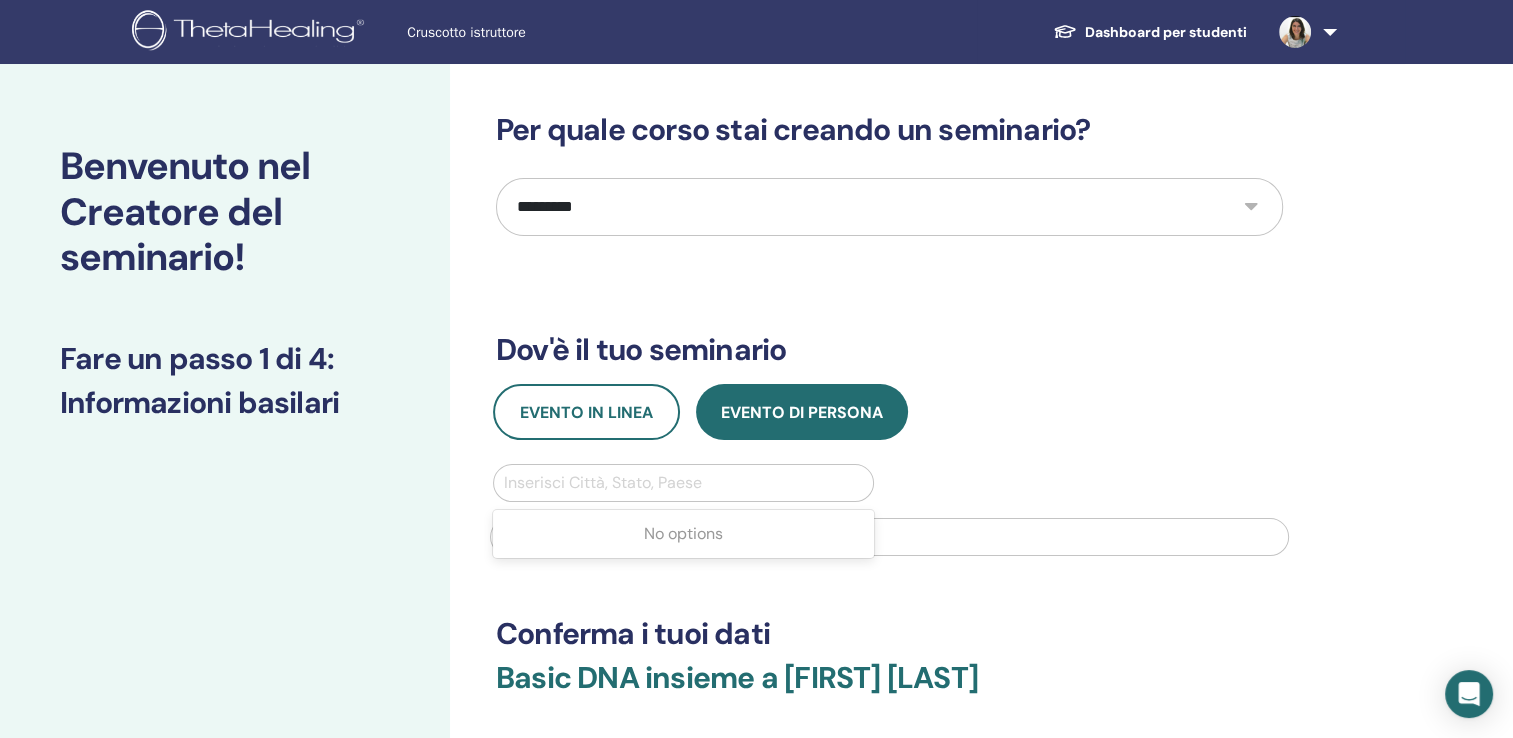 click at bounding box center (683, 483) 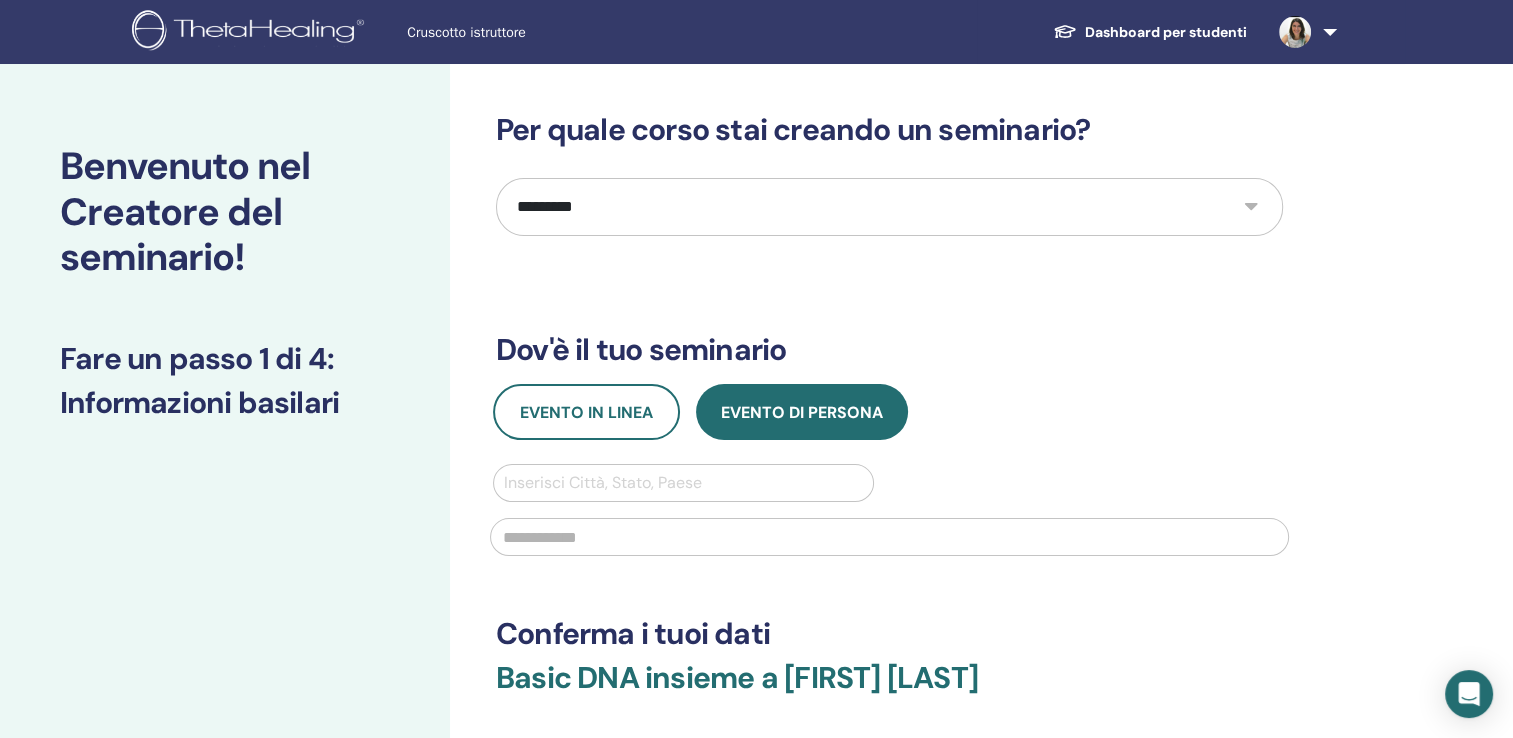 click on "**********" at bounding box center (954, 584) 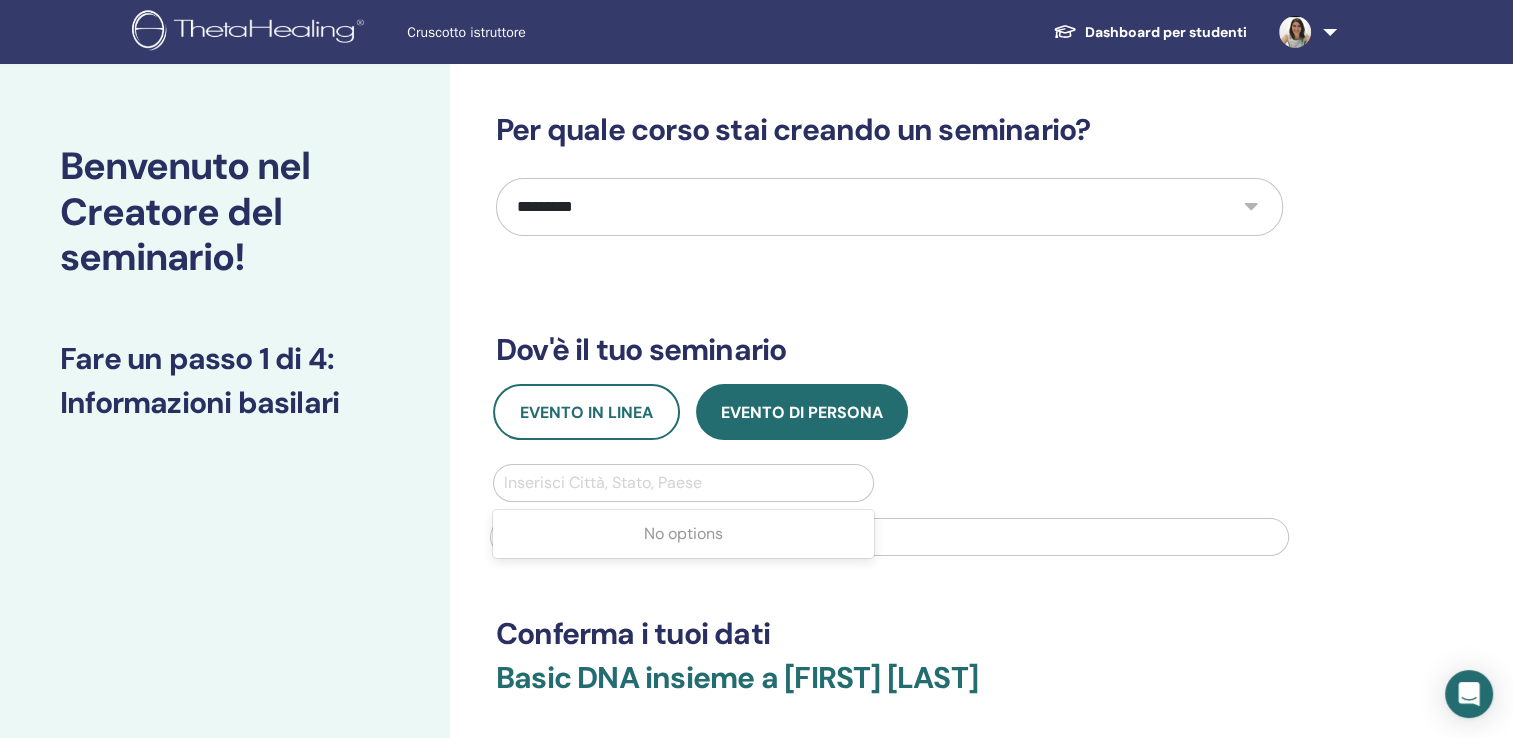 click at bounding box center [683, 483] 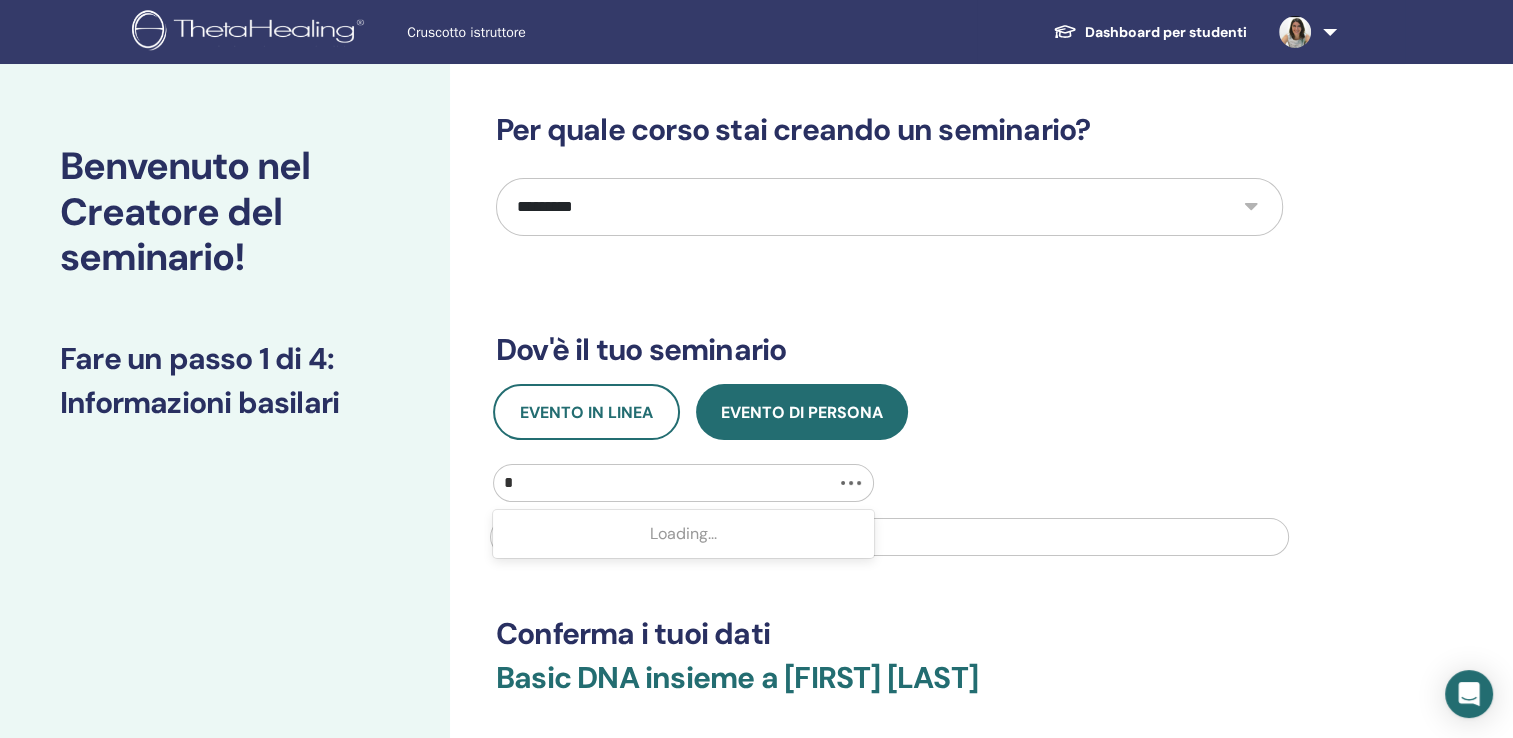 type on "**" 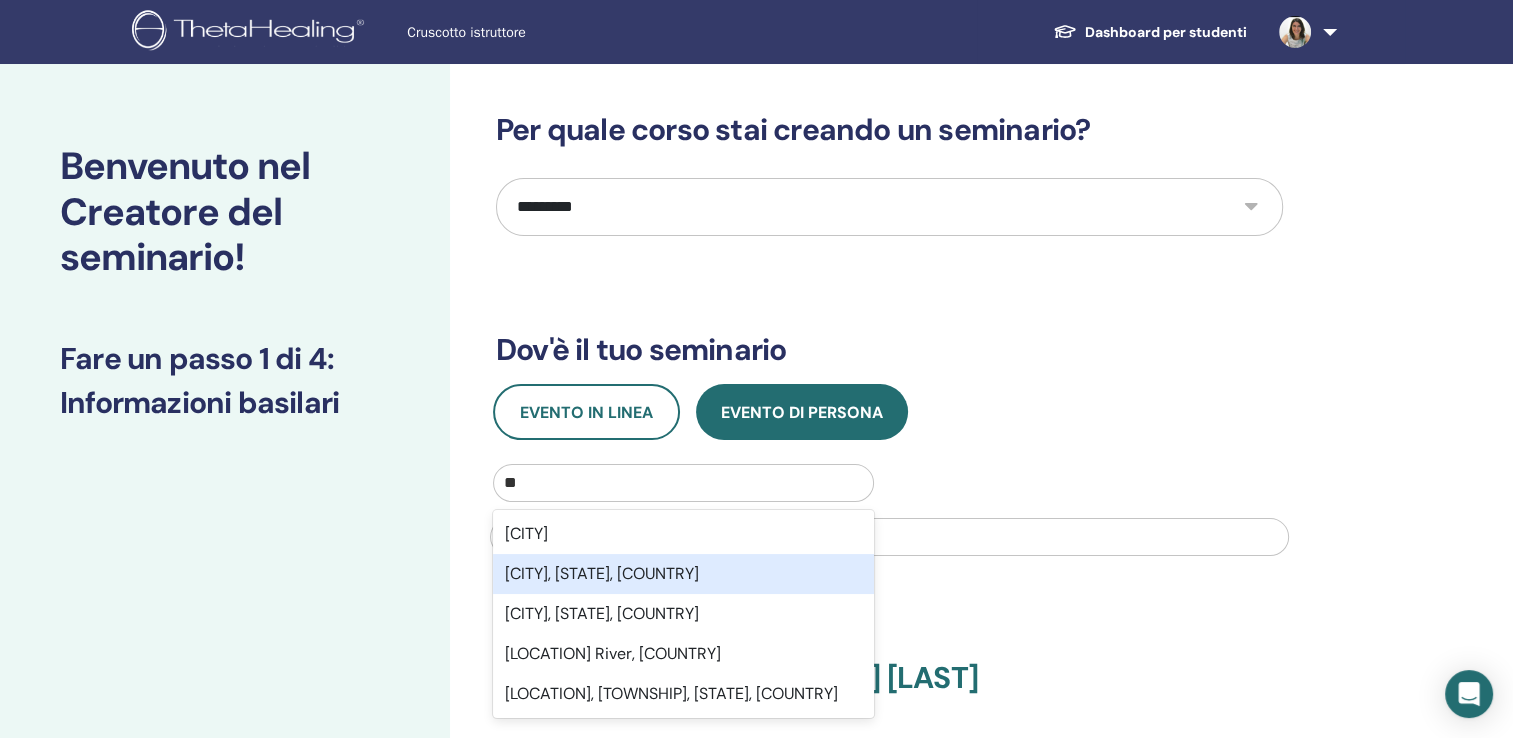 click on "Milano, ITA" at bounding box center (683, 574) 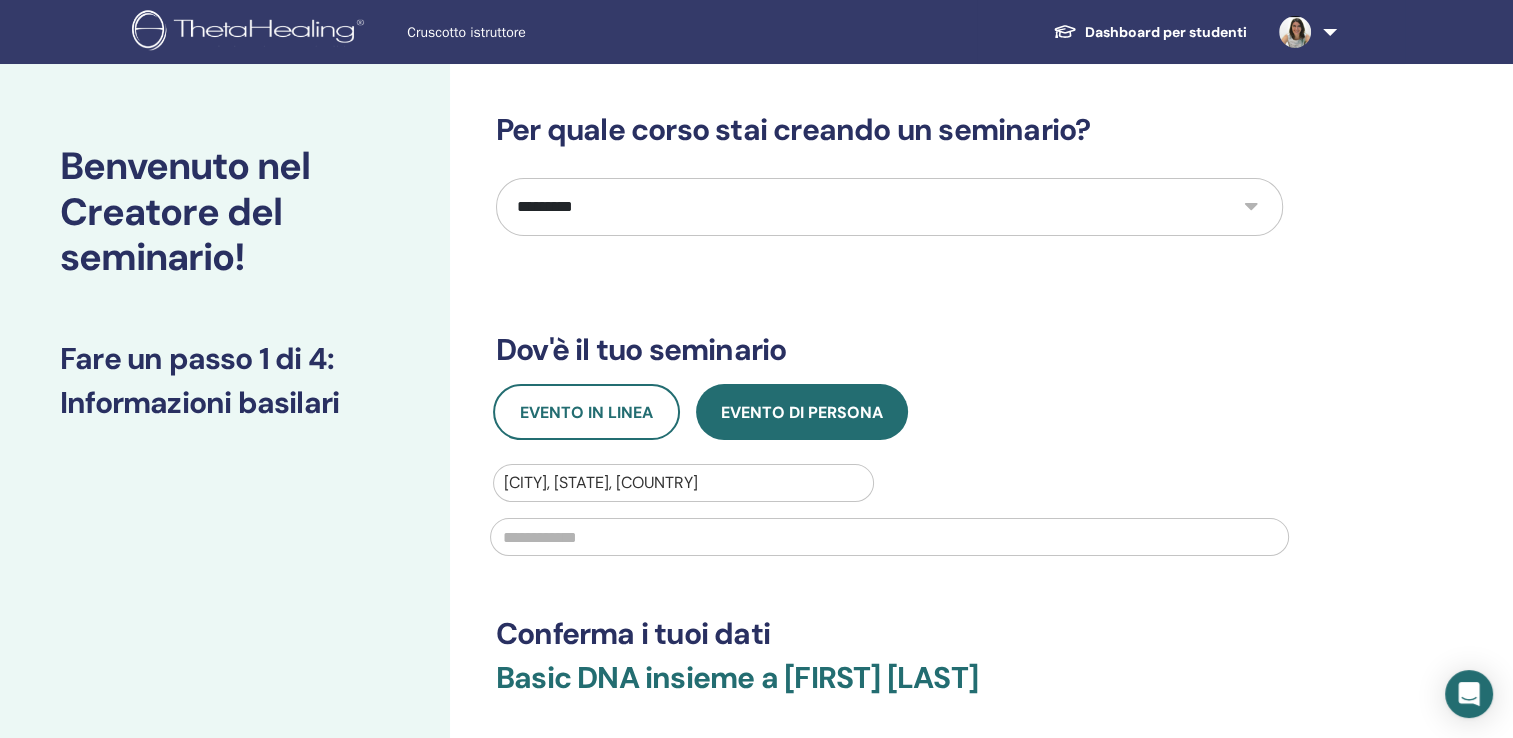 click at bounding box center (889, 537) 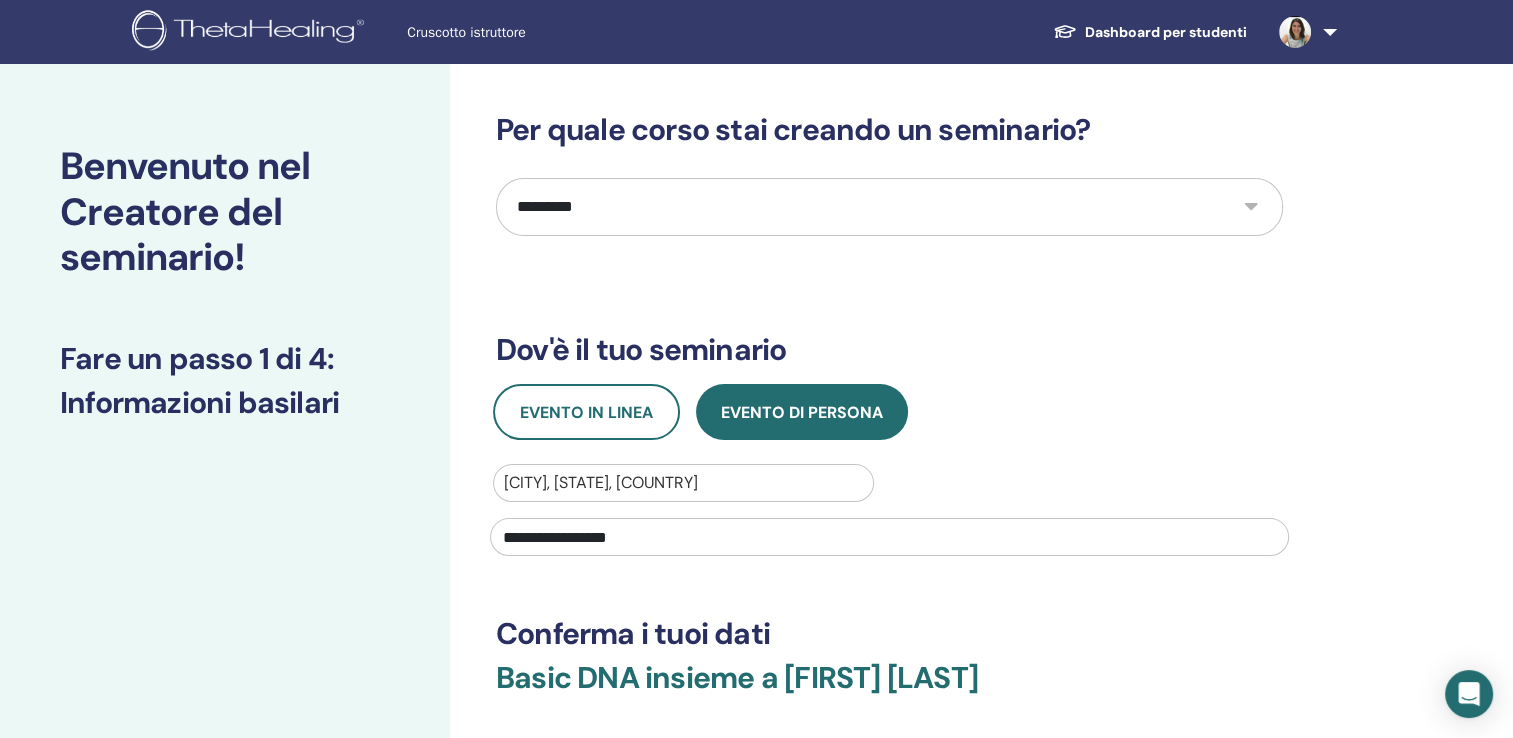 click on "**********" at bounding box center (889, 476) 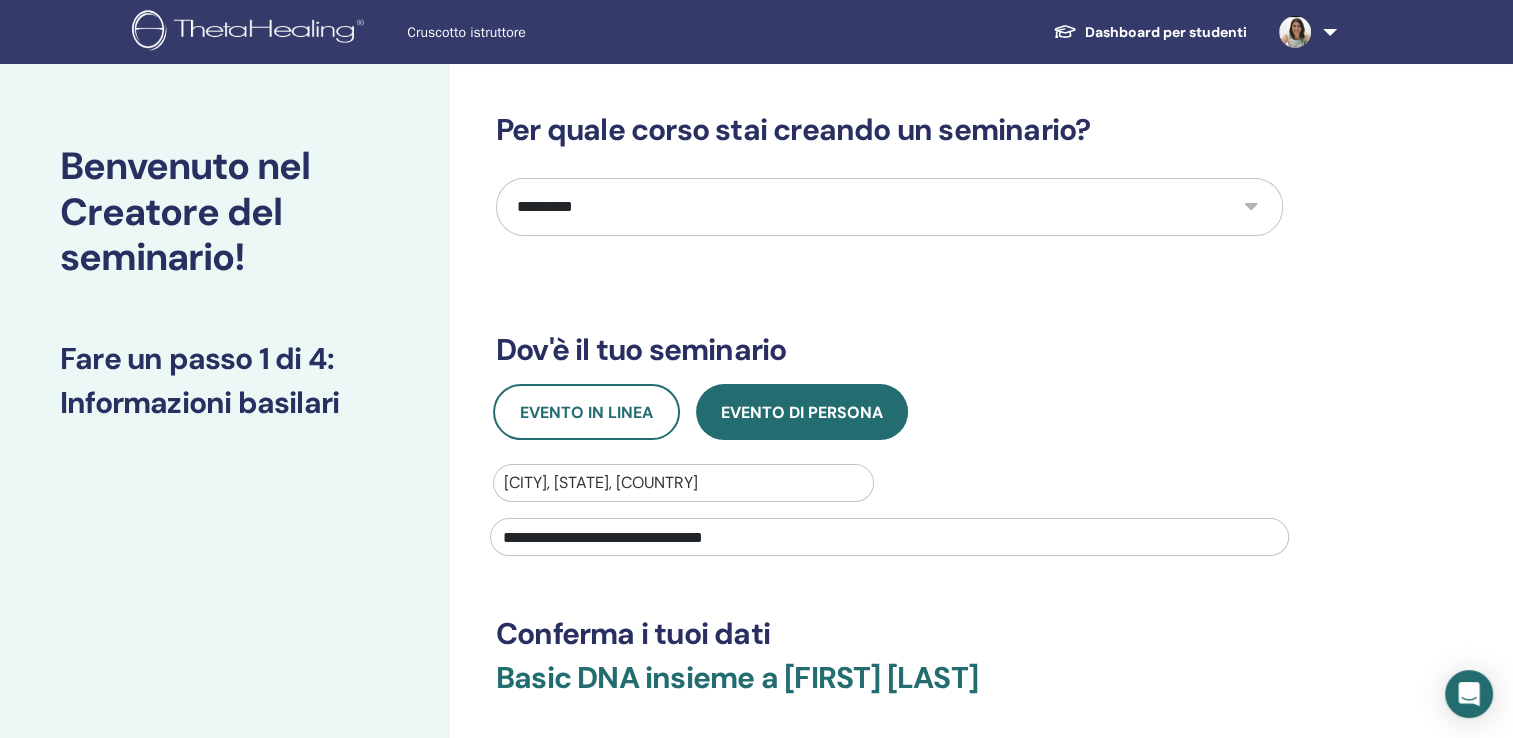 type on "**********" 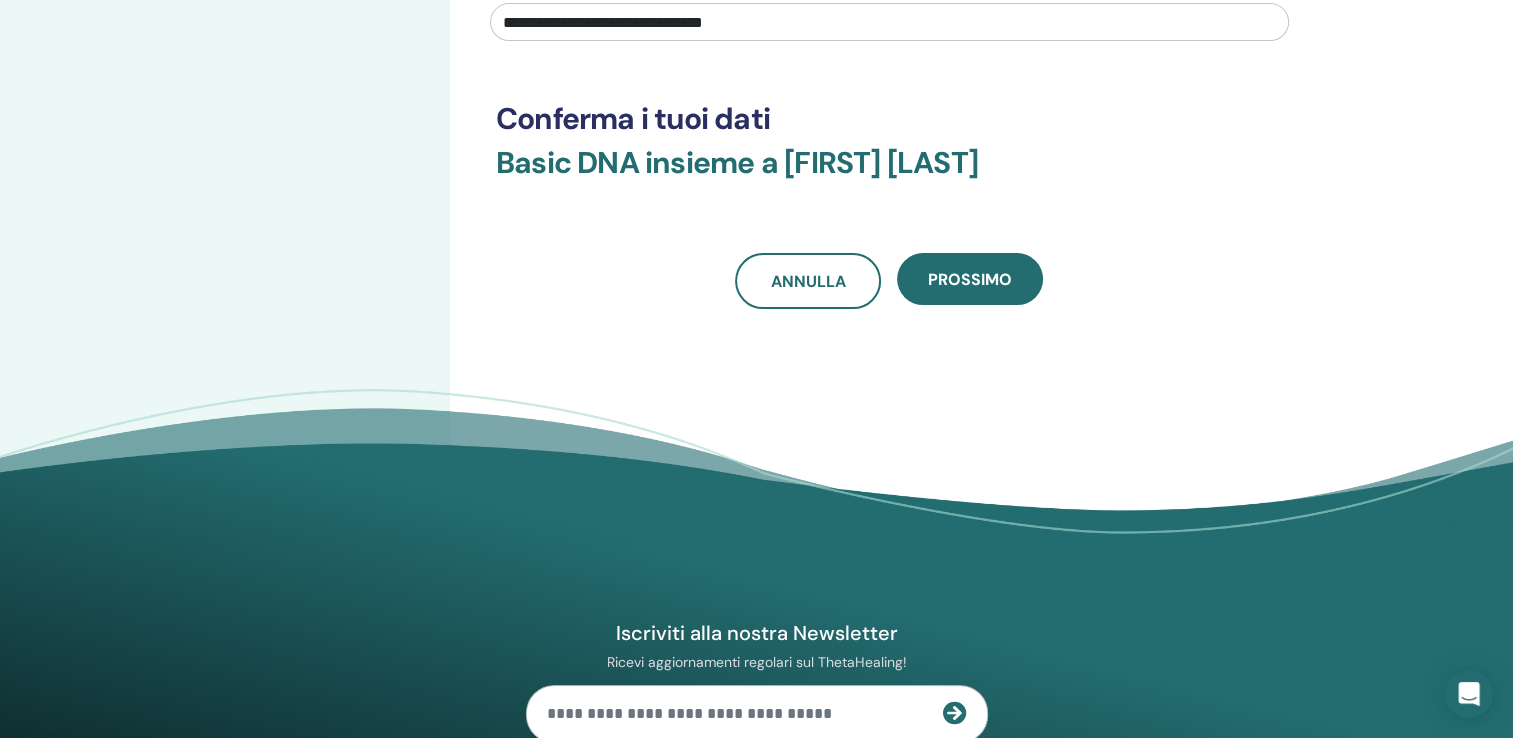 scroll, scrollTop: 520, scrollLeft: 0, axis: vertical 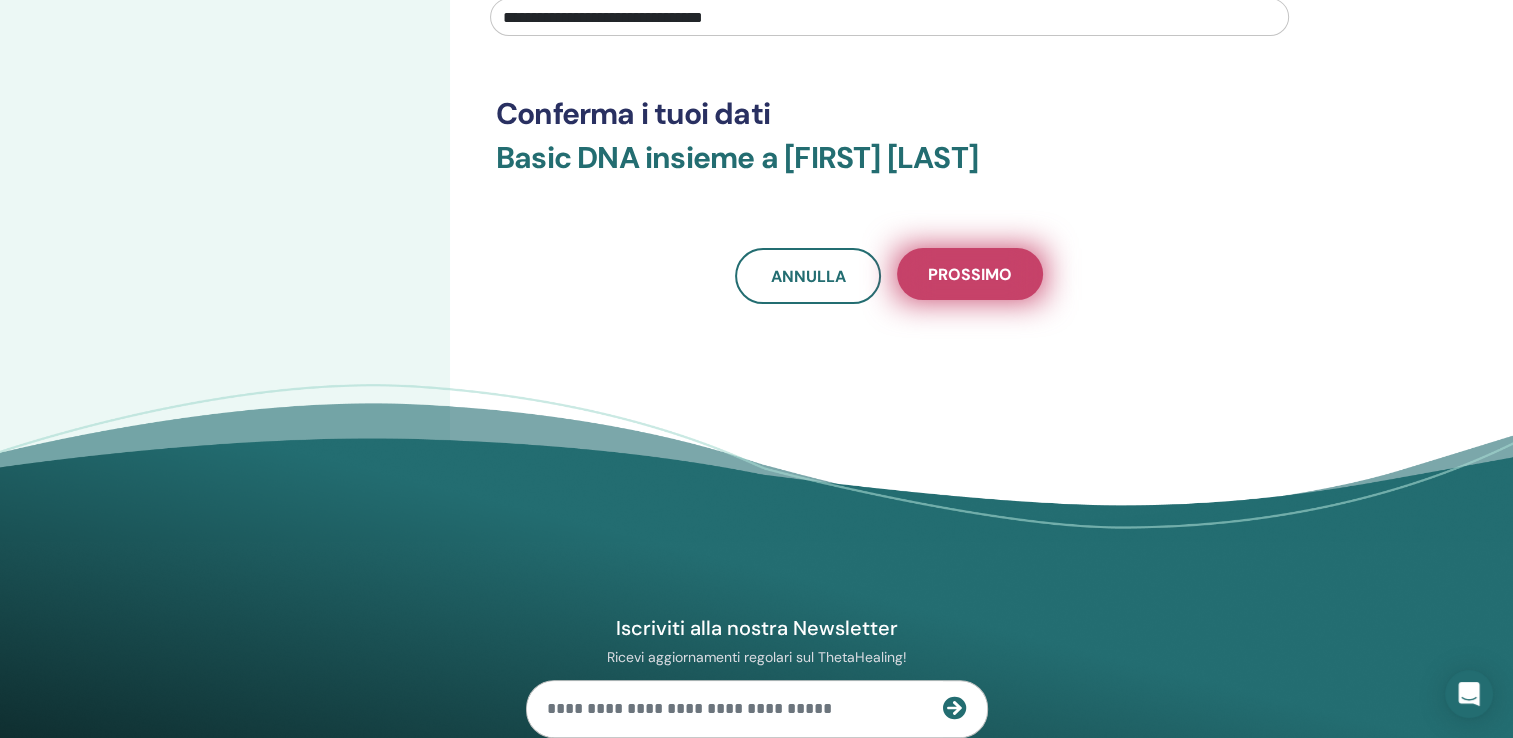 click on "Prossimo" at bounding box center [970, 274] 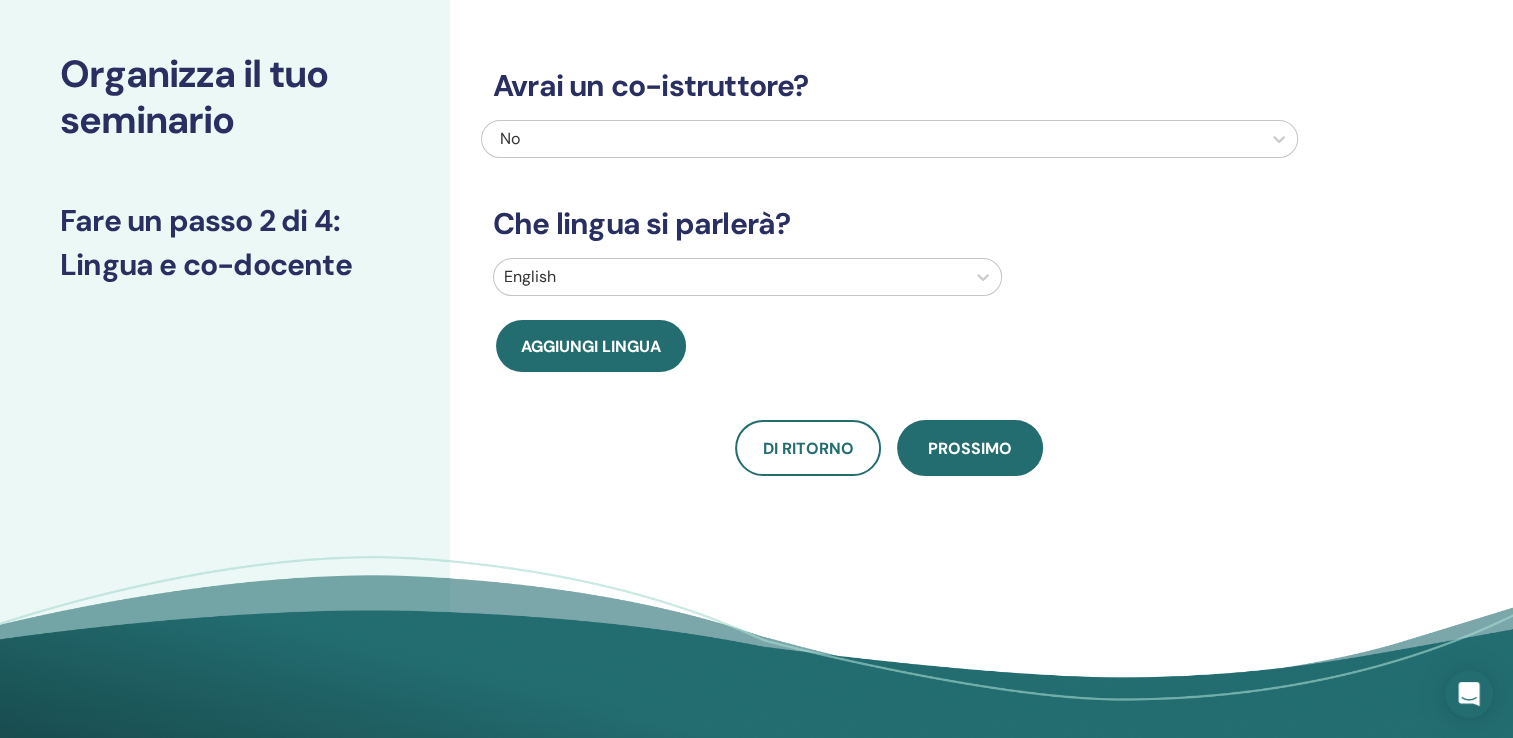 scroll, scrollTop: 0, scrollLeft: 0, axis: both 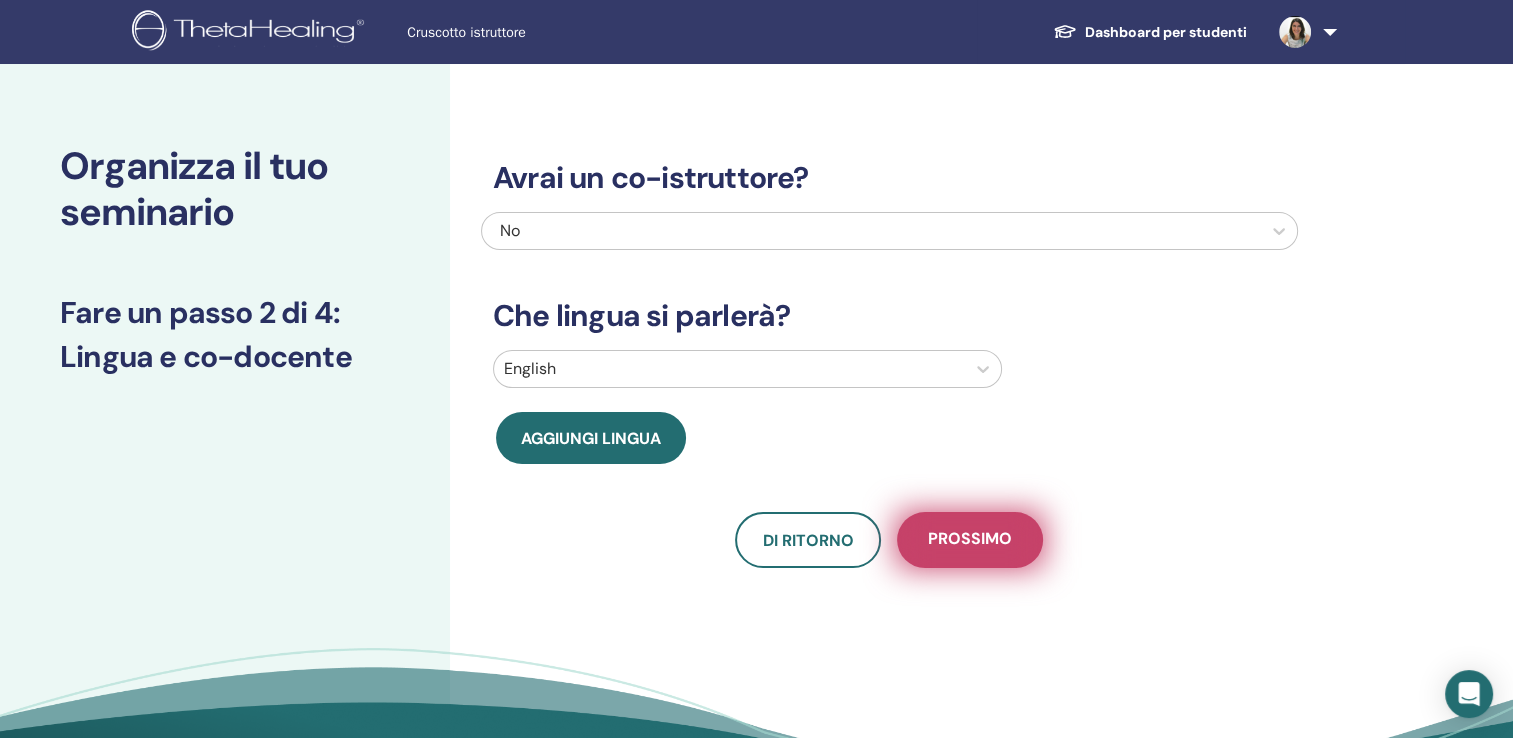 click on "Prossimo" at bounding box center (970, 540) 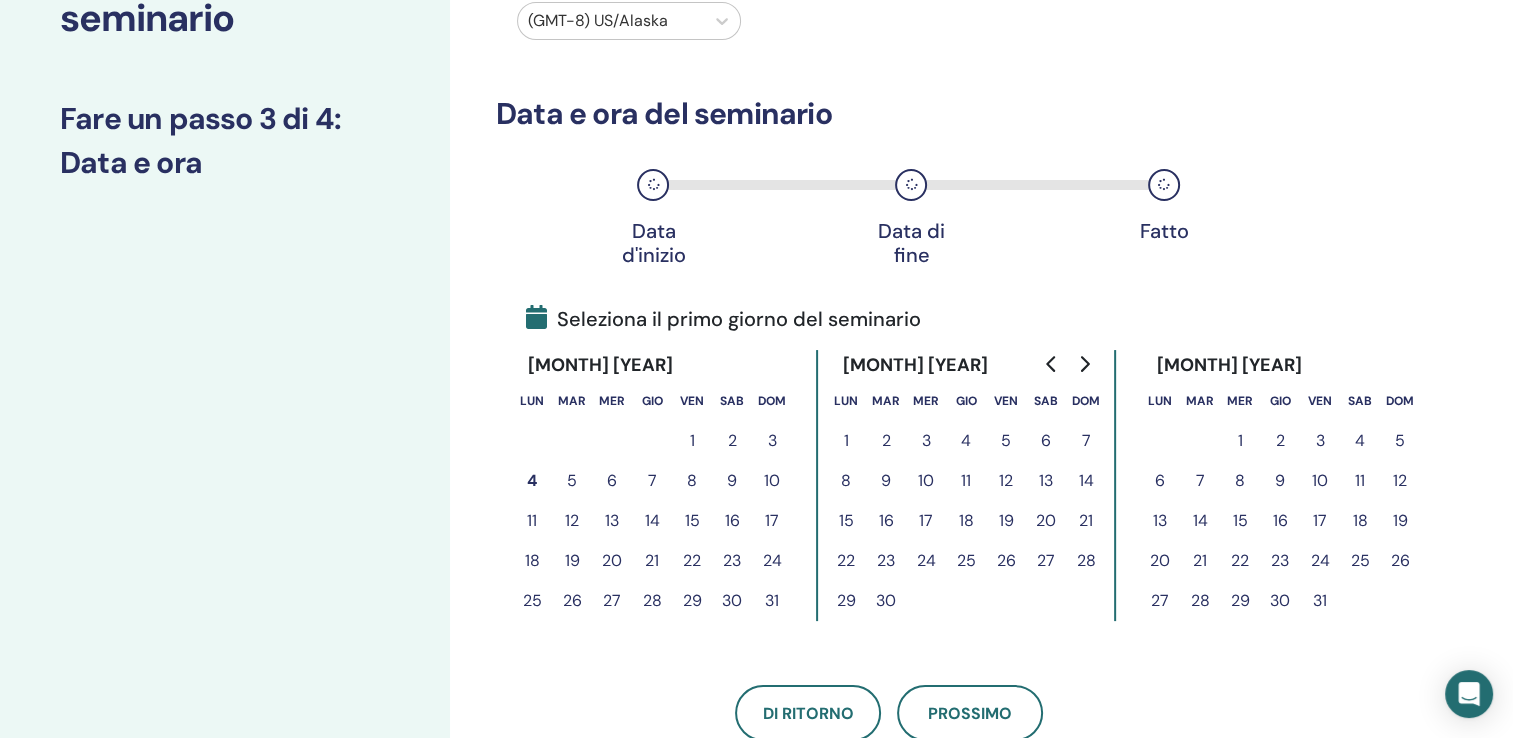 scroll, scrollTop: 440, scrollLeft: 0, axis: vertical 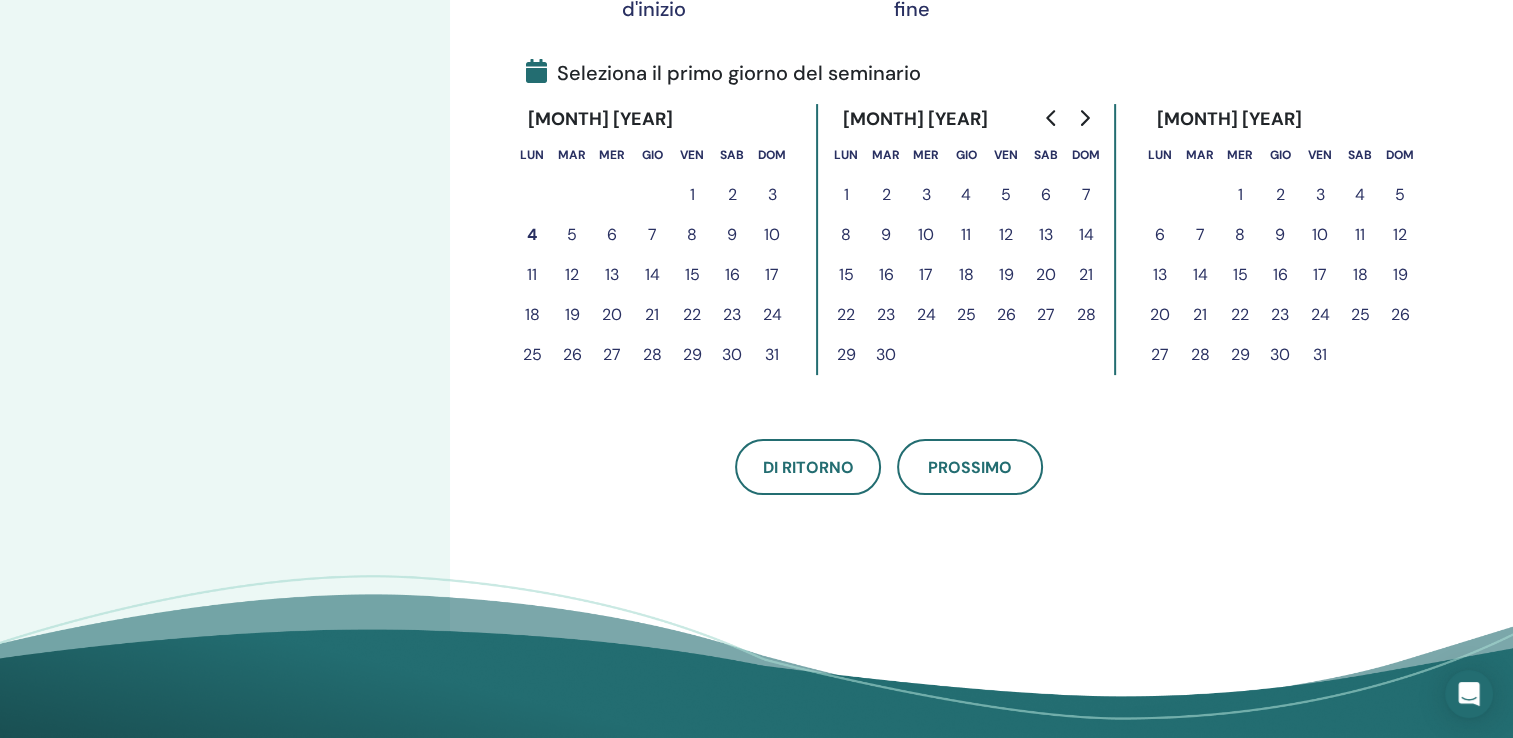 click on "12" at bounding box center [1006, 235] 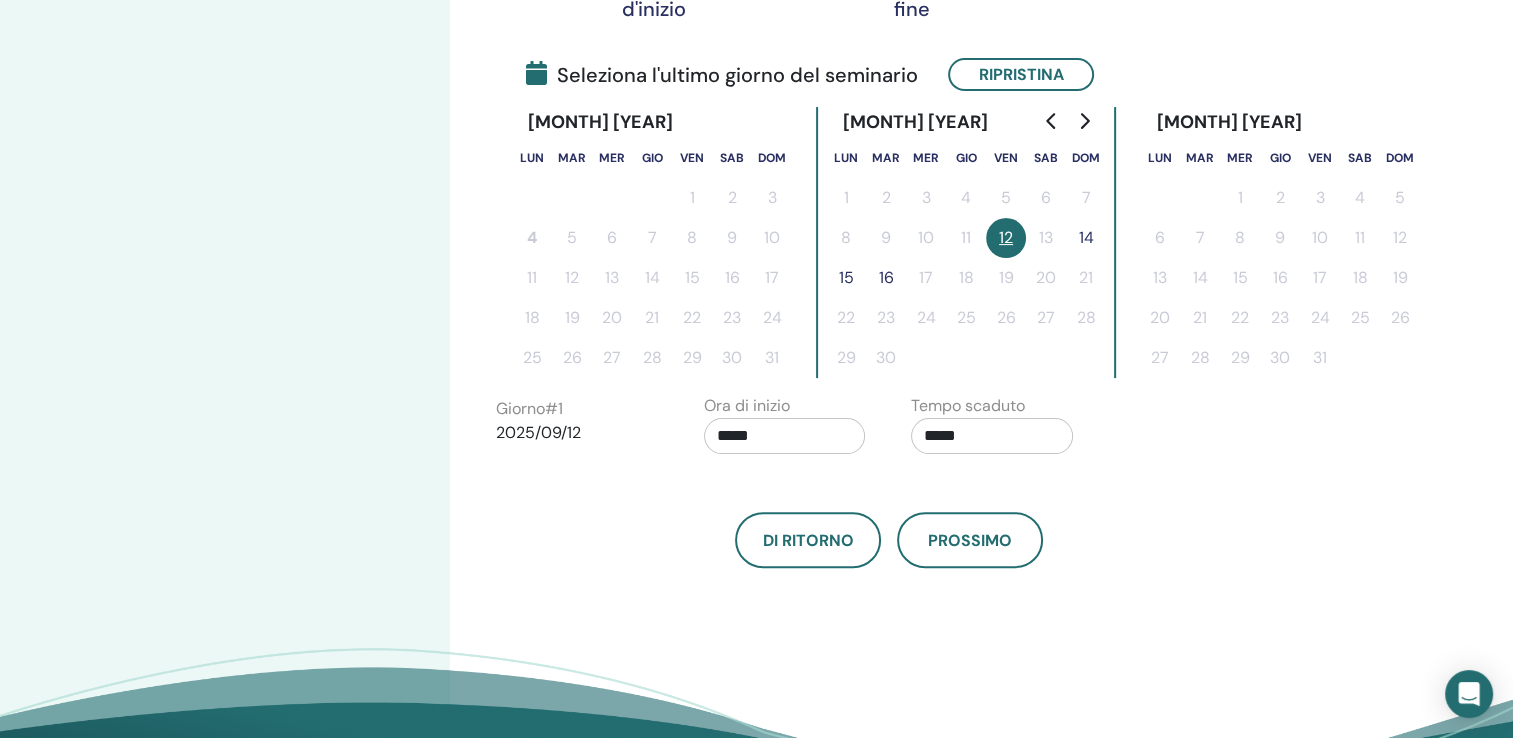 click on "14" at bounding box center [1086, 238] 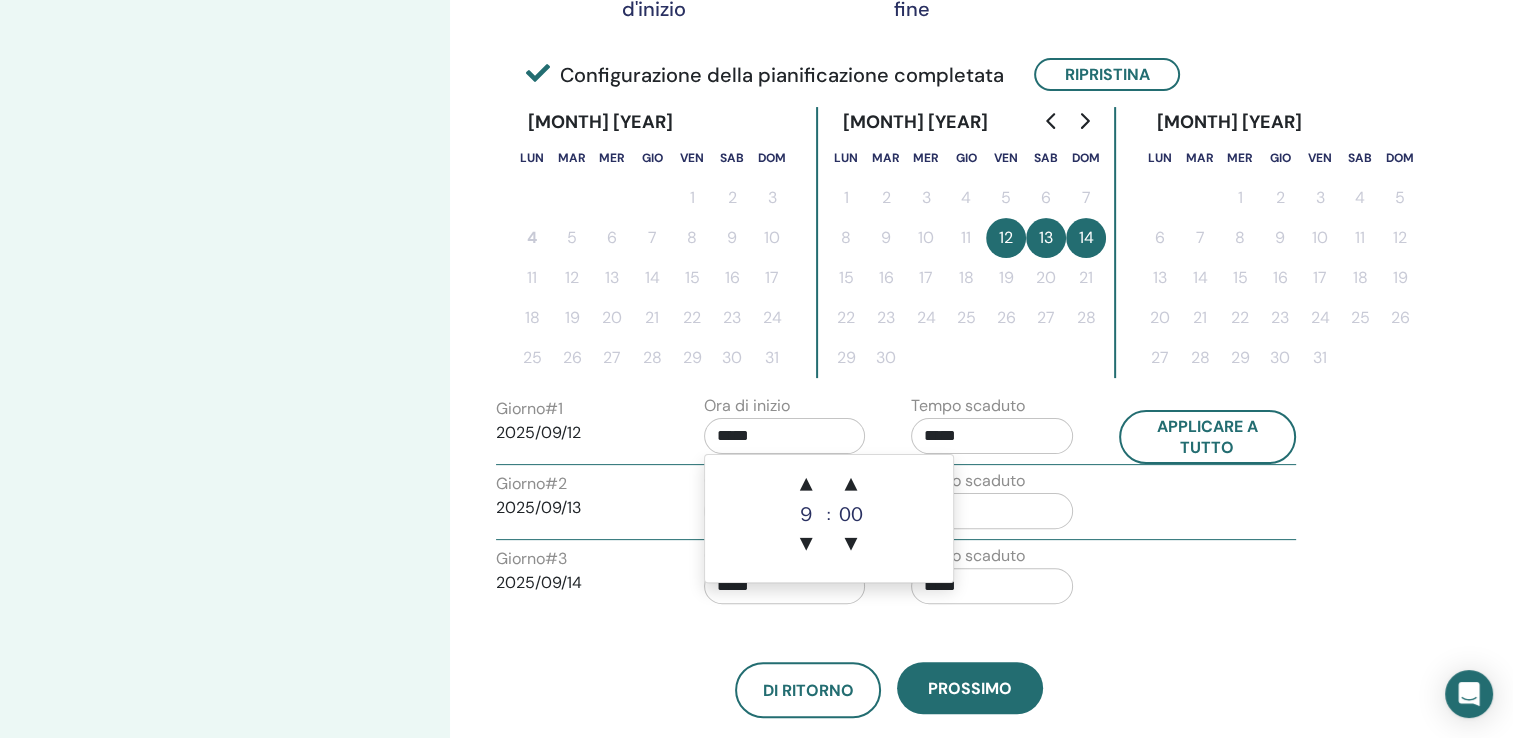 click on "*****" at bounding box center [785, 436] 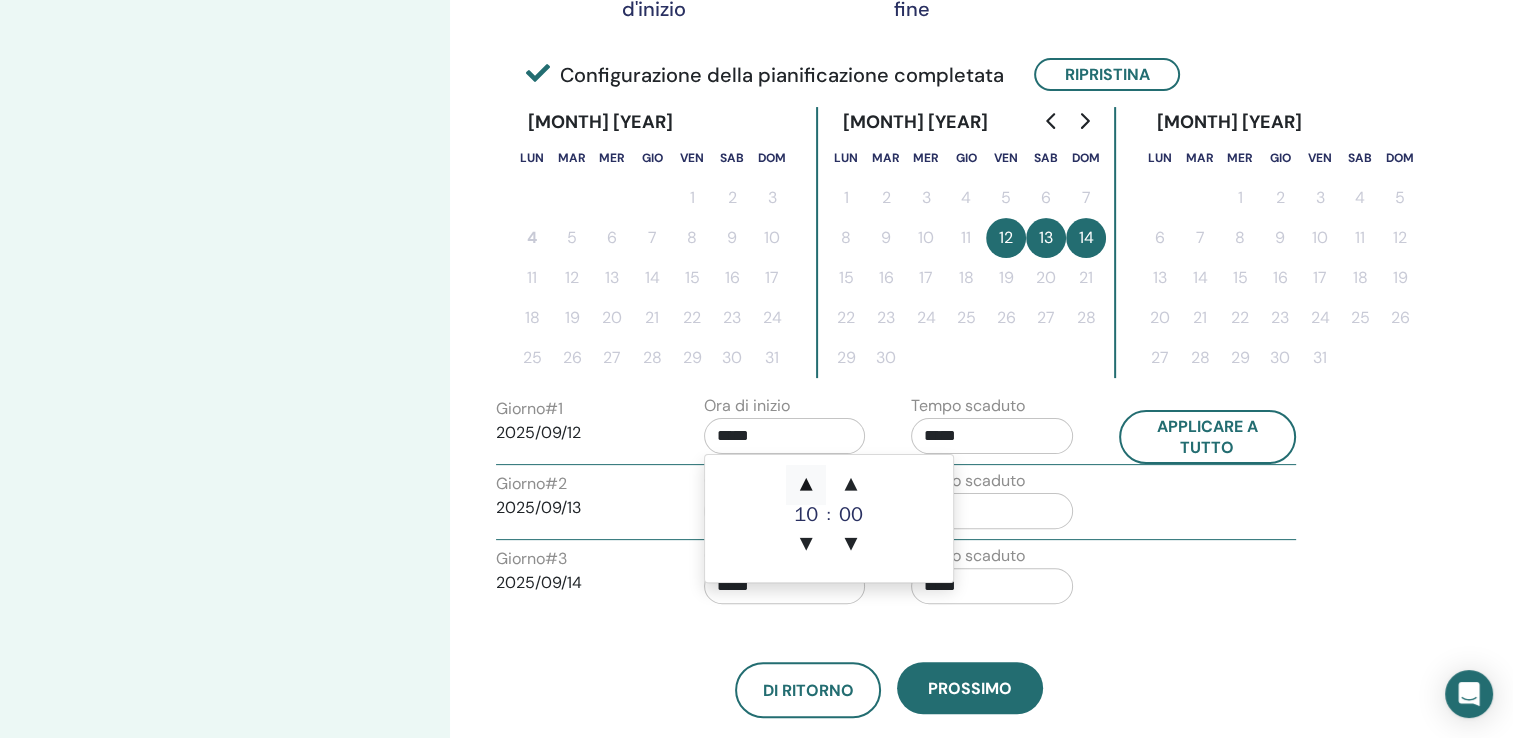 click on "▲" at bounding box center [806, 485] 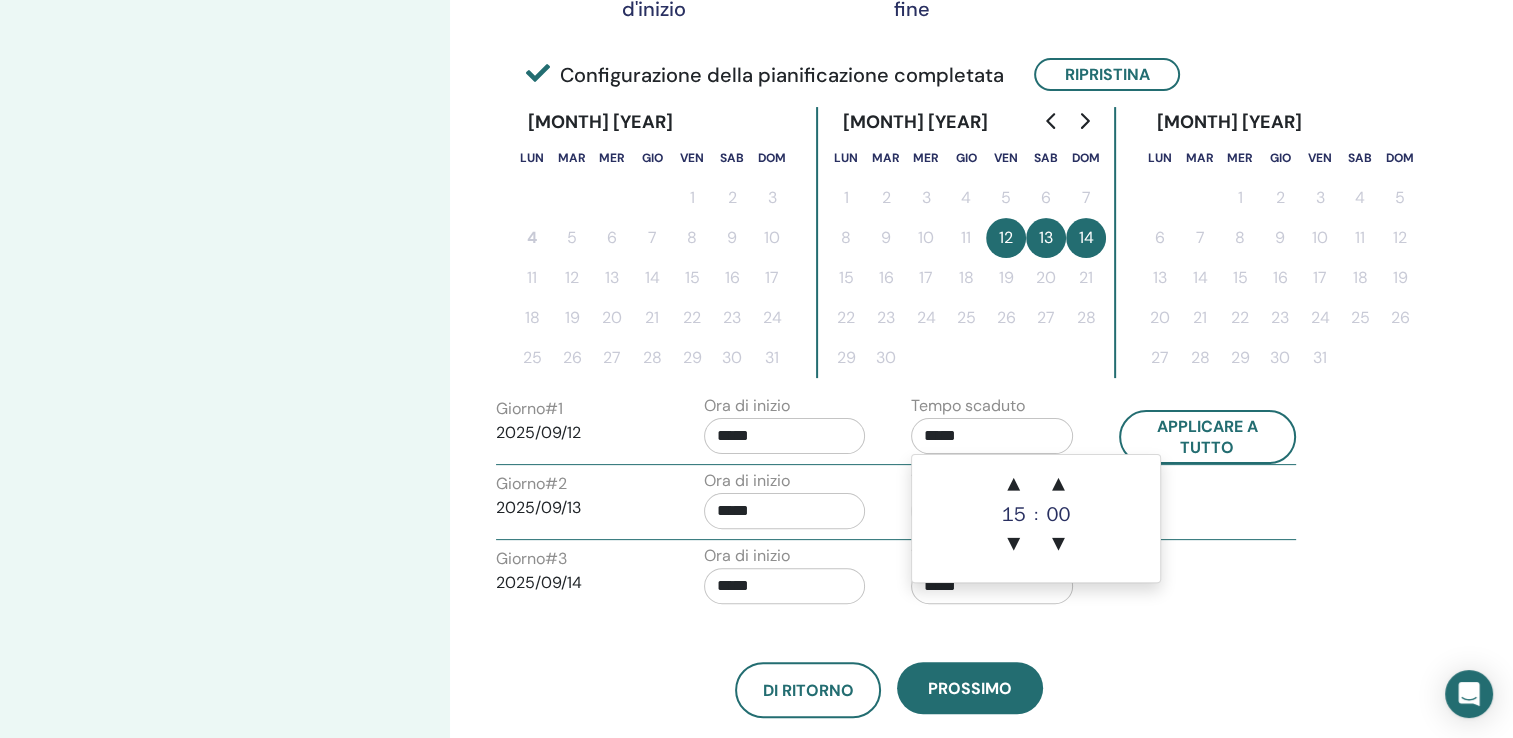click on "*****" at bounding box center [992, 436] 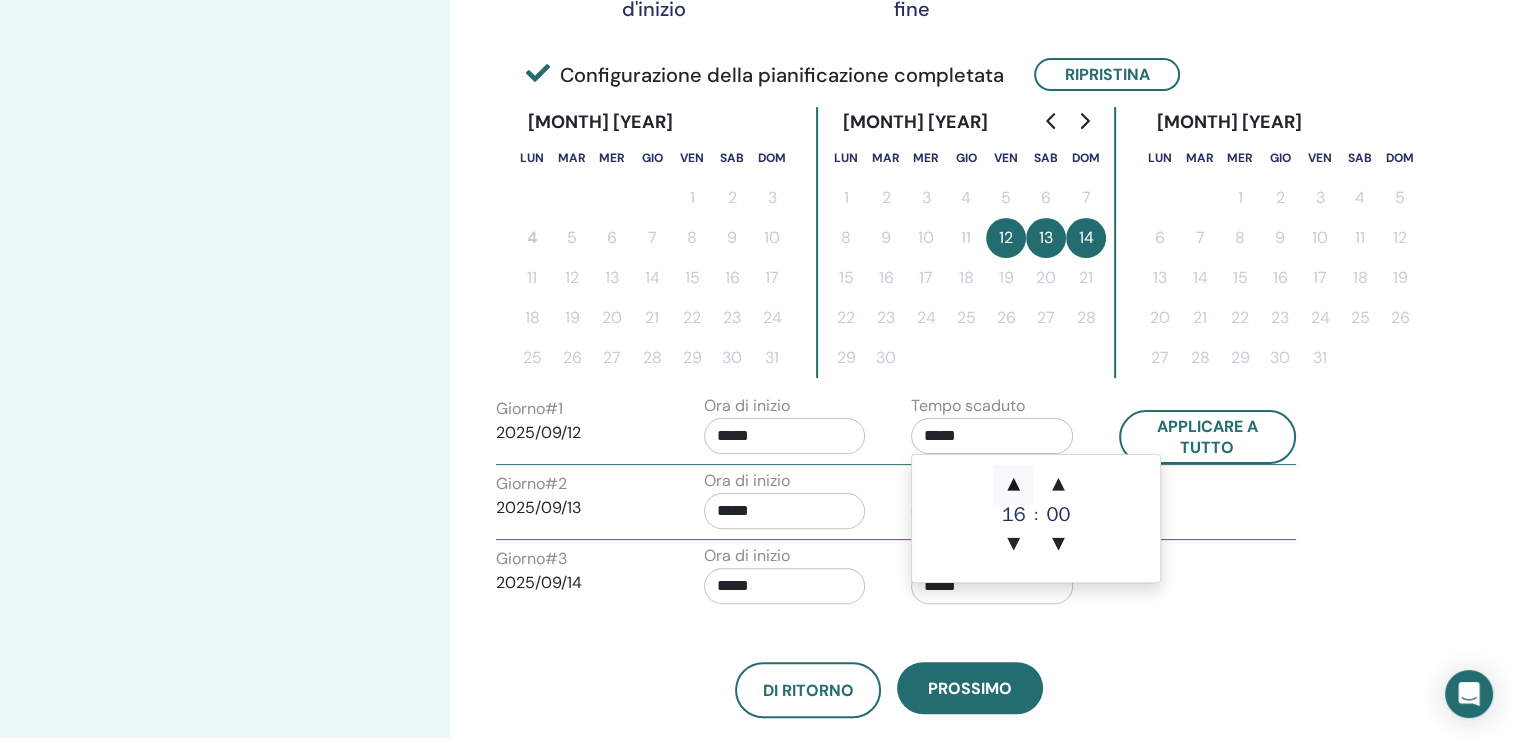 click on "▲" at bounding box center [1014, 485] 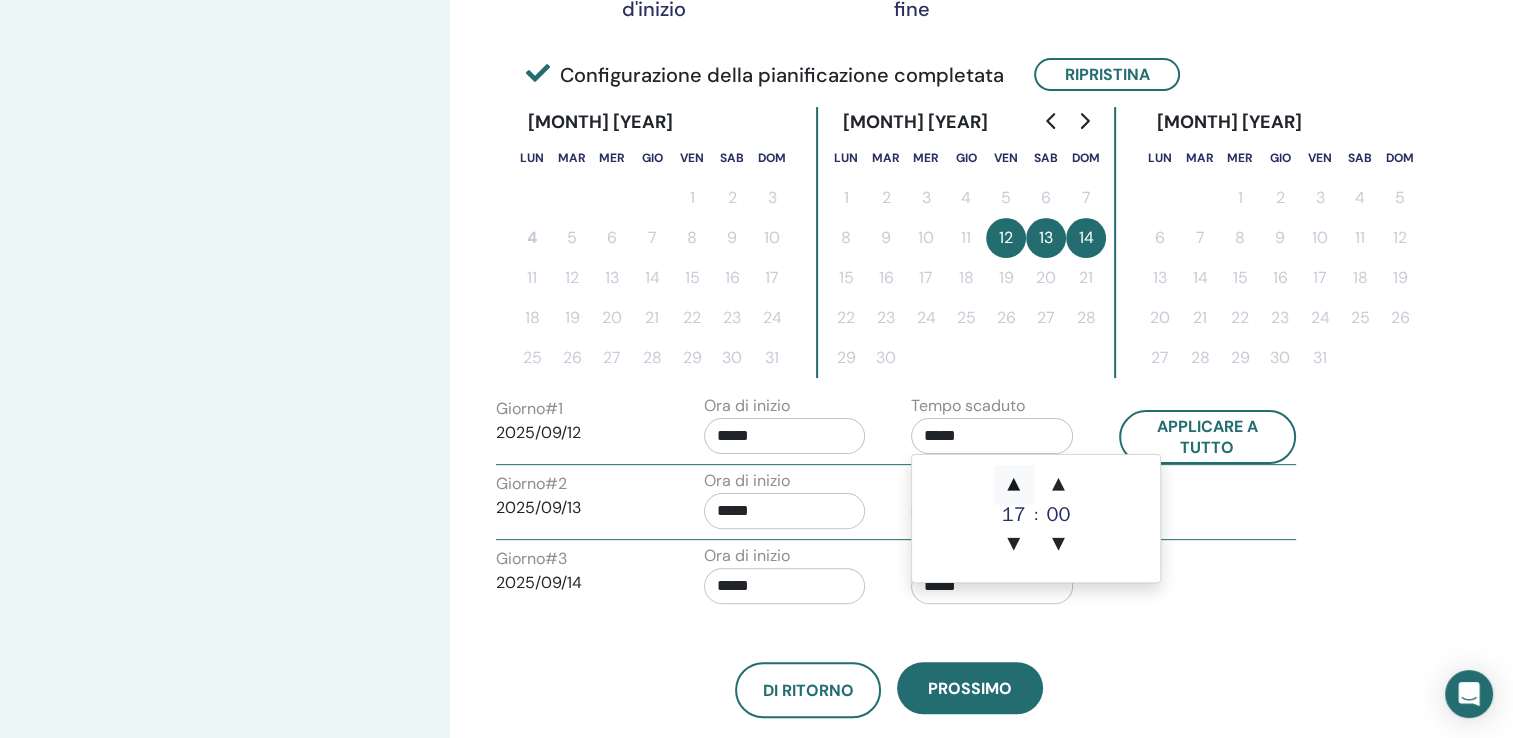 click on "▲" at bounding box center (1014, 485) 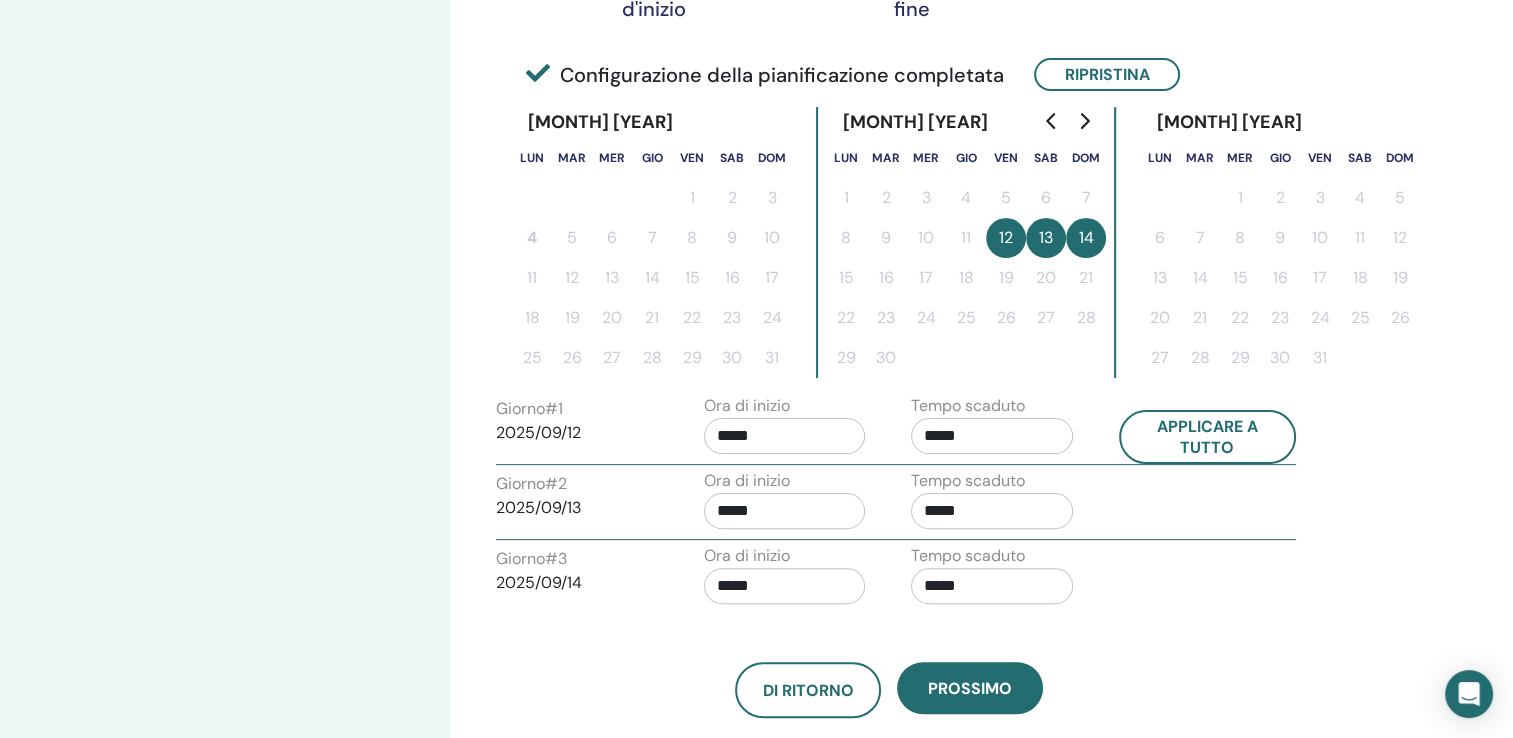 click on "Di ritorno Prossimo" at bounding box center (889, 666) 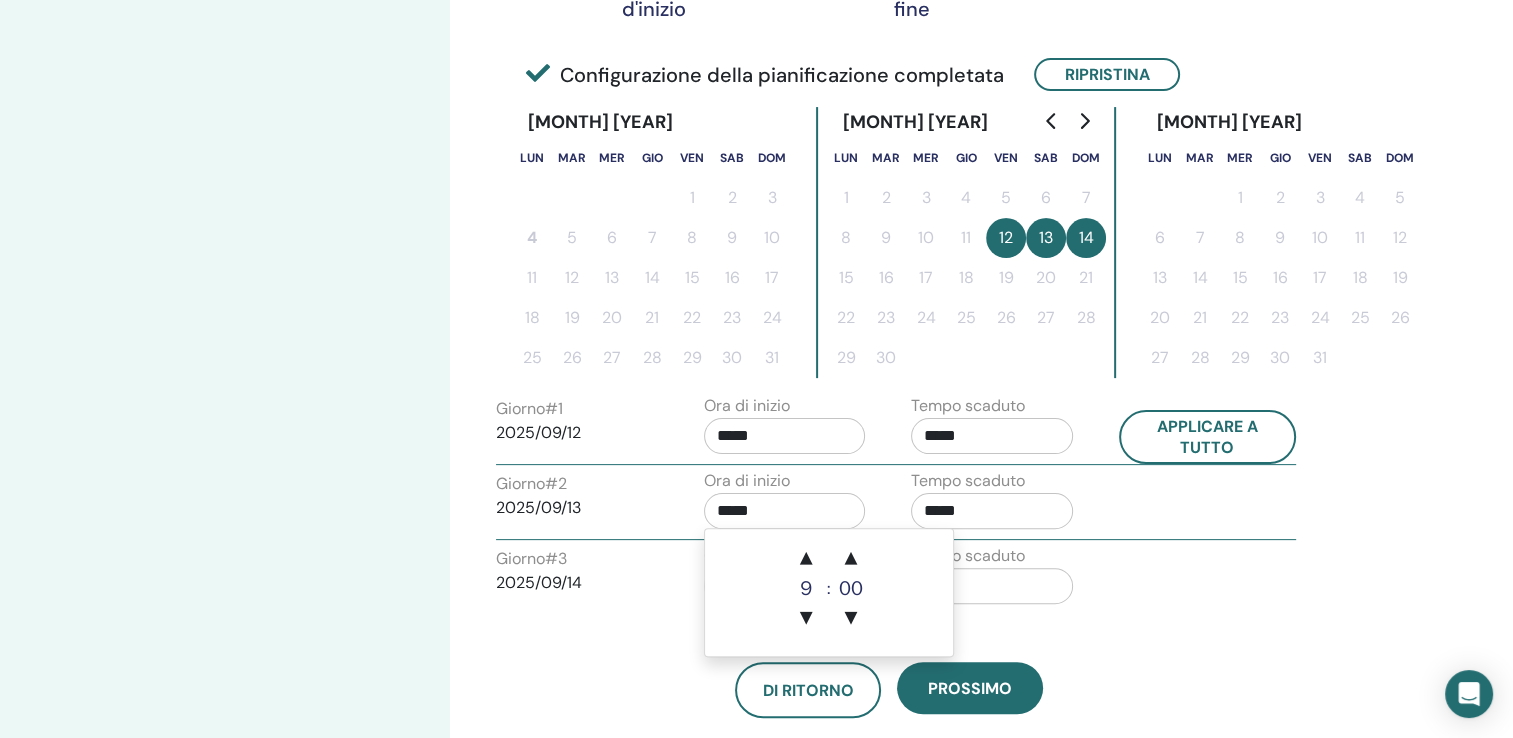 click on "*****" at bounding box center (785, 511) 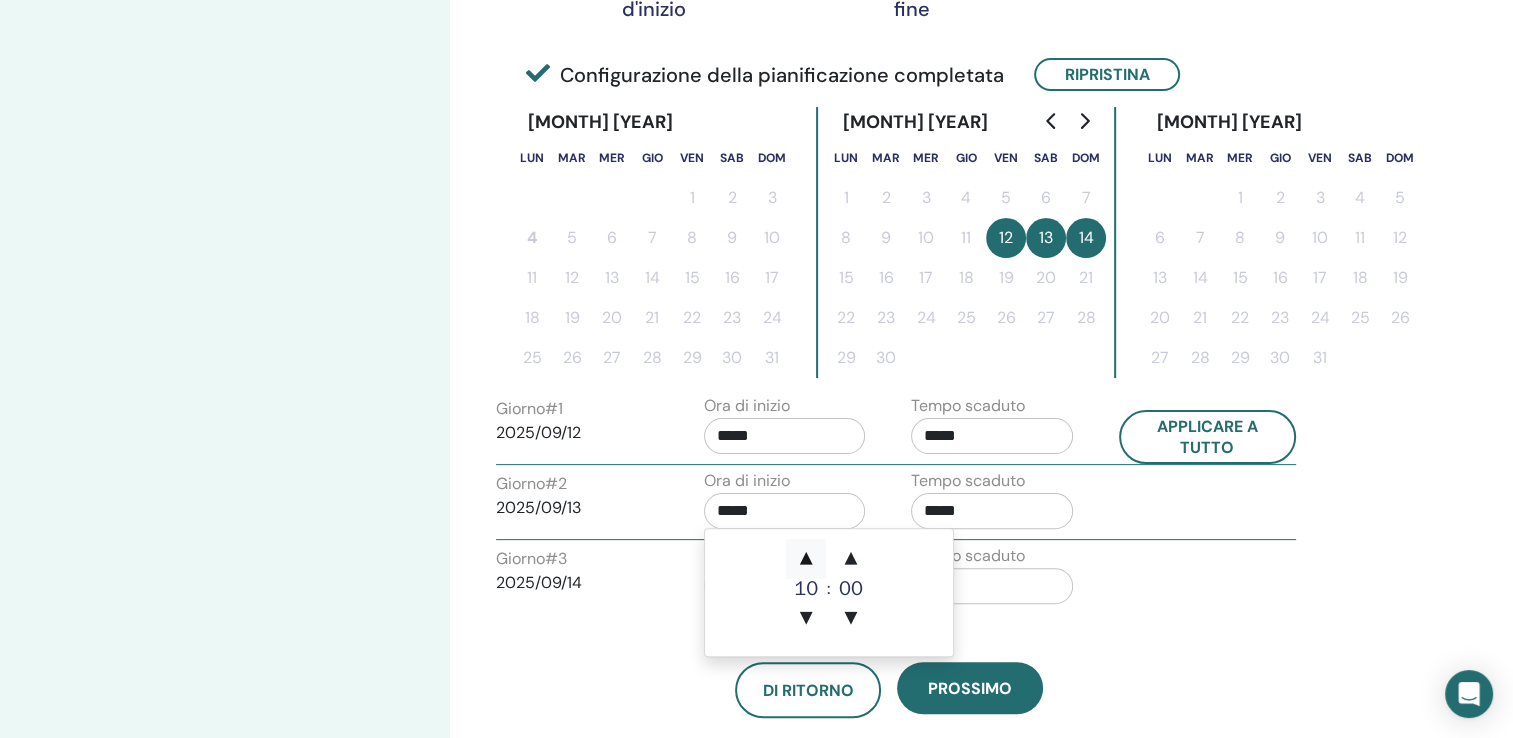 click on "▲" at bounding box center (806, 559) 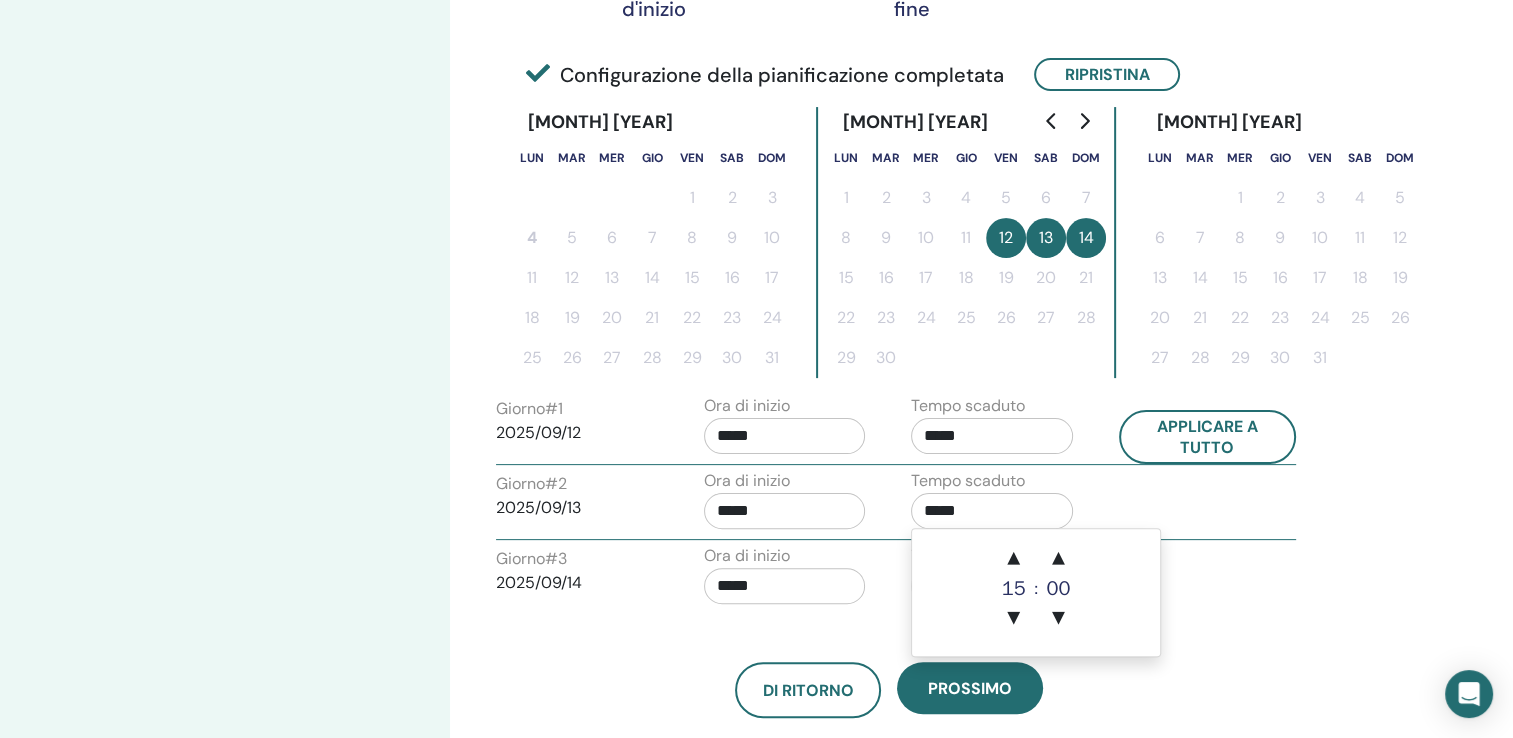 click on "*****" at bounding box center (992, 511) 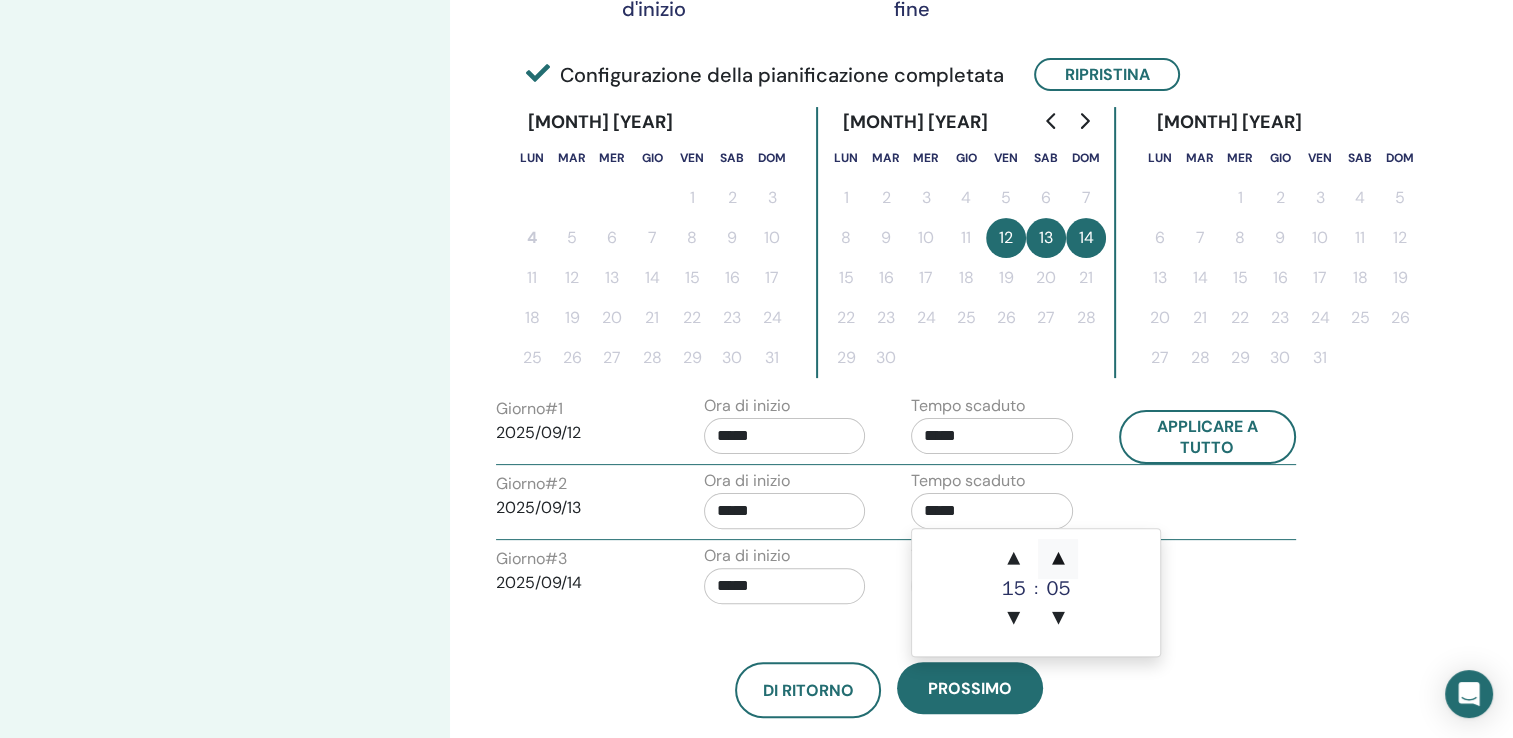 click on "▲" at bounding box center (1058, 559) 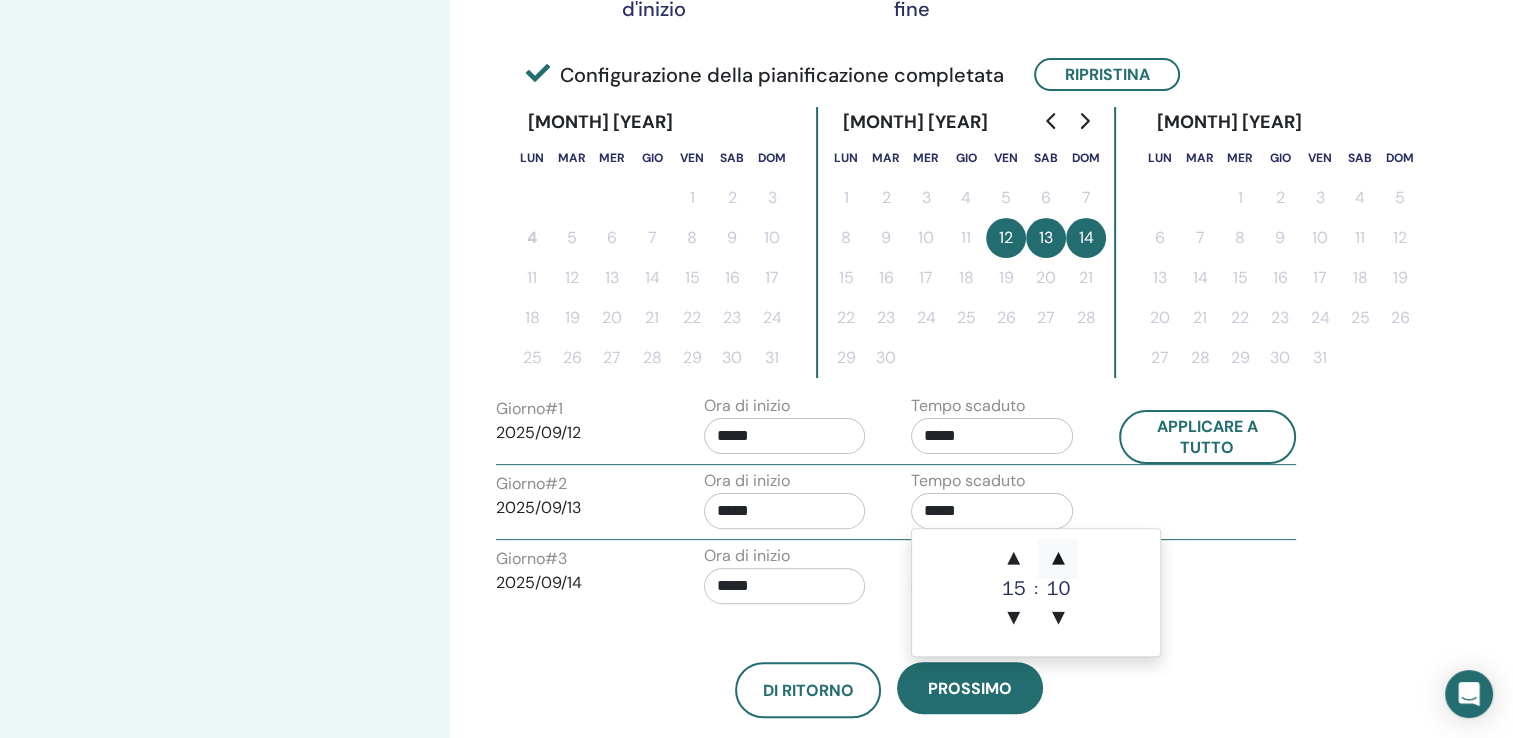 click on "▲" at bounding box center [1058, 559] 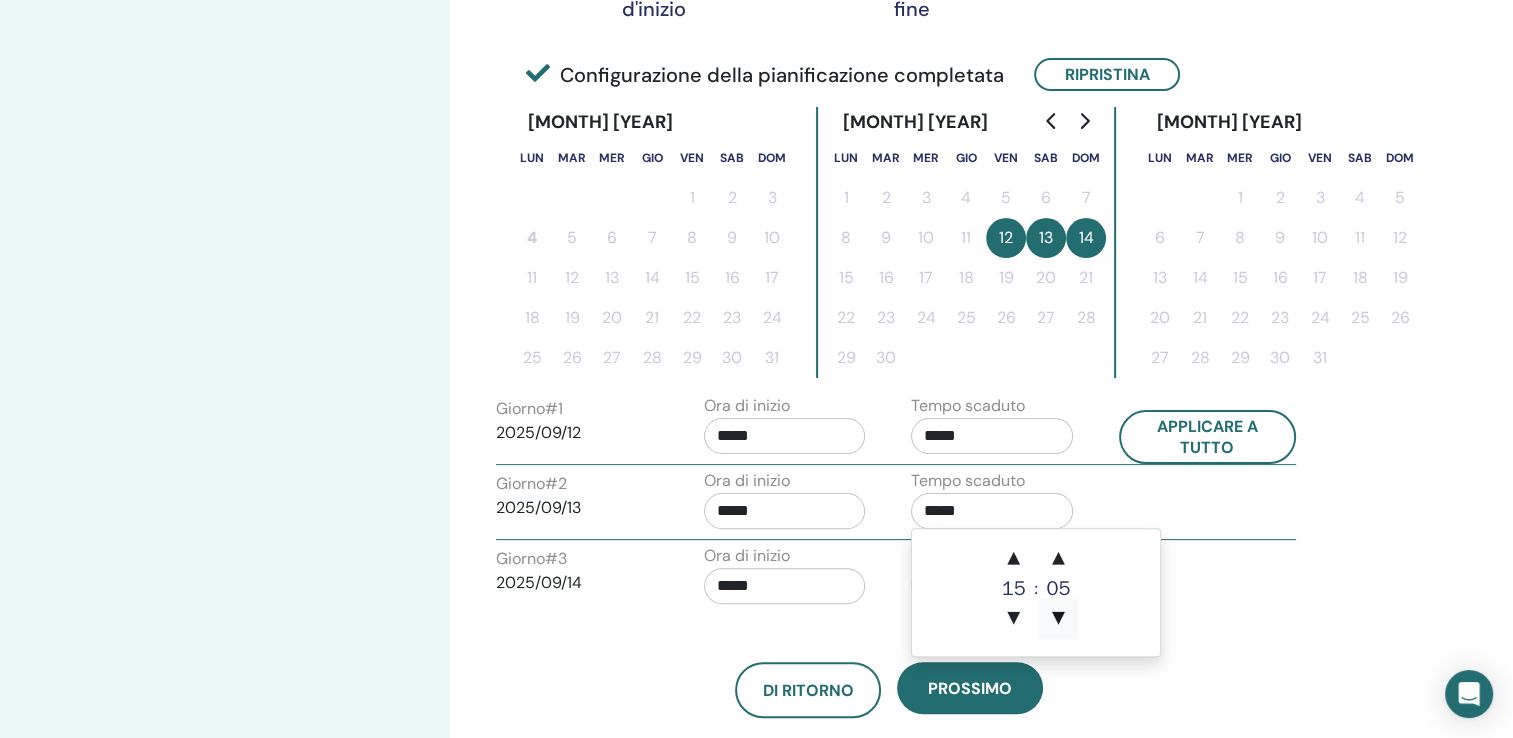click on "▼" at bounding box center [1058, 619] 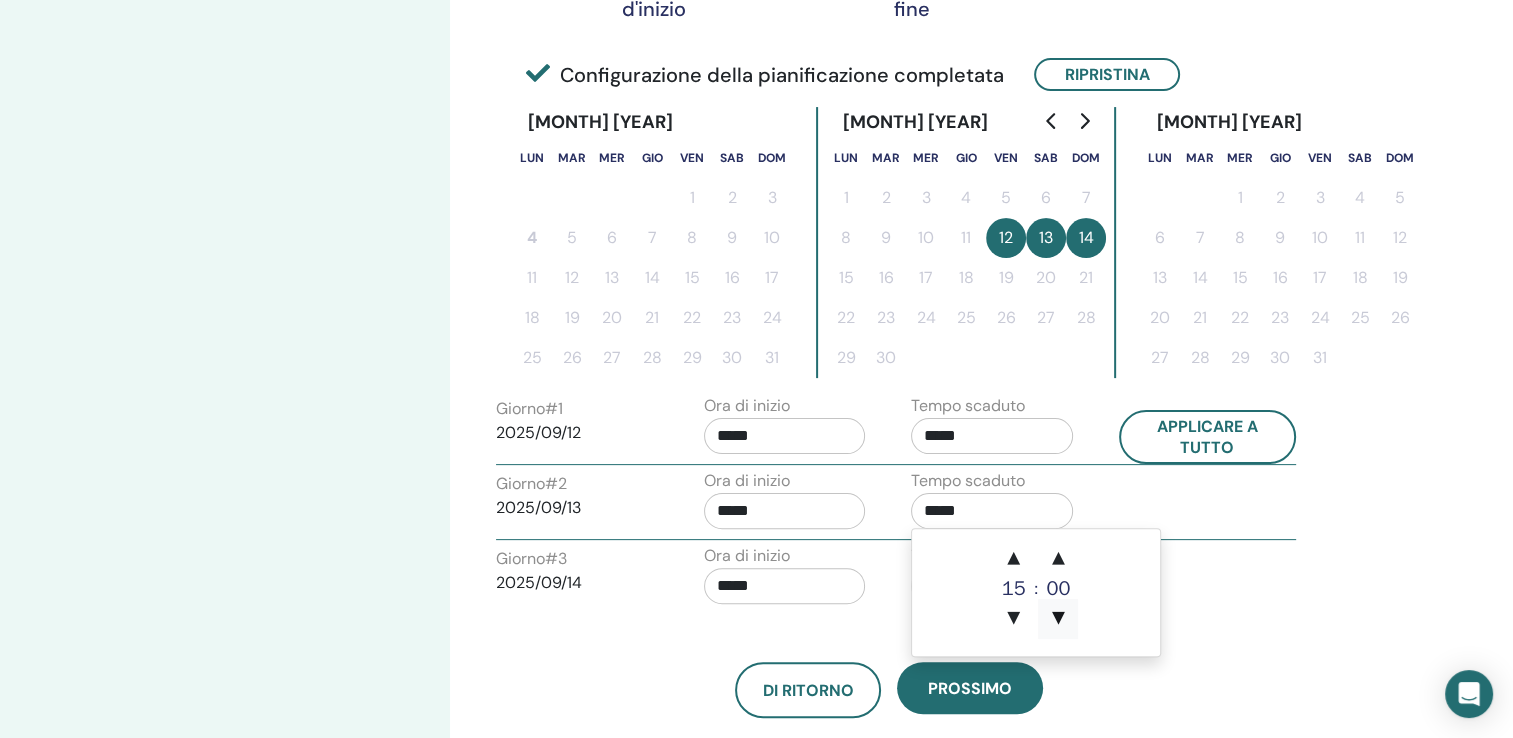 click on "▼" at bounding box center [1058, 619] 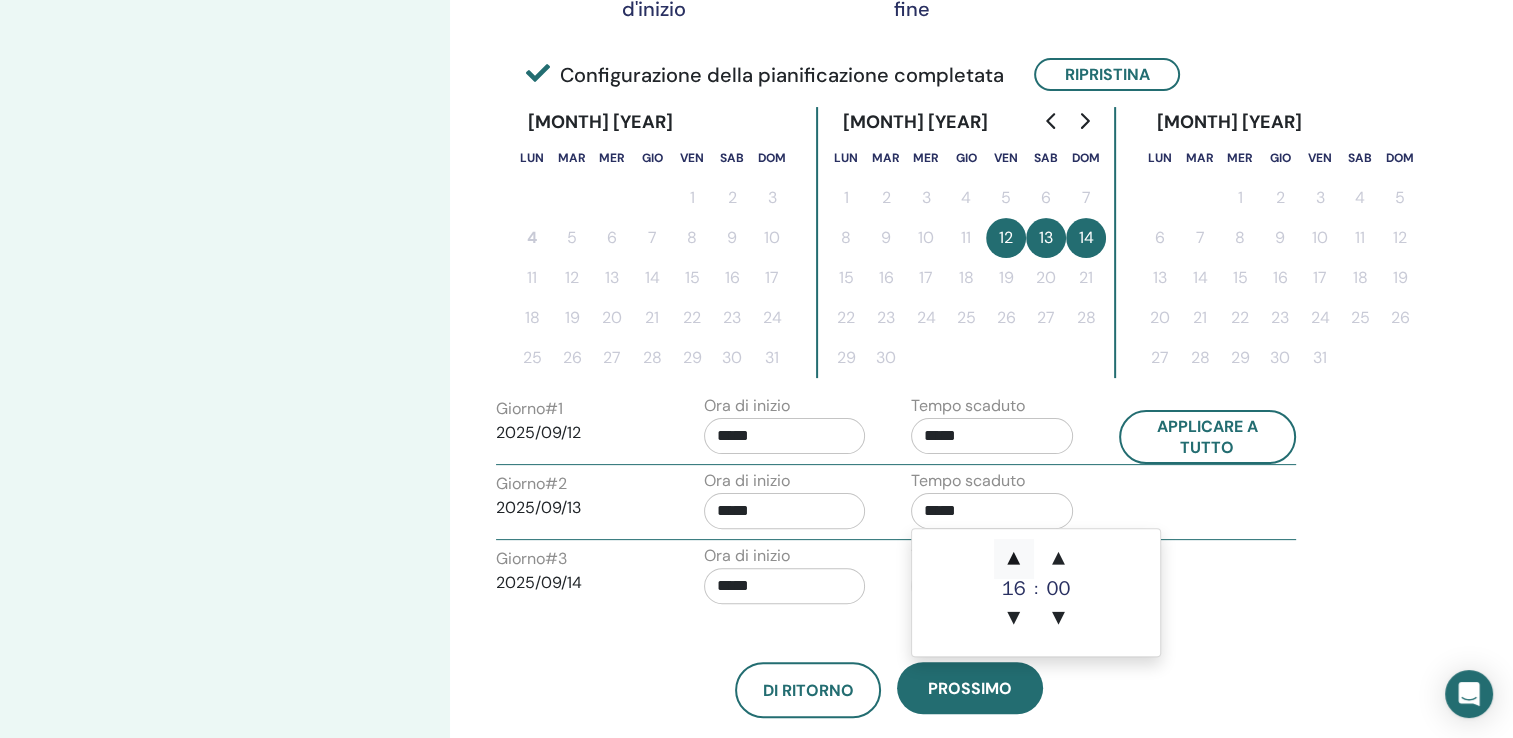click on "▲" at bounding box center (1014, 559) 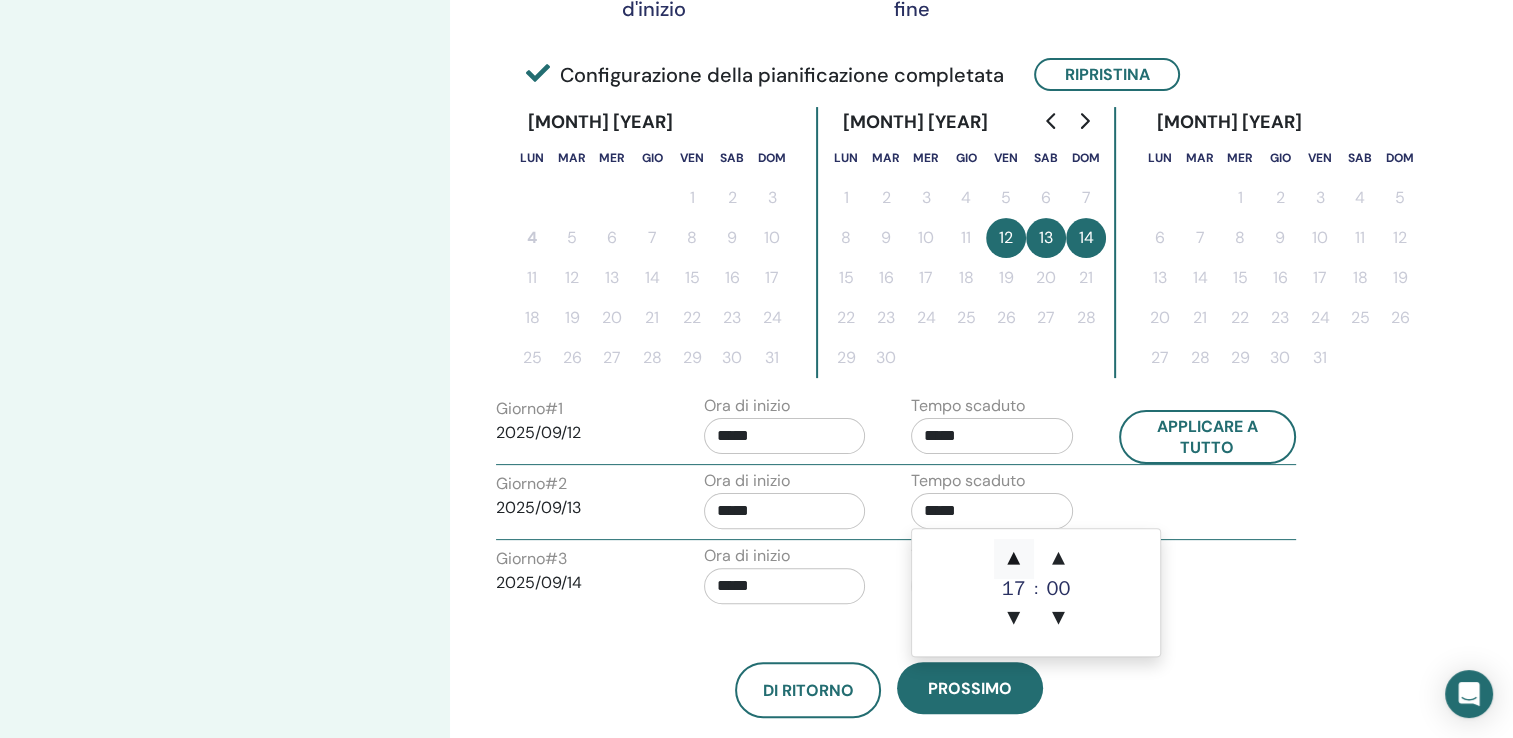 click on "▲" at bounding box center [1014, 559] 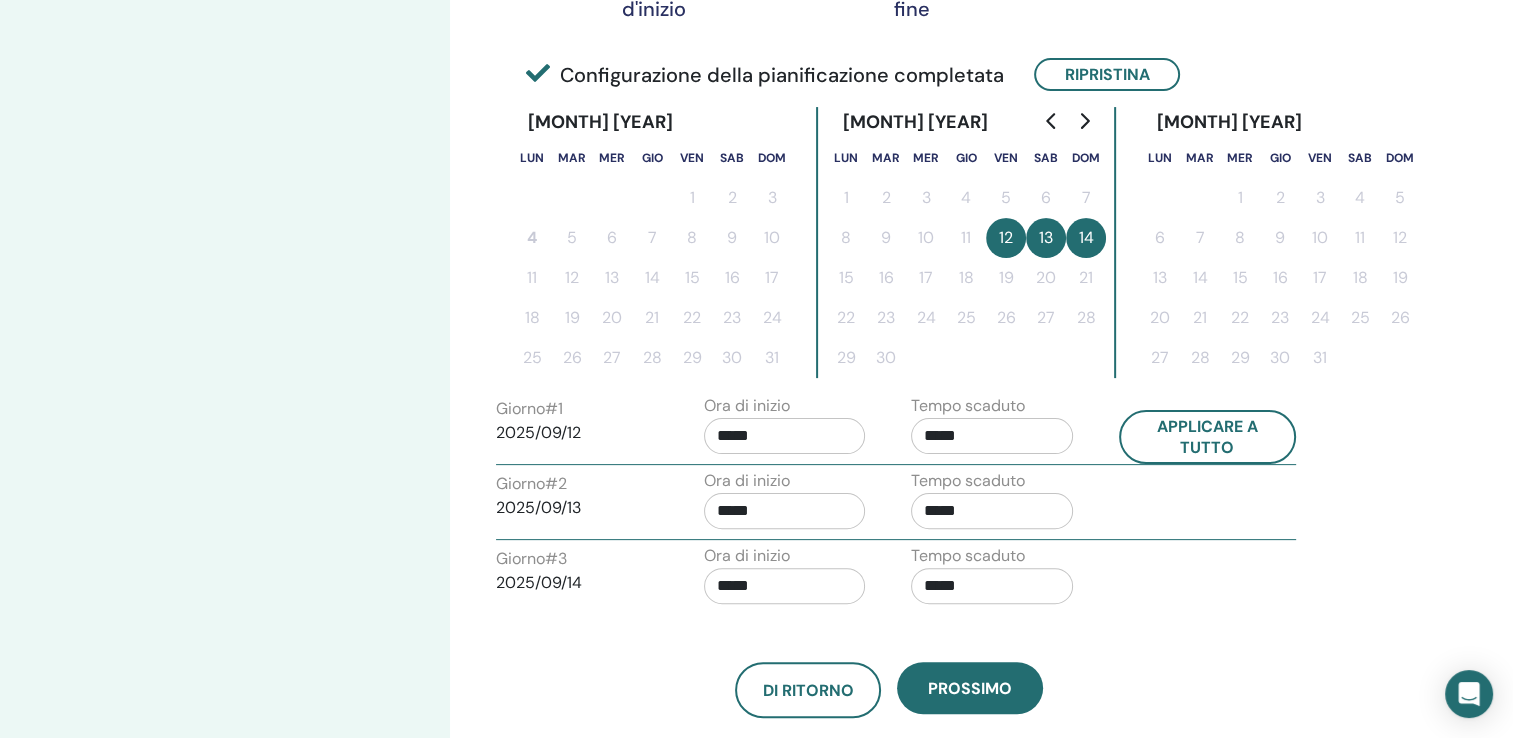 click on "Giorno  # 3 2025/09/14 Ora di inizio ***** Tempo scaduto *****" at bounding box center (896, 579) 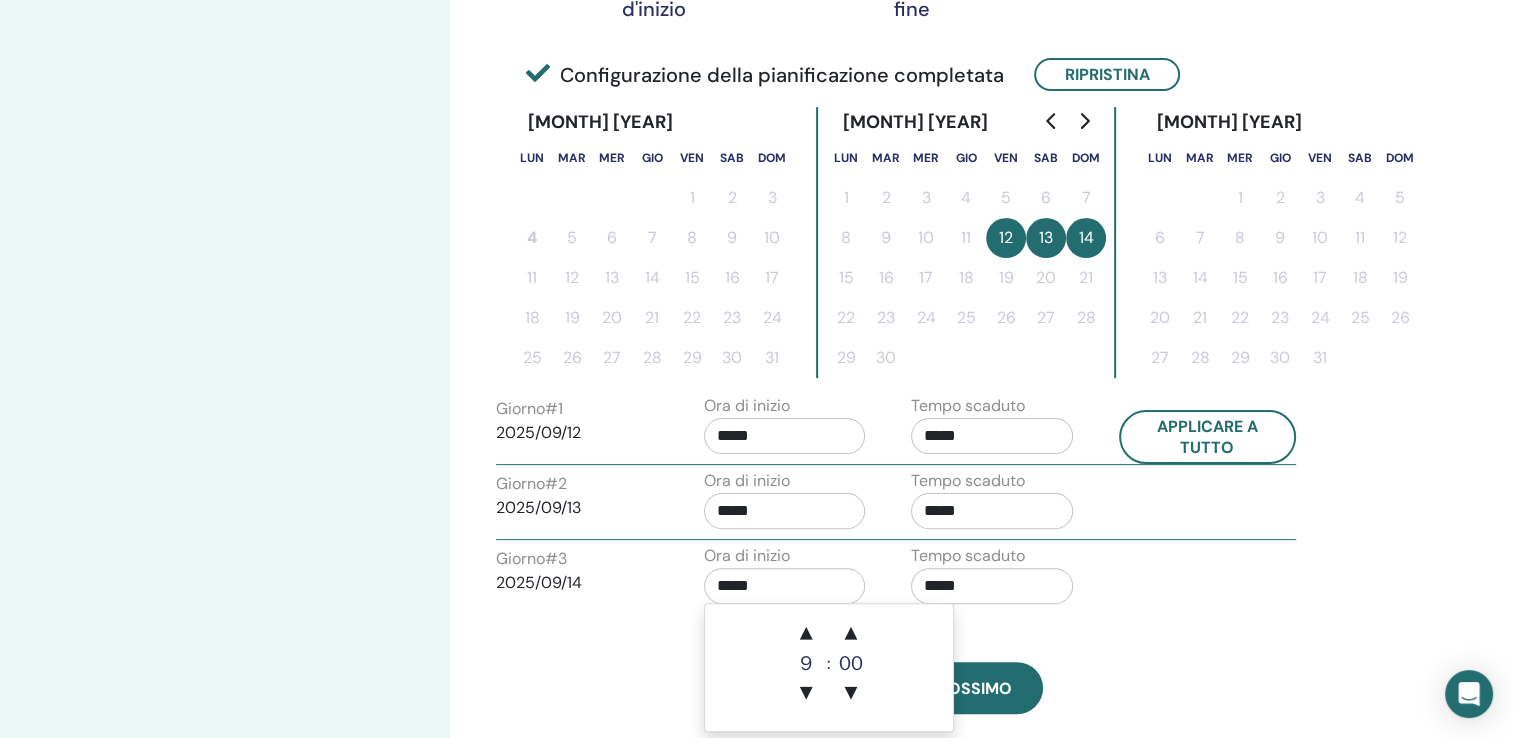 click on "*****" at bounding box center (785, 586) 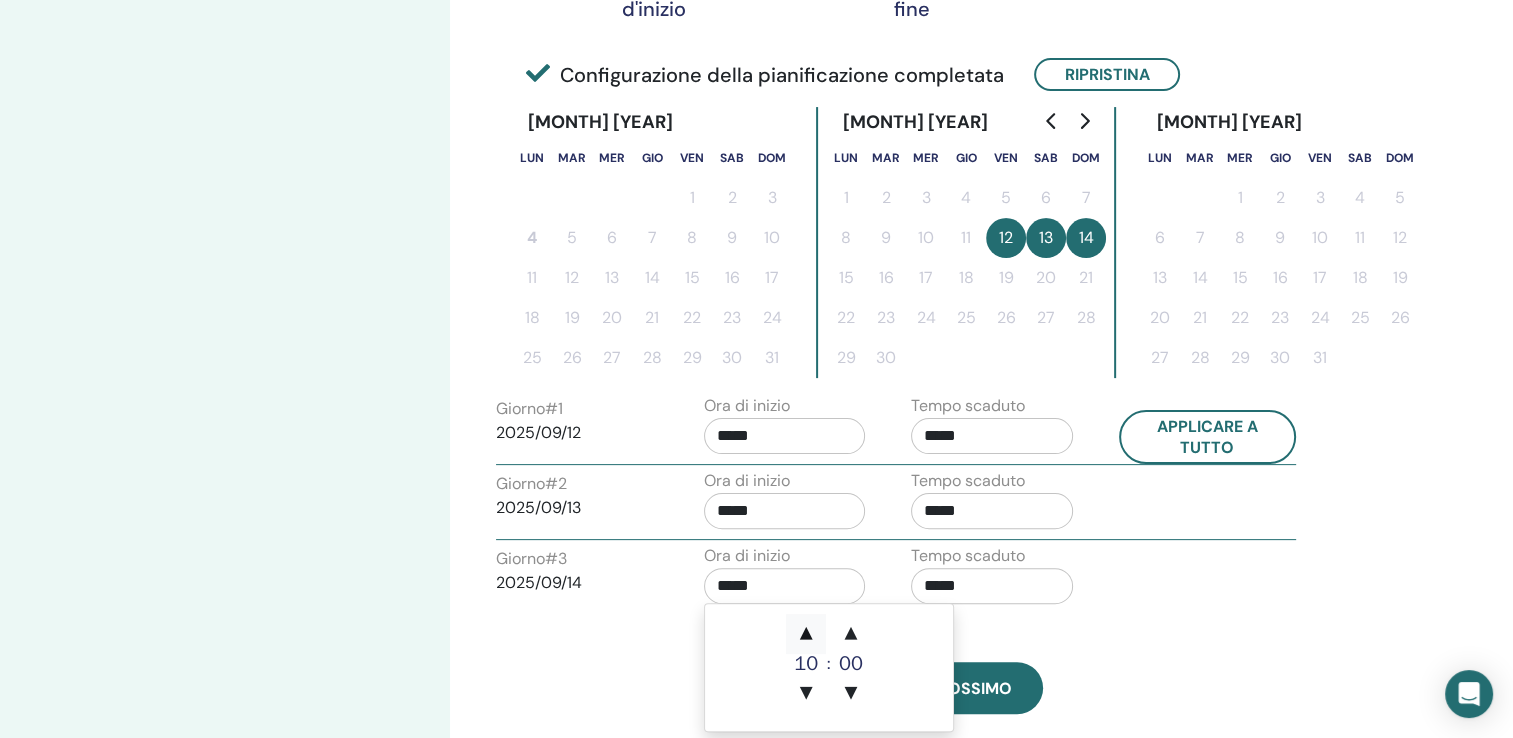 click on "▲" at bounding box center [806, 634] 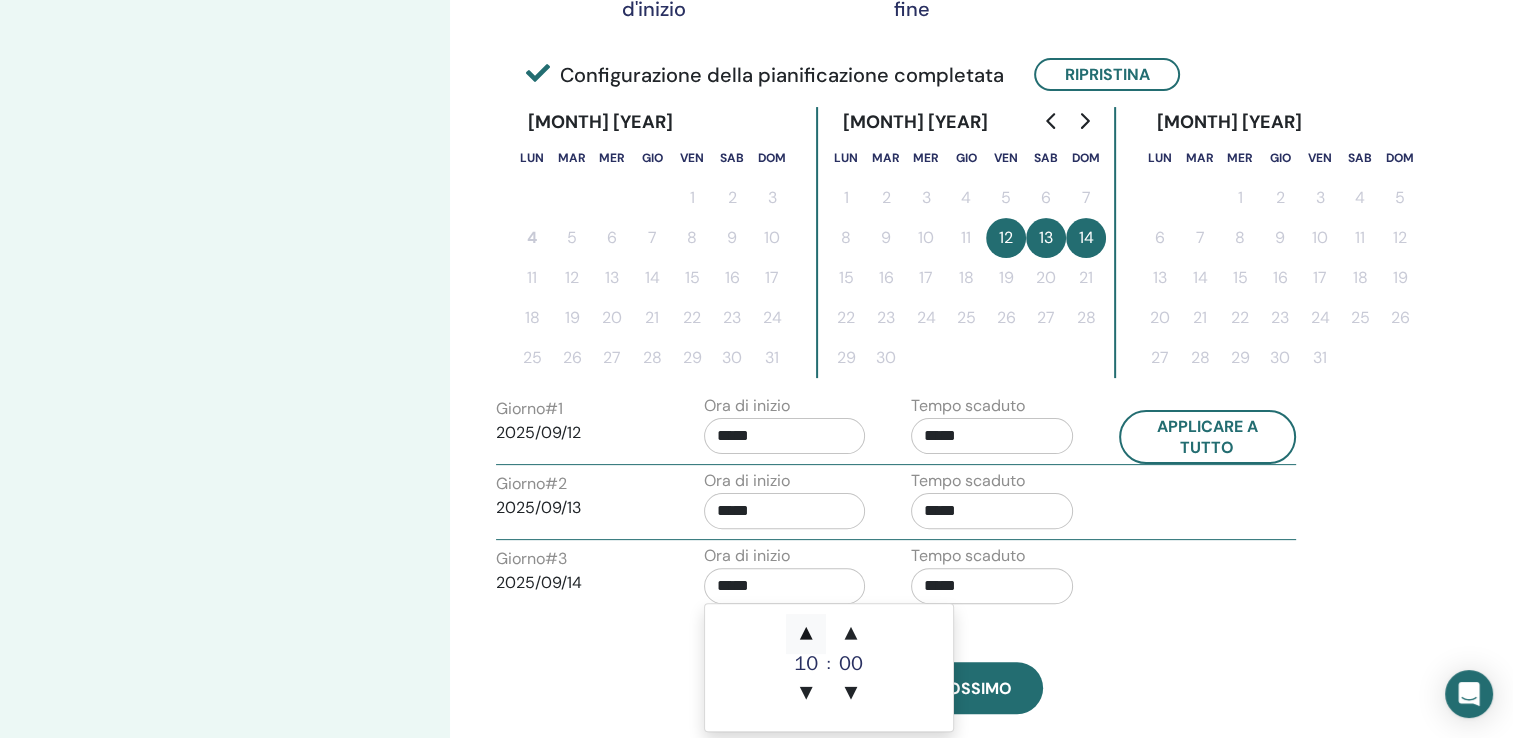 type on "*****" 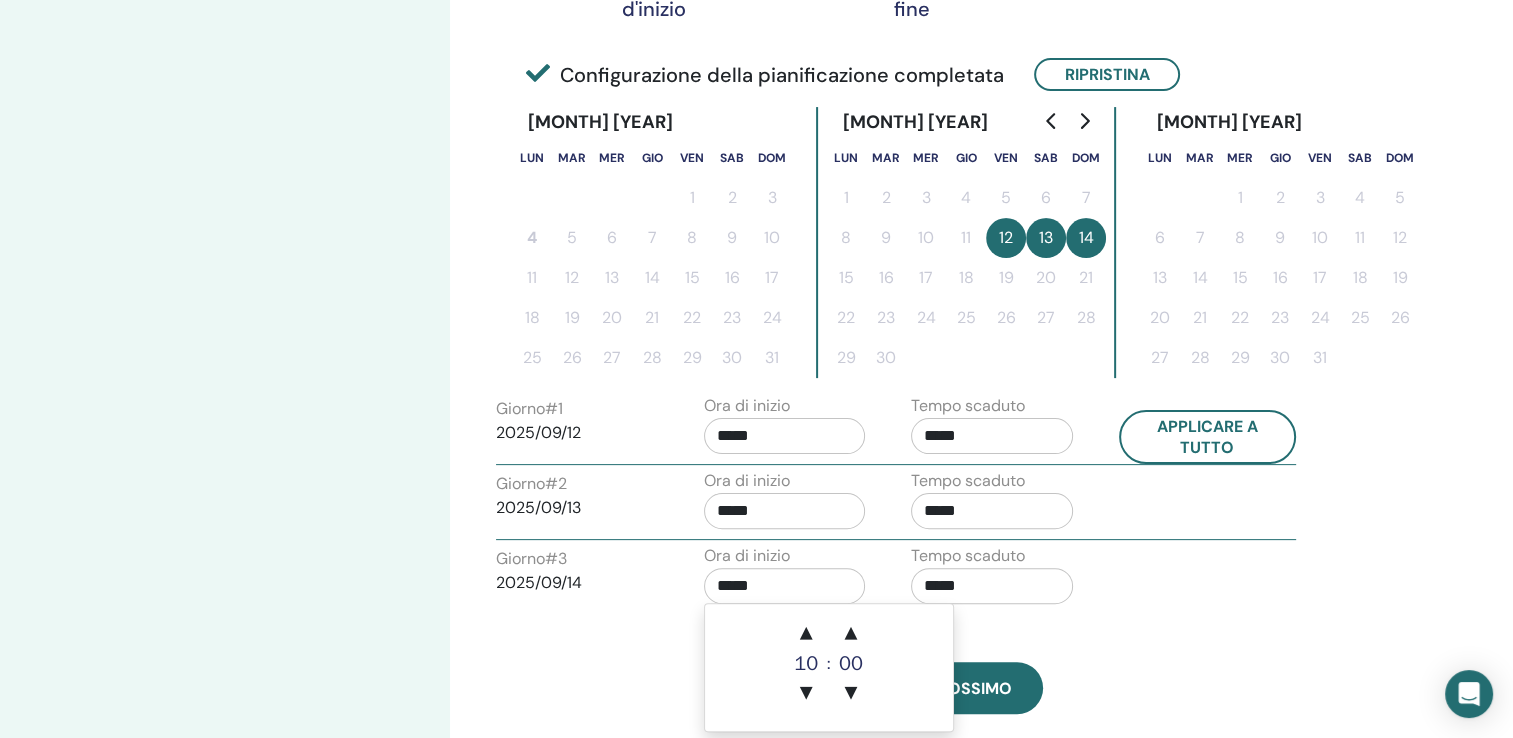 click on "*****" at bounding box center (992, 586) 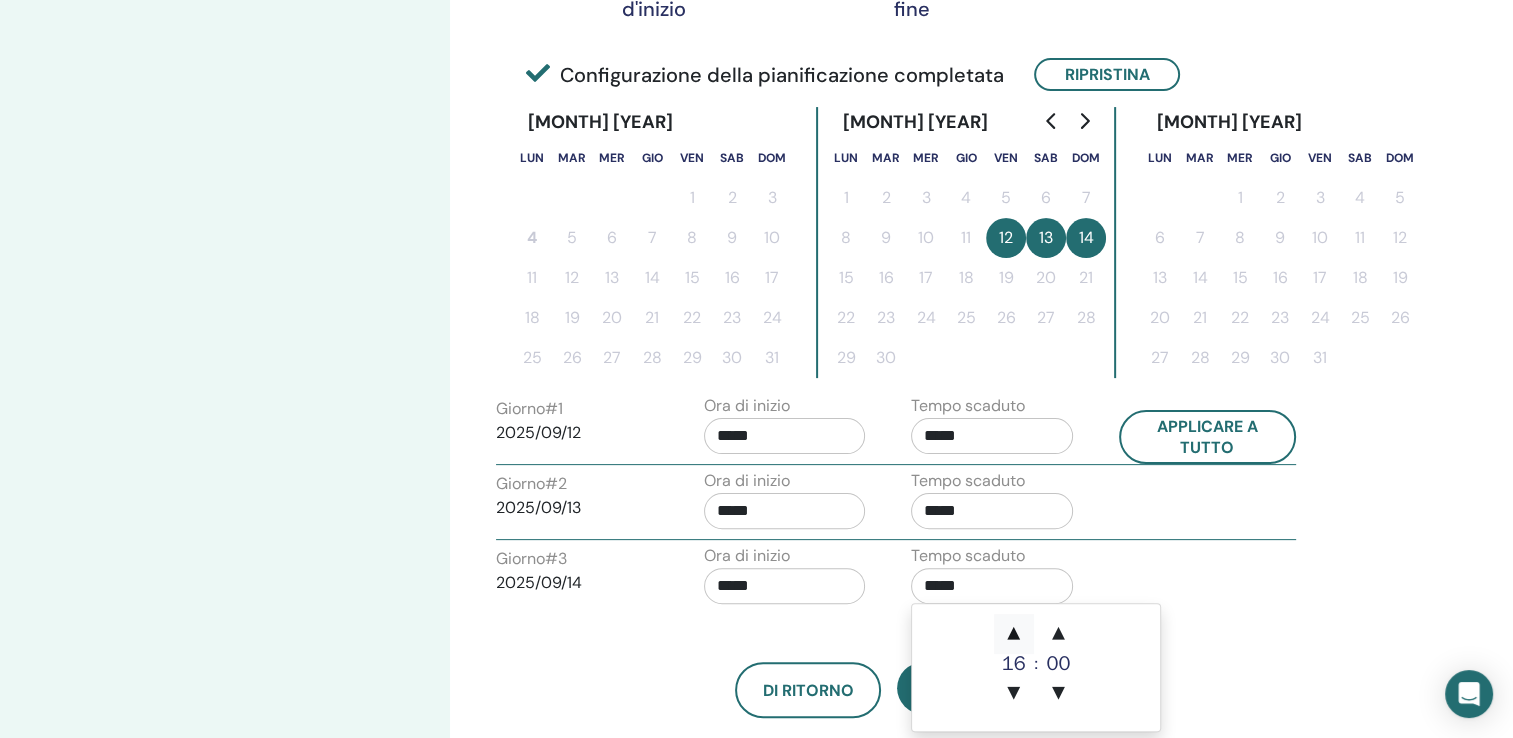 click on "▲" at bounding box center (1014, 634) 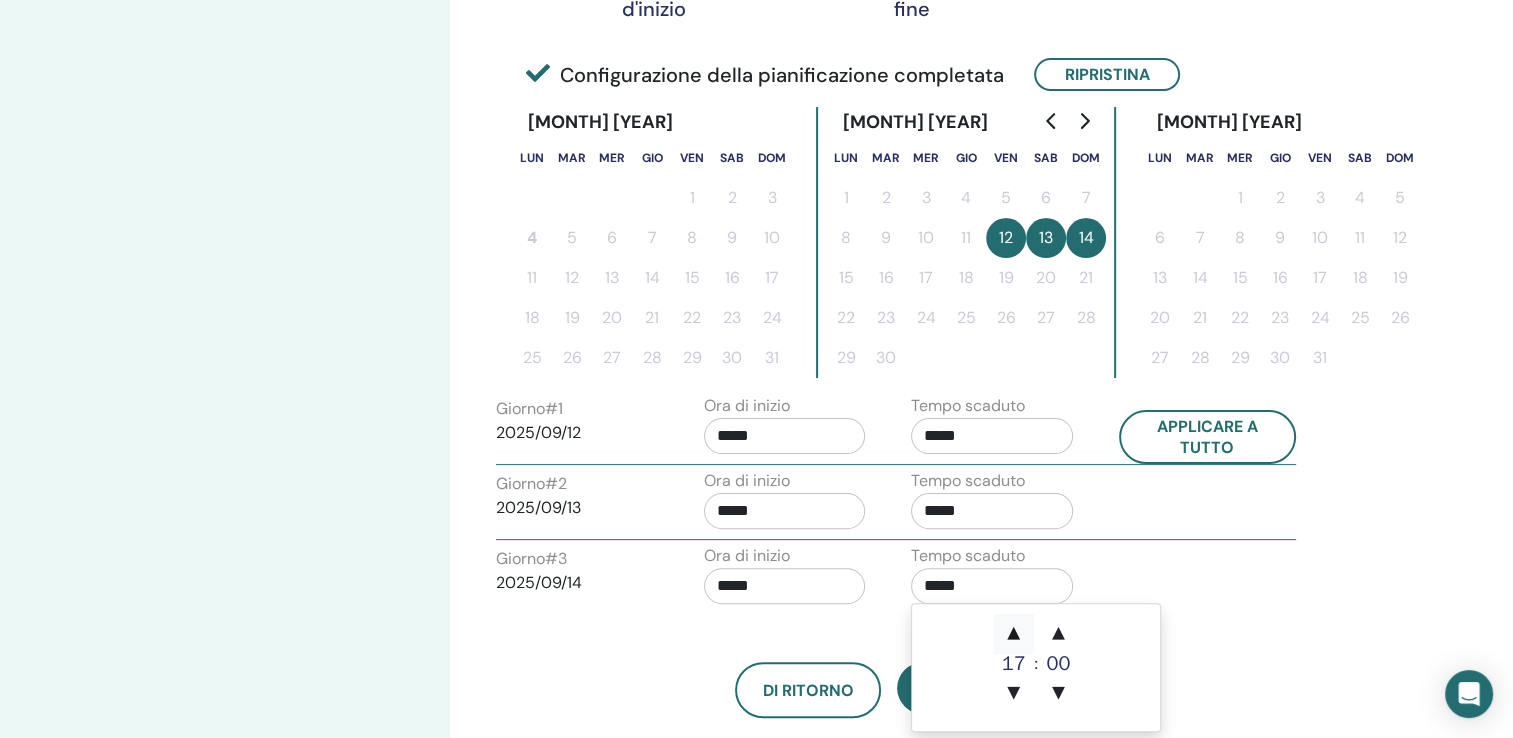 click on "▲" at bounding box center (1014, 634) 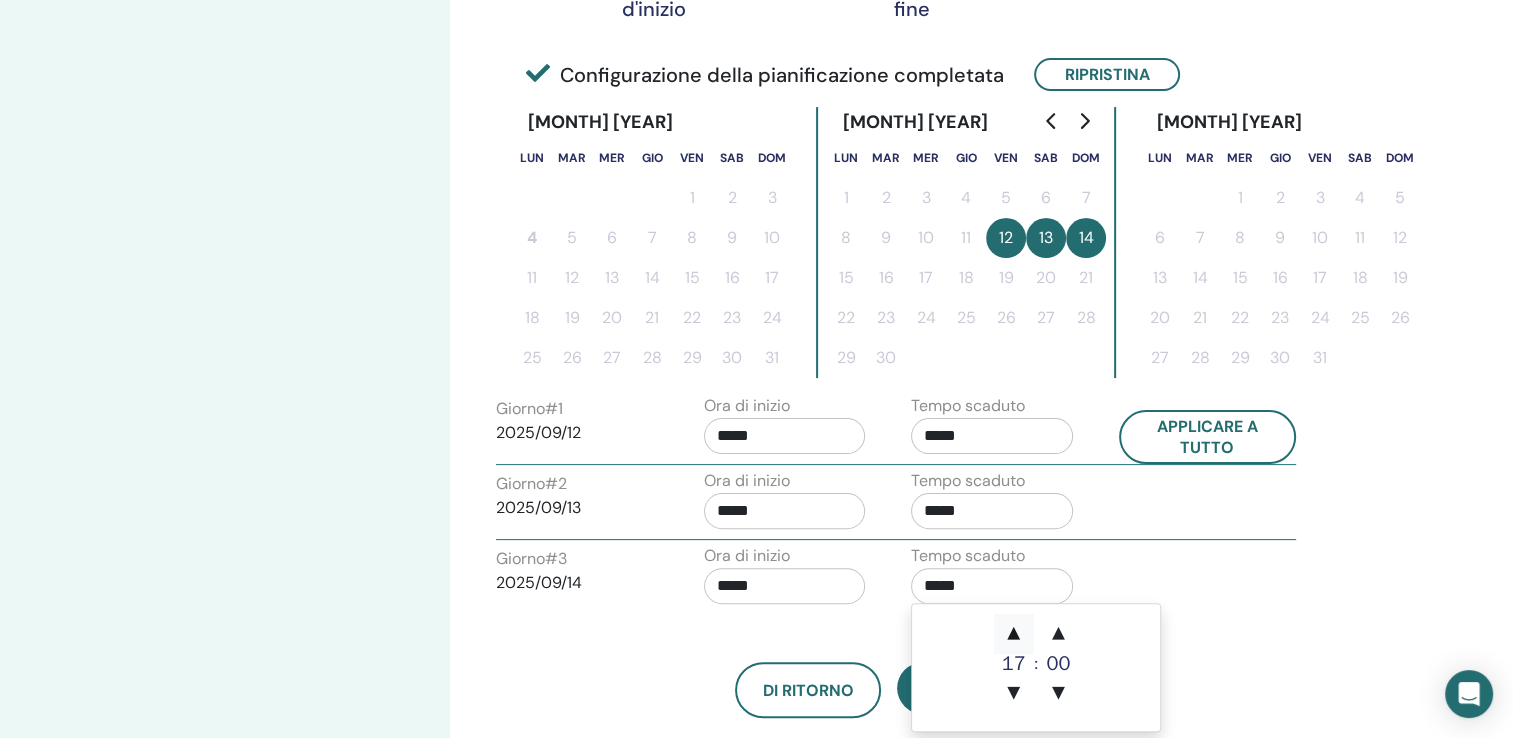type on "*****" 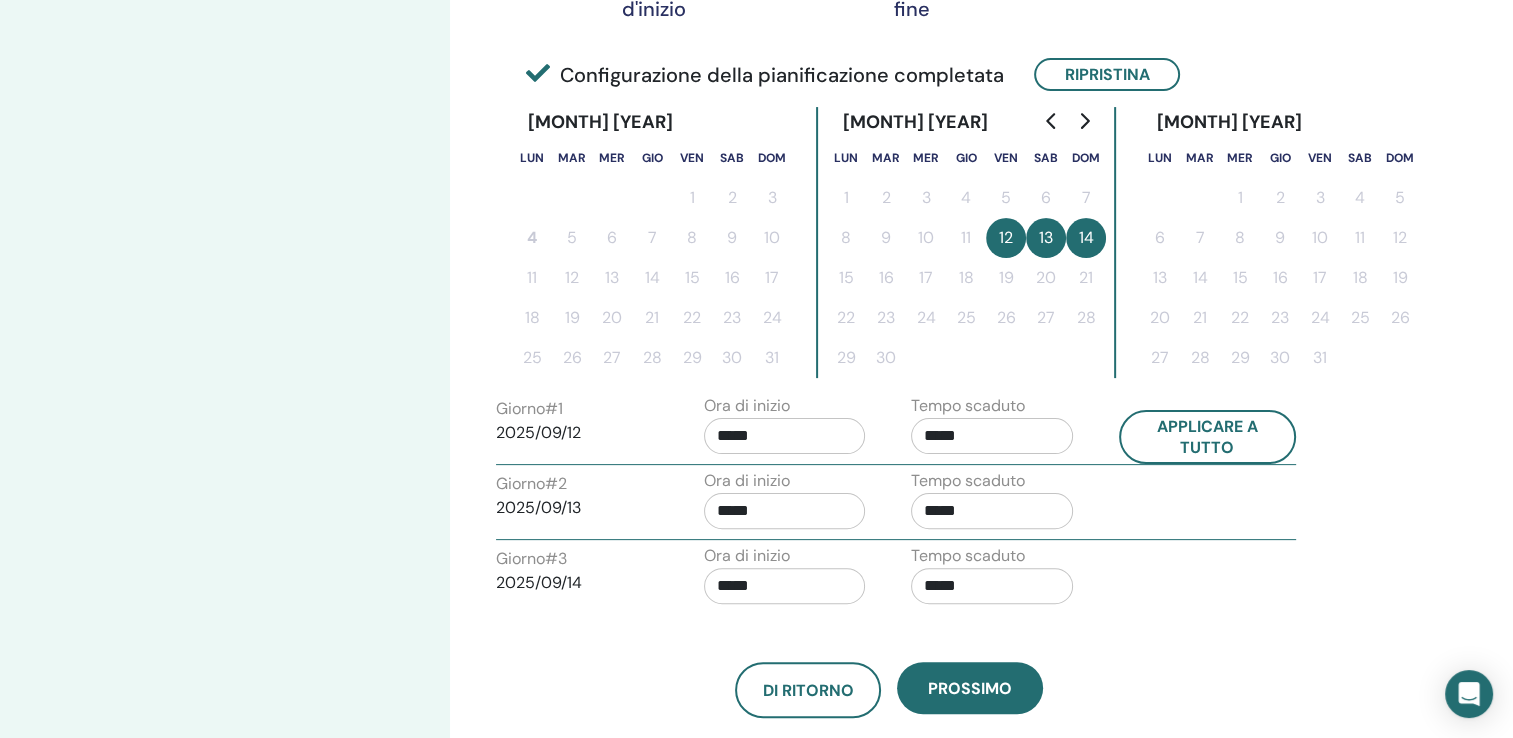 click on "Fuso orario Fuso orario (GMT-8) US/Alaska Data e ora del seminario Data d'inizio Data di fine Fatto Configurazione della pianificazione completata Ripristina agosto 2025 lun mar mer gio ven sab dom 1 2 3 4 5 6 7 8 9 10 11 12 13 14 15 16 17 18 19 20 21 22 23 24 25 26 27 28 29 30 31 settembre 2025 lun mar mer gio ven sab dom 1 2 3 4 5 6 7 8 9 10 11 12 13 14 15 16 17 18 19 20 21 22 23 24 25 26 27 28 29 30 ottobre 2025 lun mar mer gio ven sab dom 1 2 3 4 5 6 7 8 9 10 11 12 13 14 15 16 17 18 19 20 21 22 23 24 25 26 27 28 29 30 31 Giorno  # 1 2025/09/12 Ora di inizio ***** Tempo scaduto ***** Applicare a tutto Giorno  # 2 2025/09/13 Ora di inizio ***** Tempo scaduto ***** Giorno  # 3 2025/09/14 Ora di inizio ***** Tempo scaduto ***** Di ritorno Prossimo" at bounding box center (954, 311) 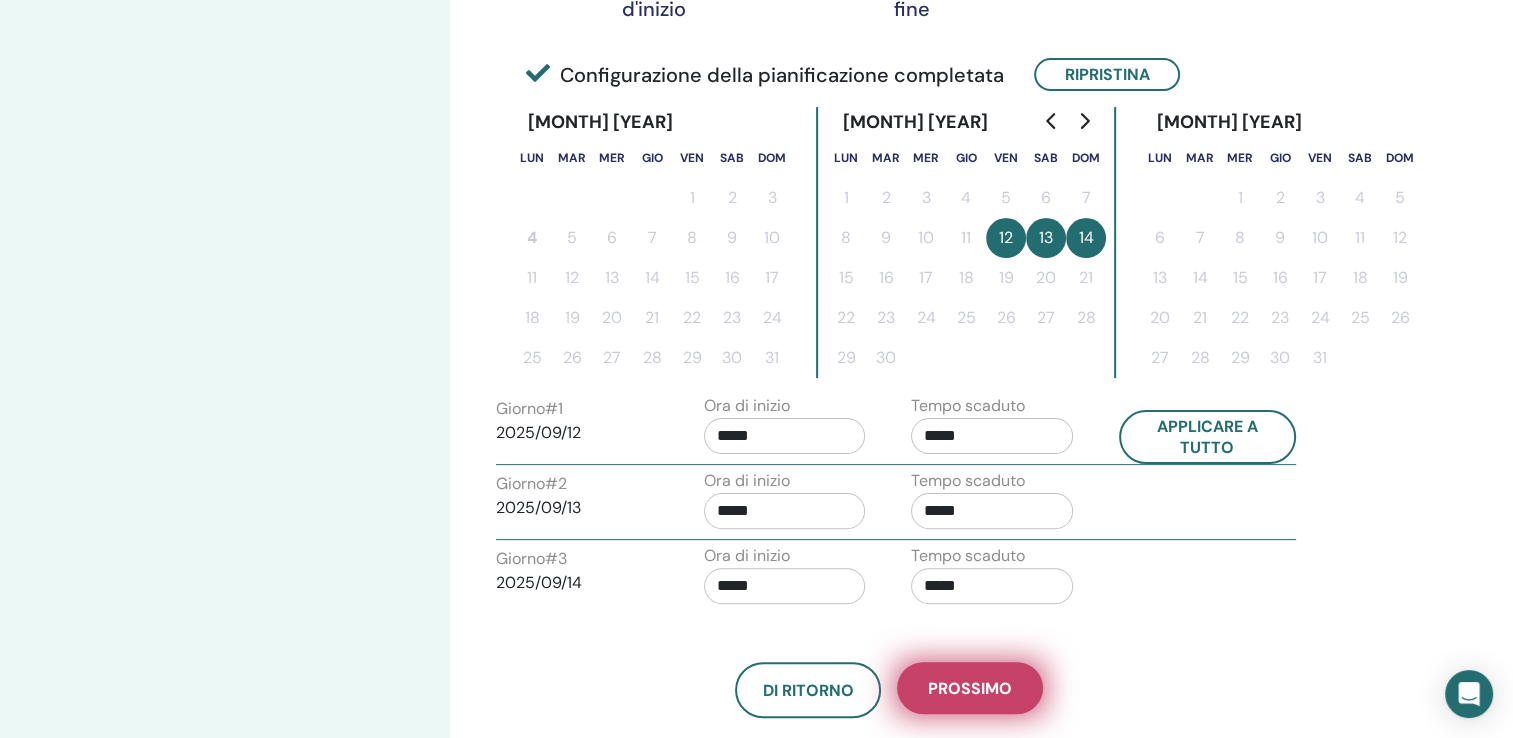 click on "Prossimo" at bounding box center (970, 688) 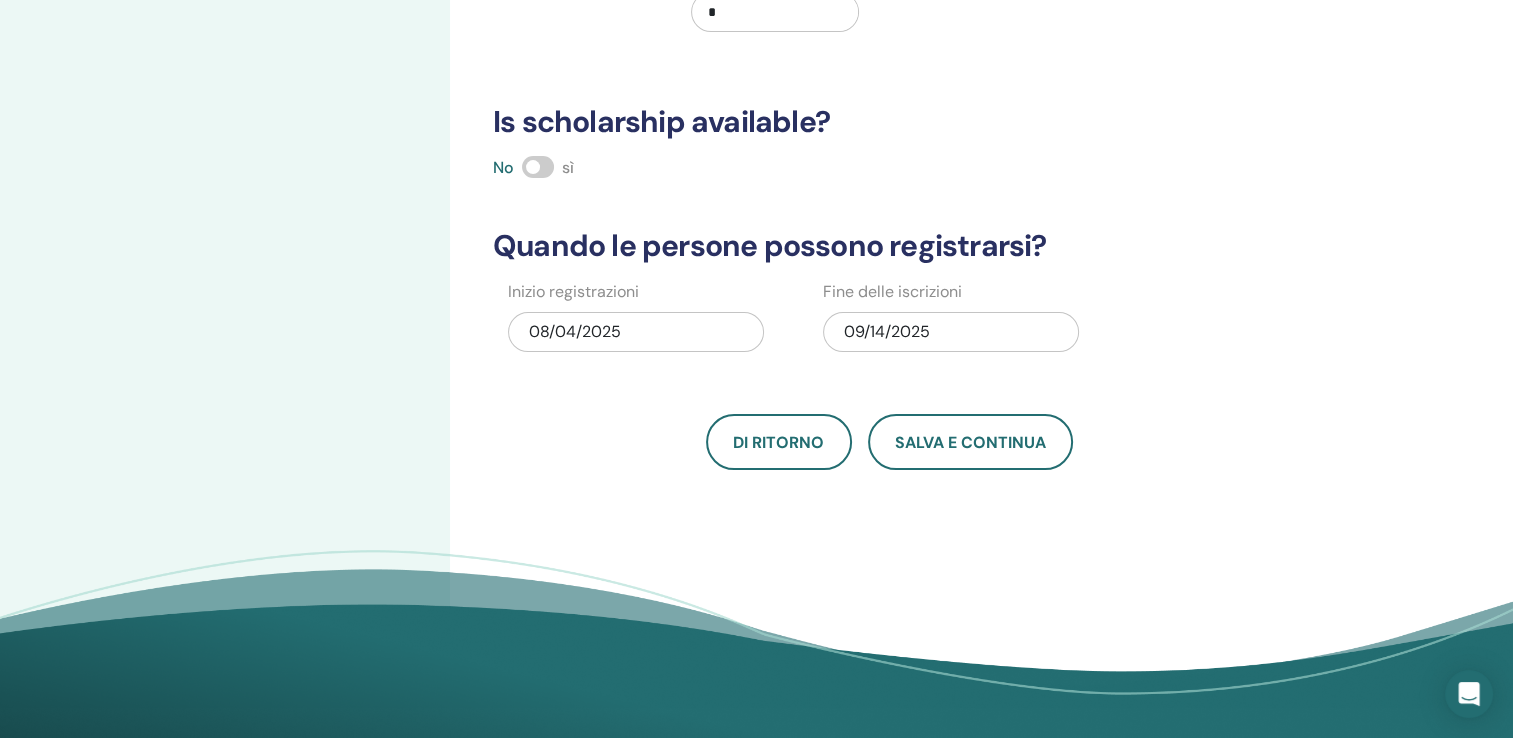 click at bounding box center [538, 167] 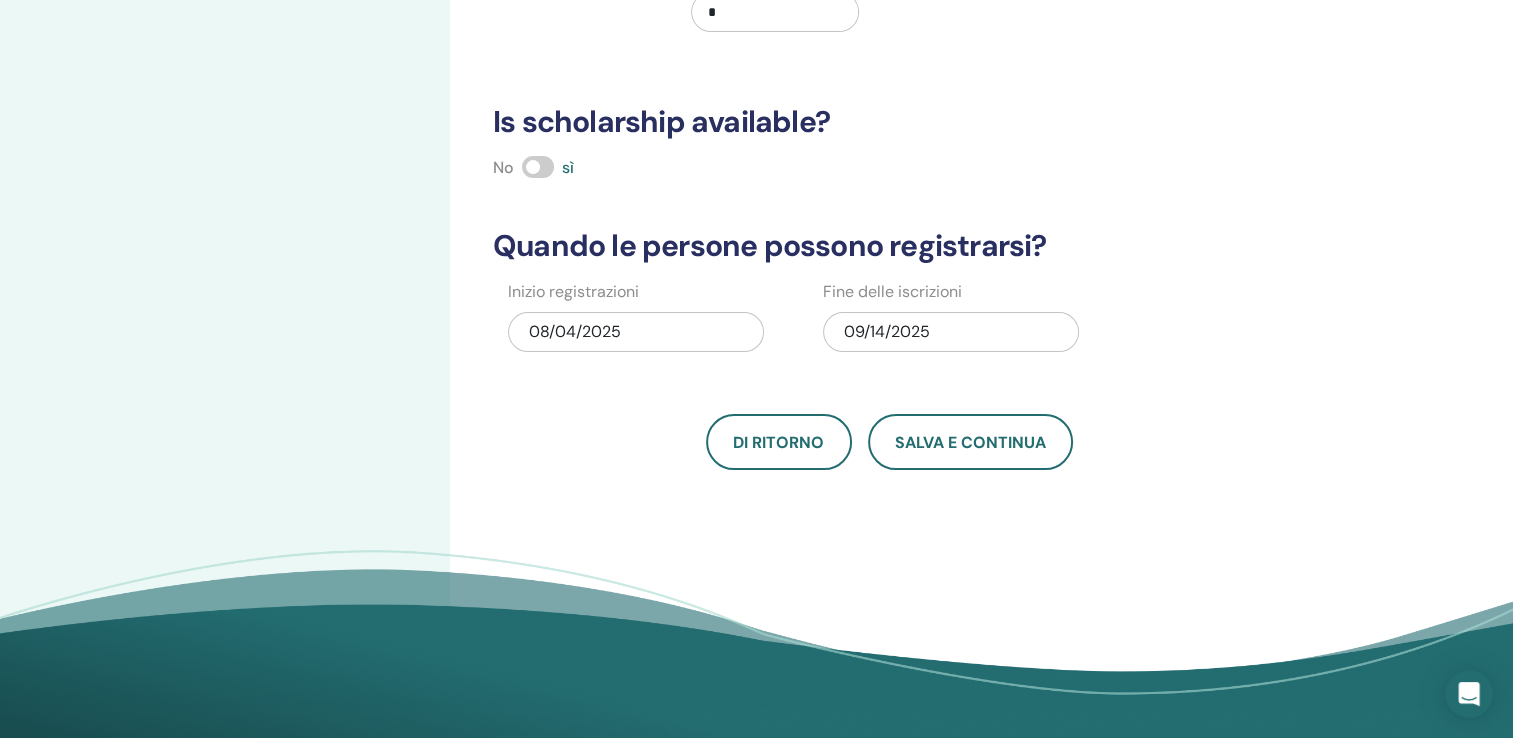 click on "Inizio registrazioni 08/04/2025 Fine delle iscrizioni 09/14/2025" at bounding box center [874, 323] 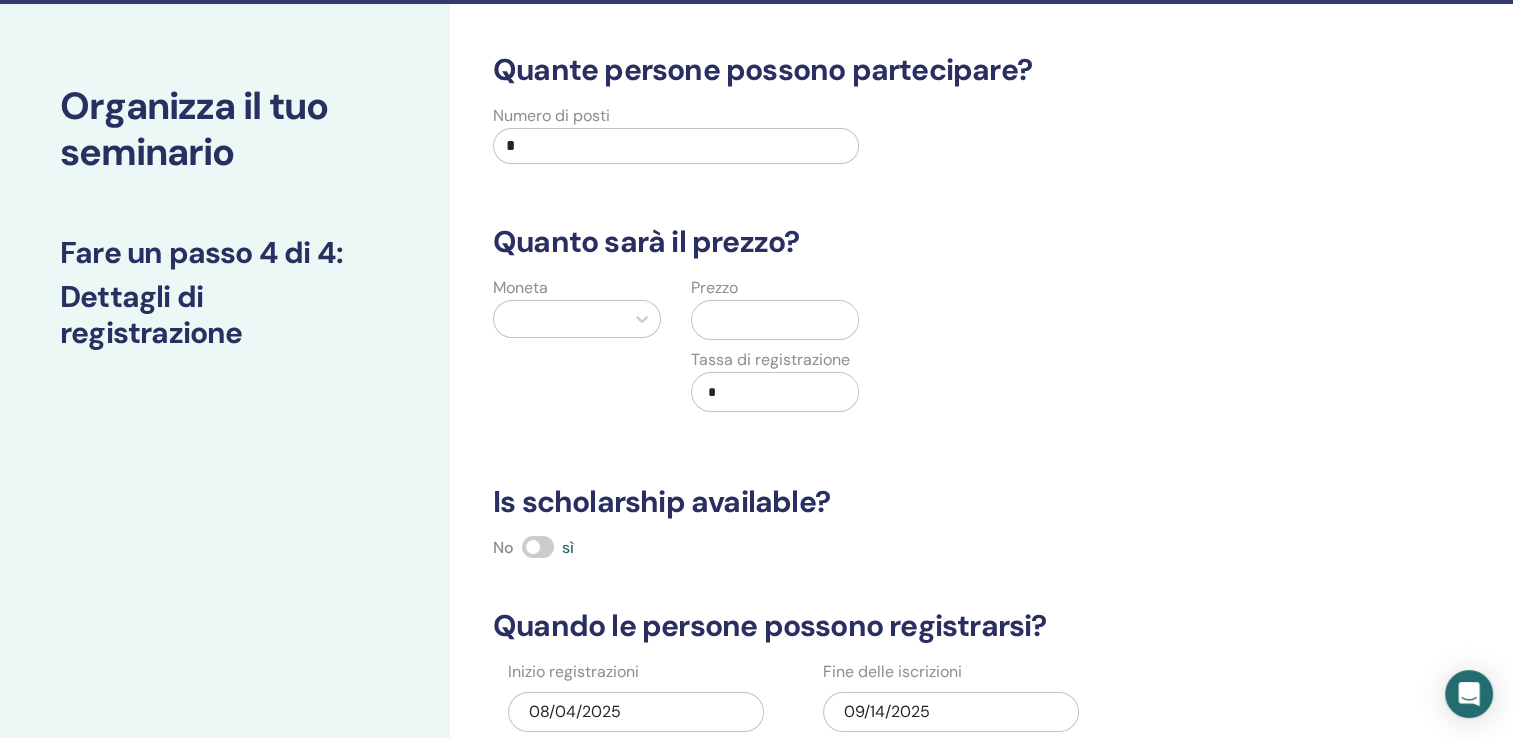 scroll, scrollTop: 0, scrollLeft: 0, axis: both 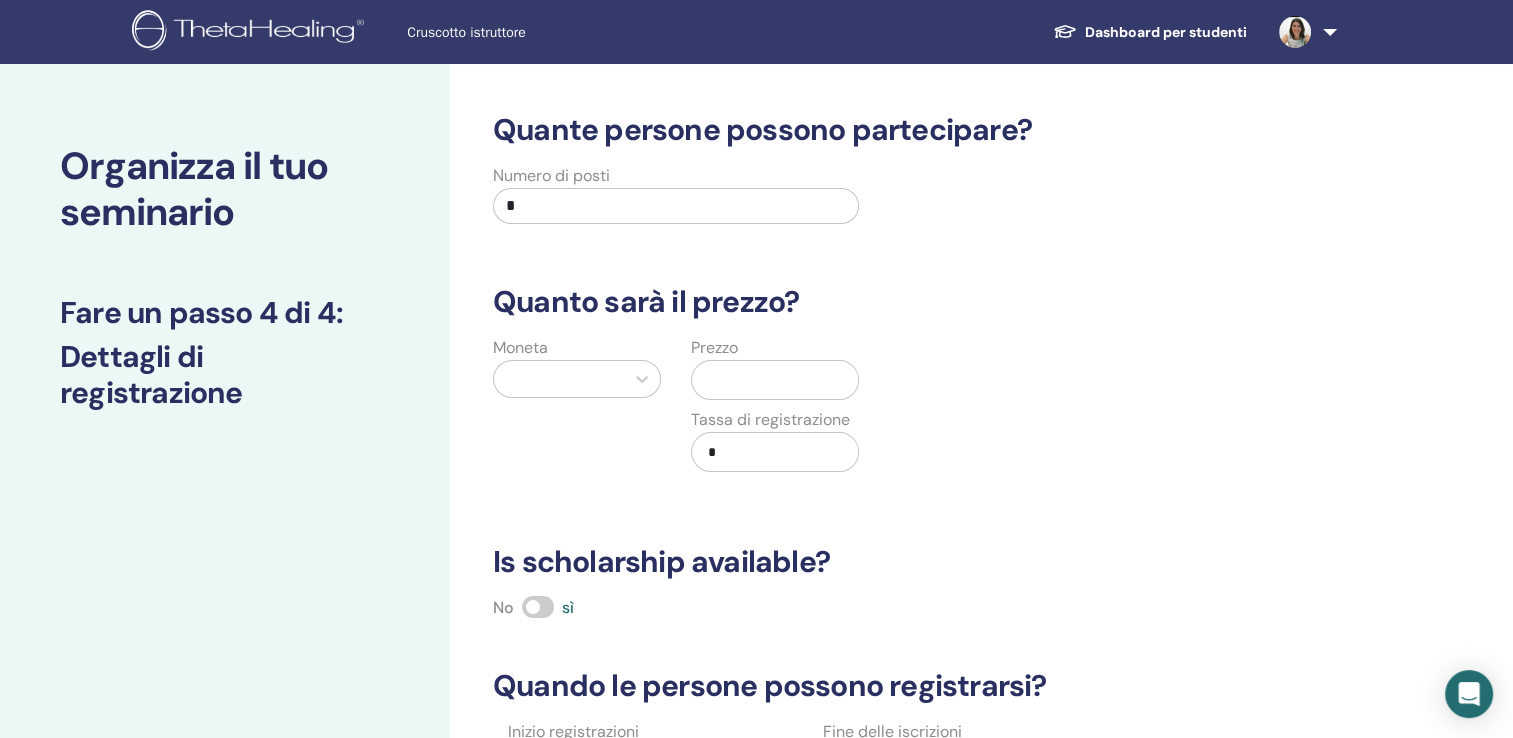 click on "*" at bounding box center (676, 206) 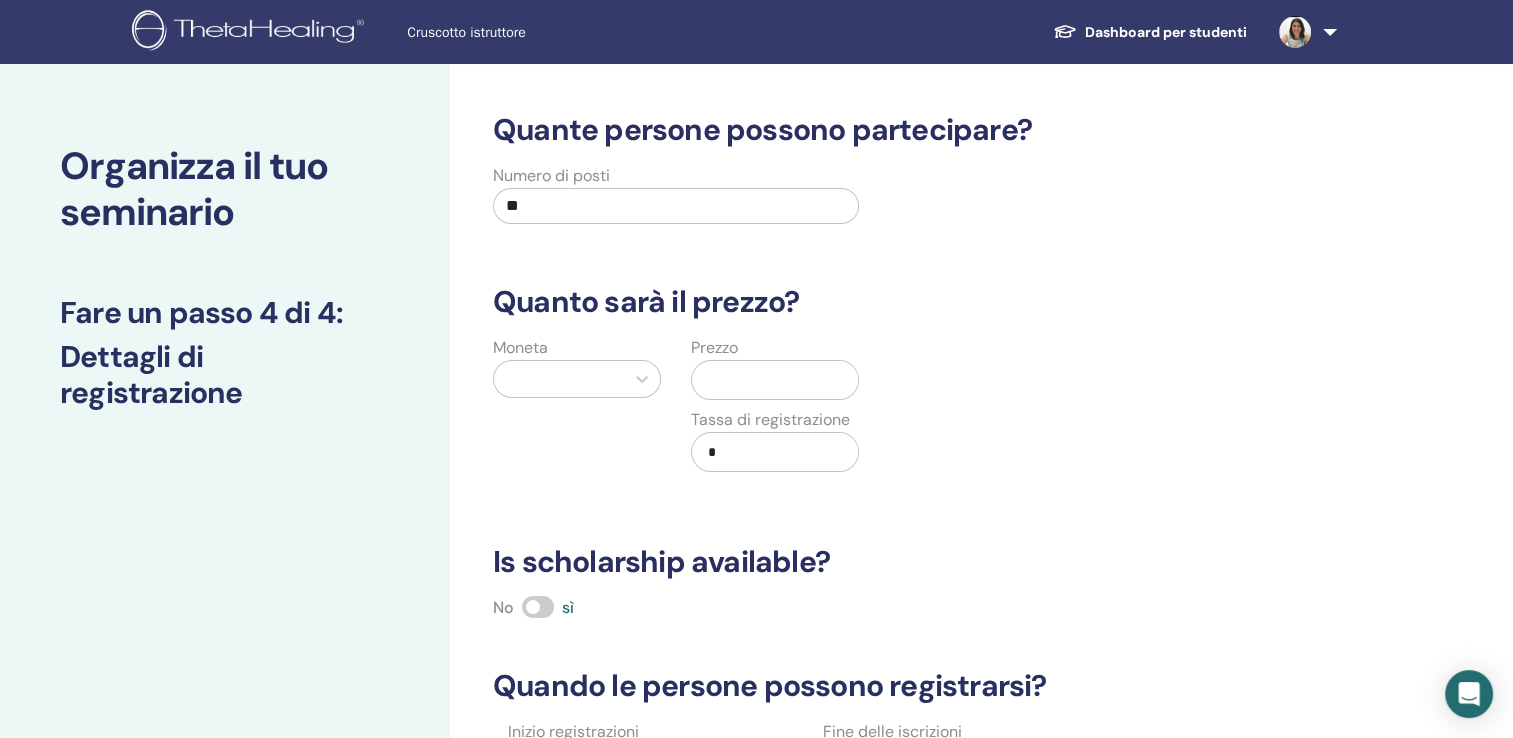 type on "**" 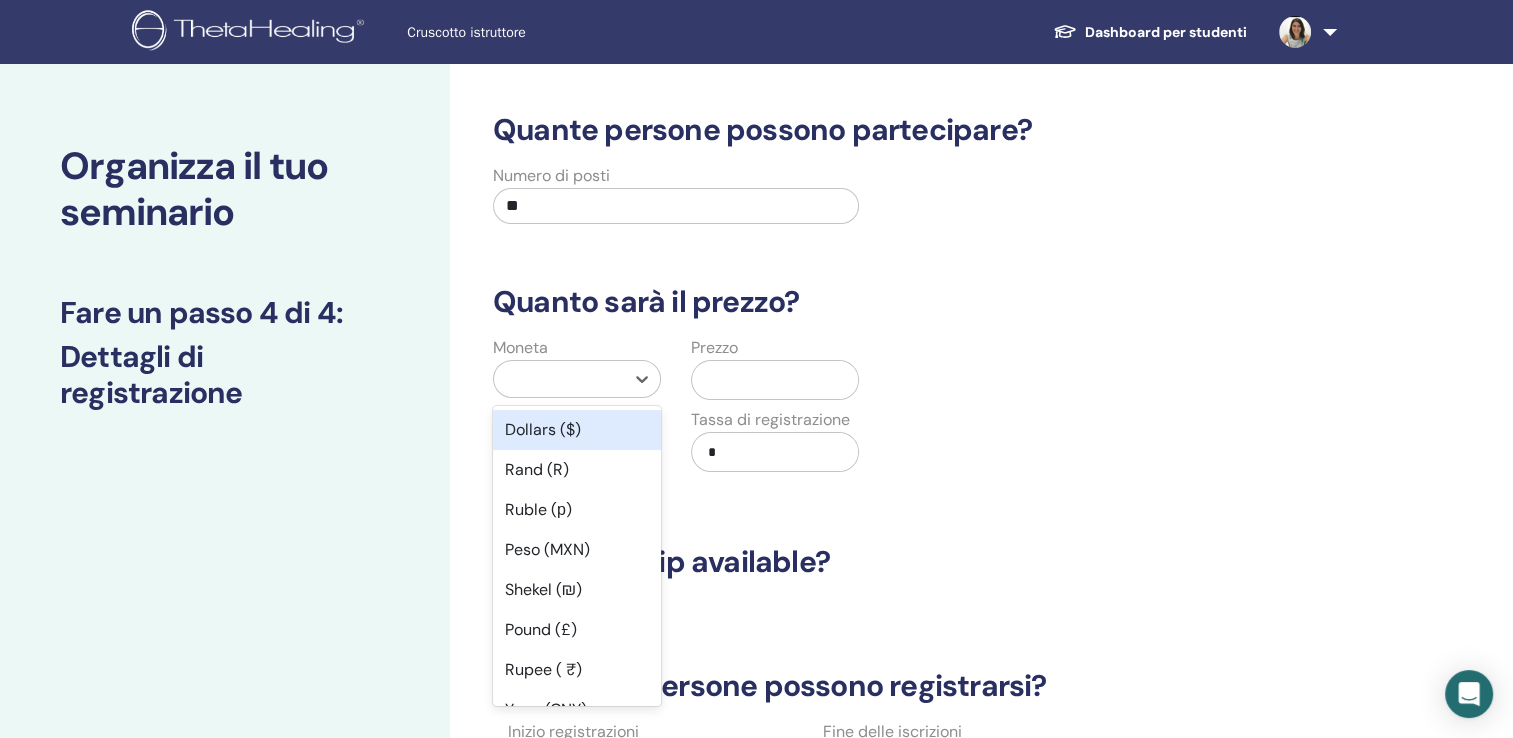 click at bounding box center [559, 379] 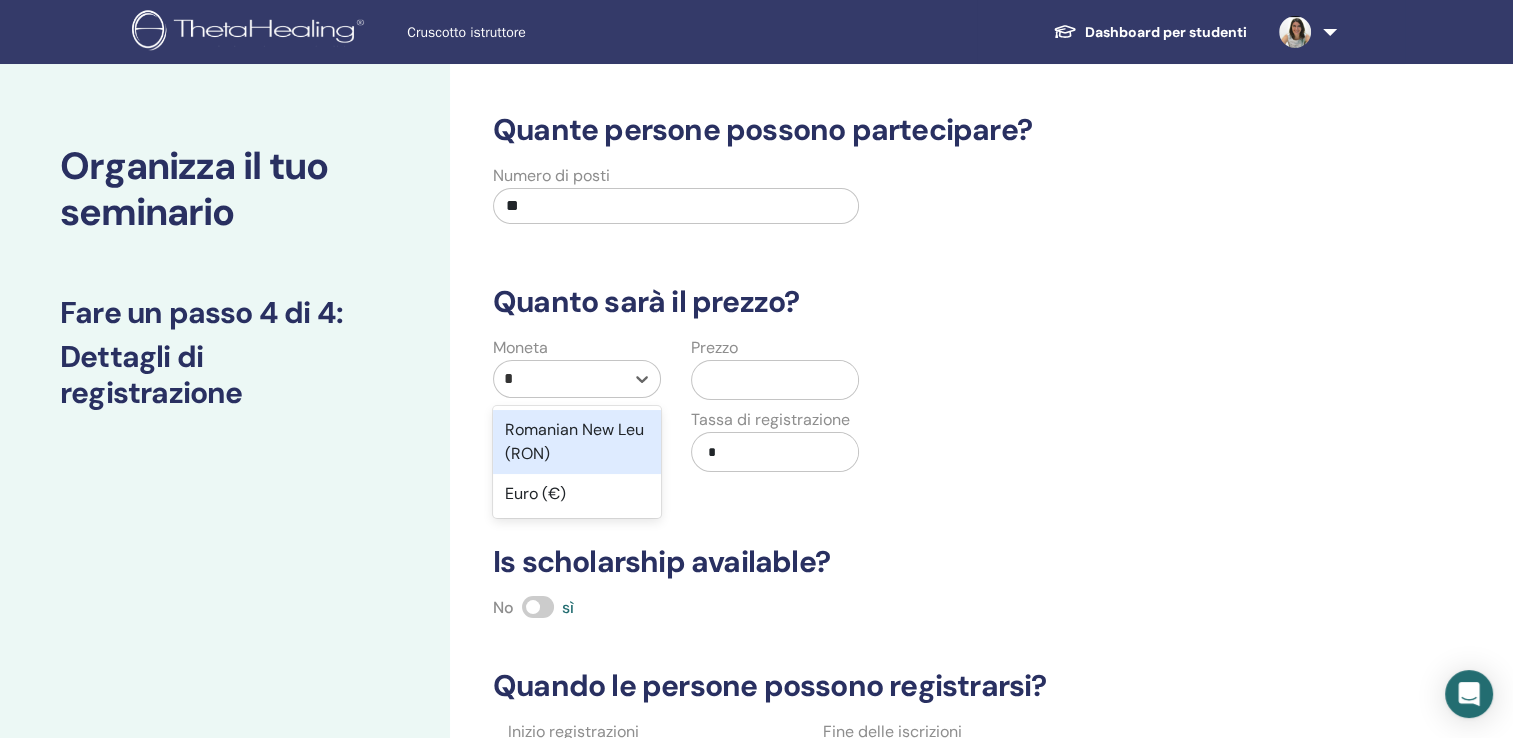 type on "**" 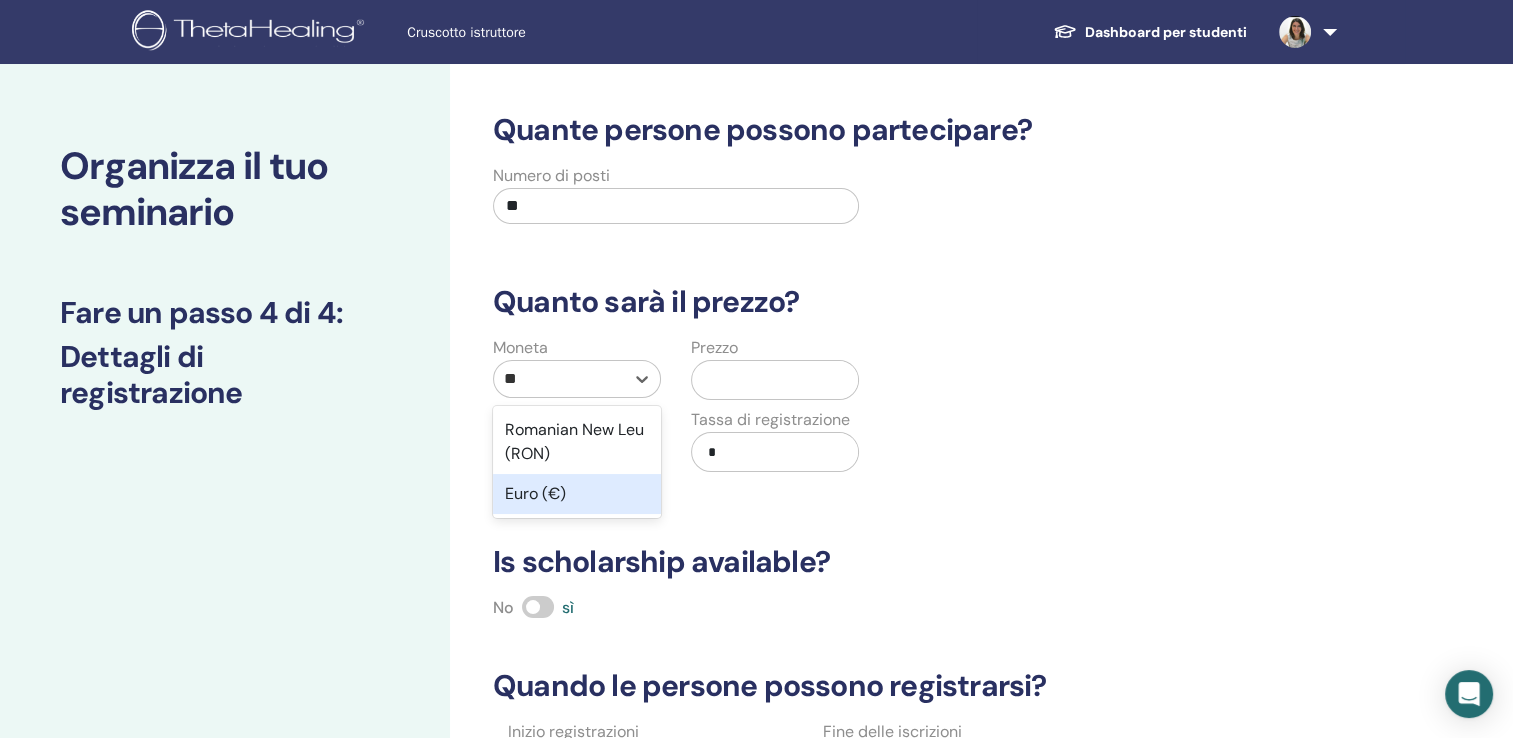 click on "Euro (€)" at bounding box center [577, 494] 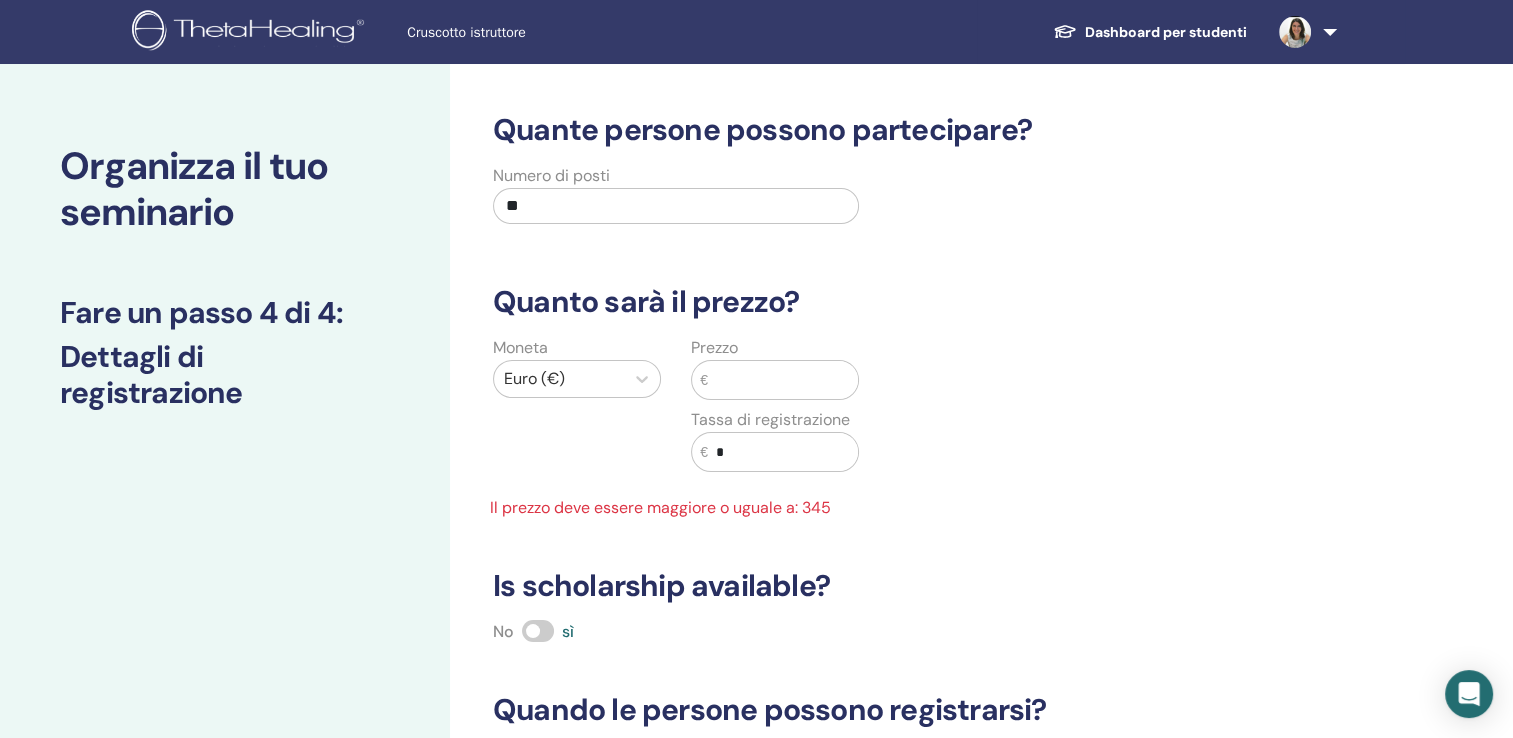 click at bounding box center (783, 380) 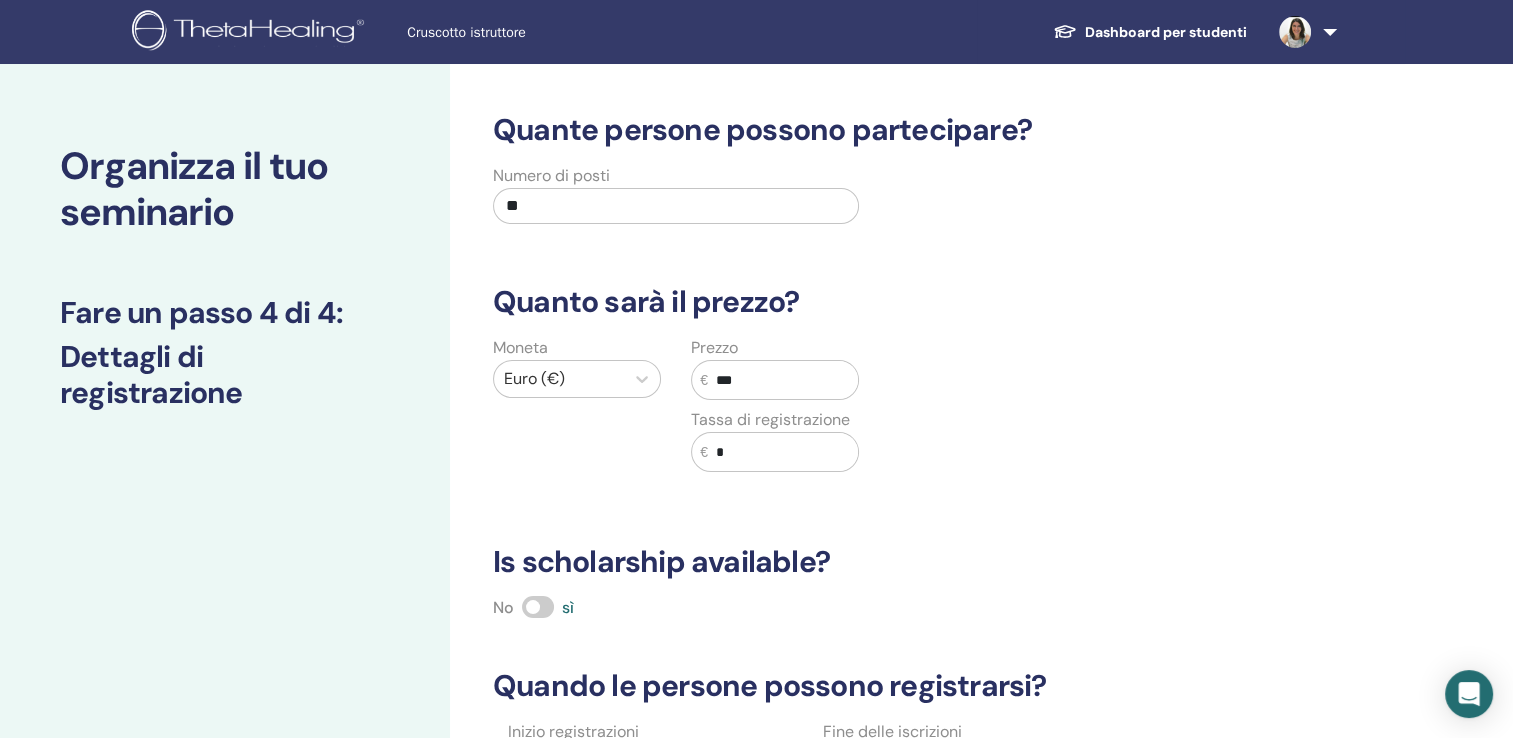 type on "***" 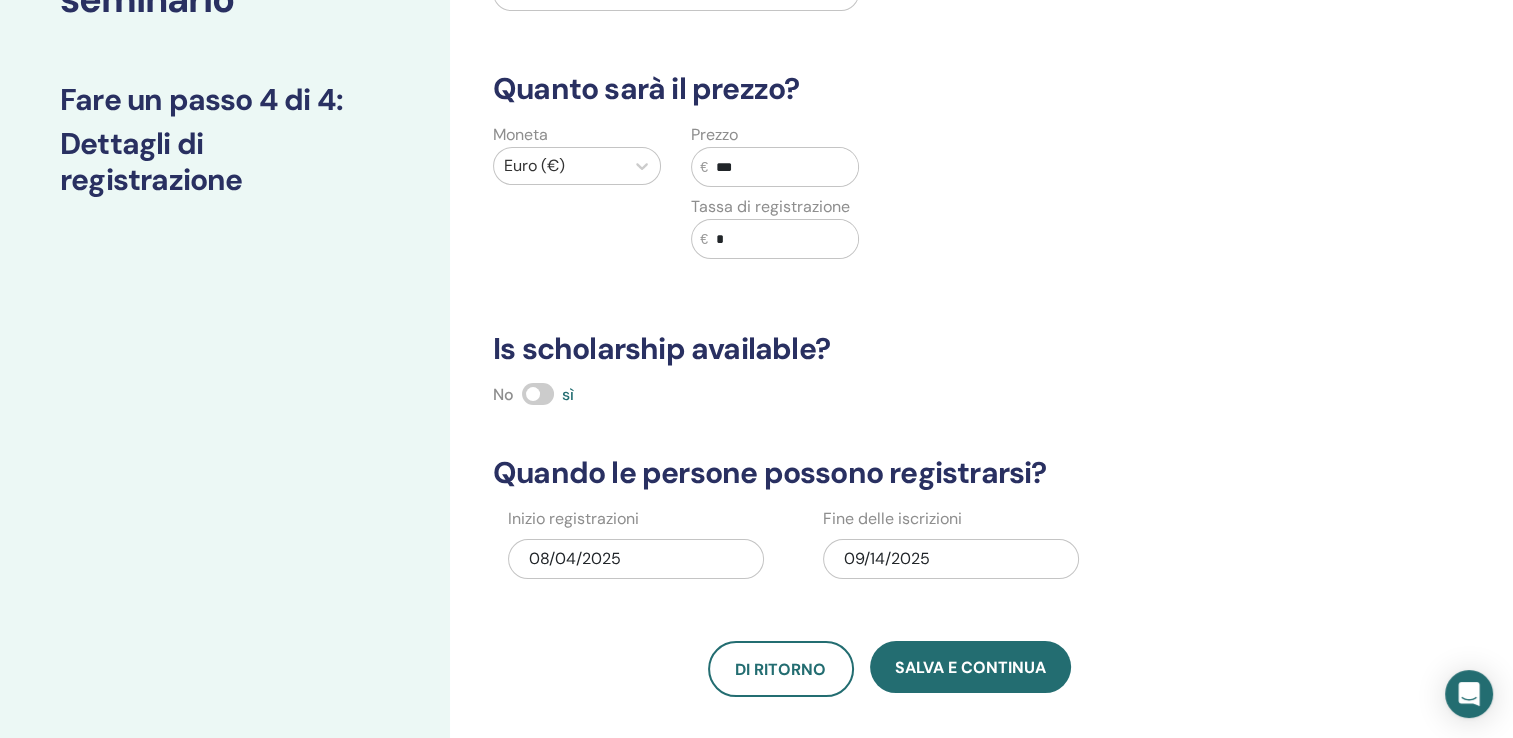 scroll, scrollTop: 400, scrollLeft: 0, axis: vertical 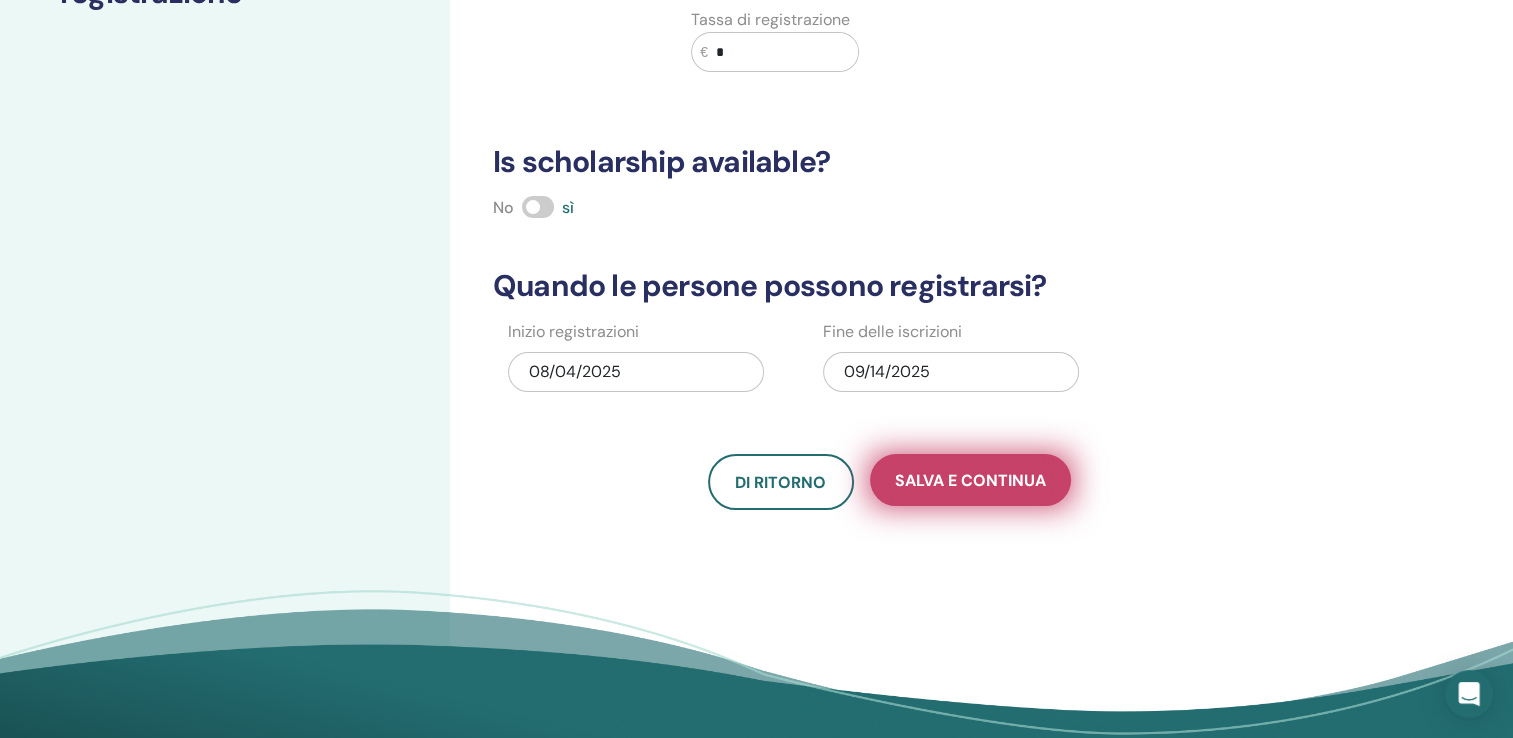 click on "Salva e continua" at bounding box center (970, 480) 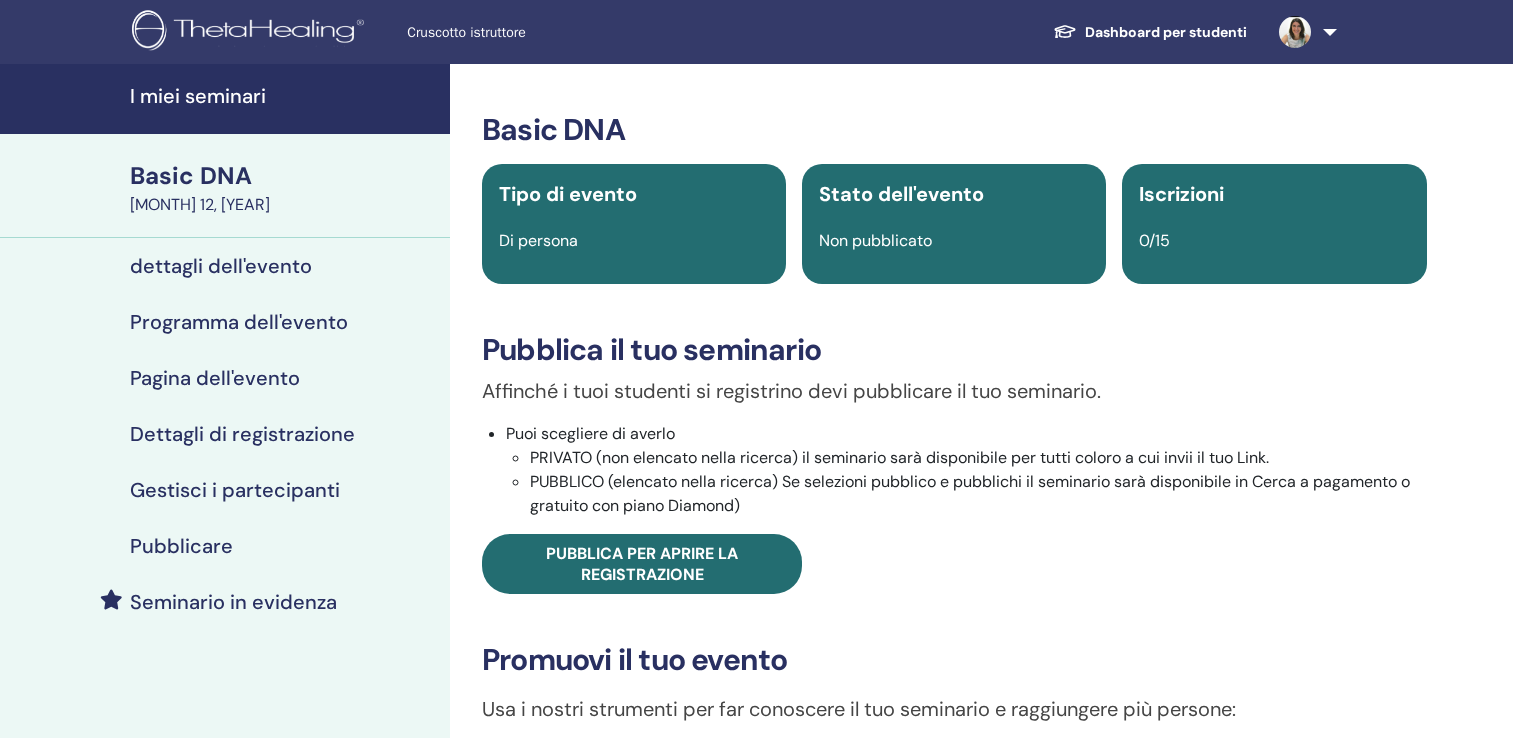 scroll, scrollTop: 0, scrollLeft: 0, axis: both 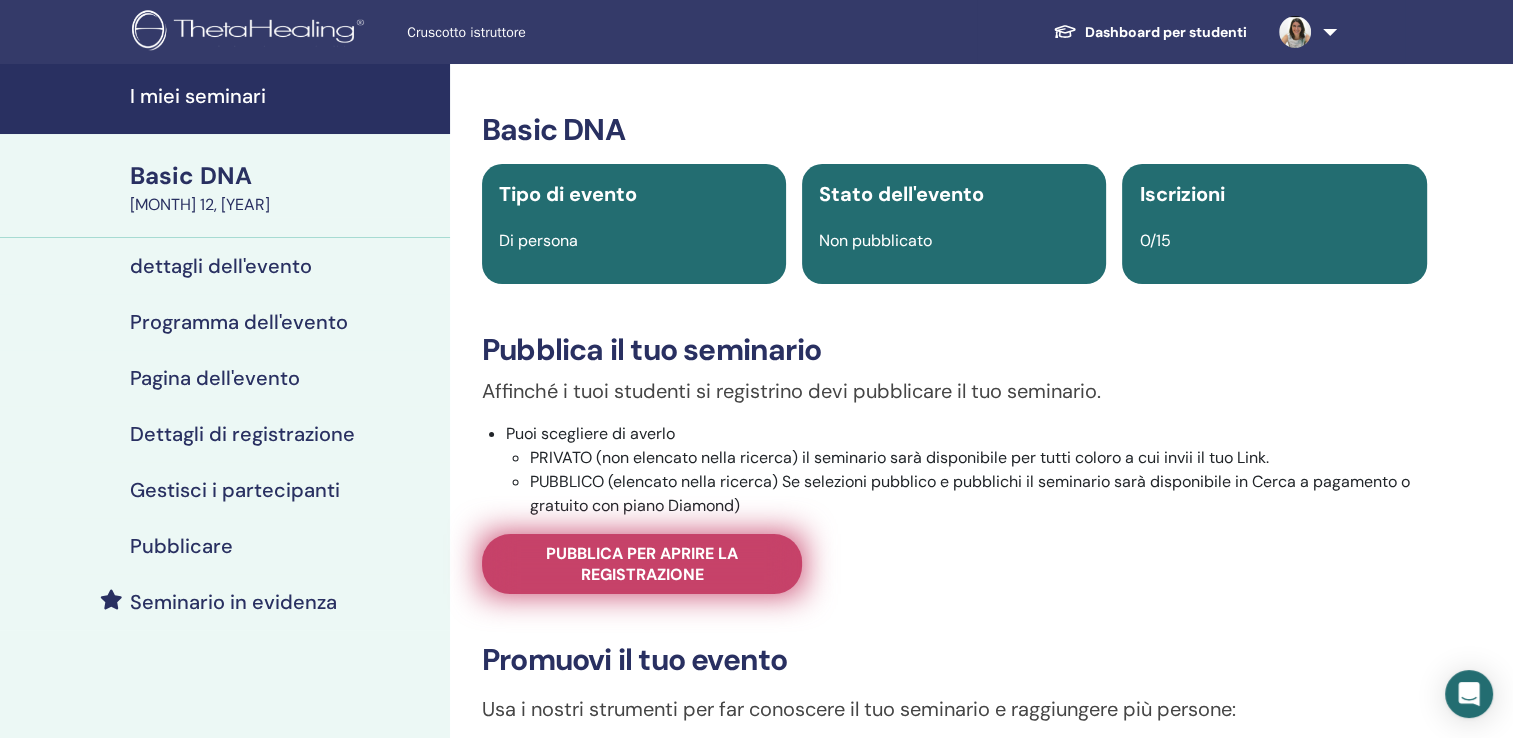 click on "Pubblica per aprire la registrazione" at bounding box center (642, 564) 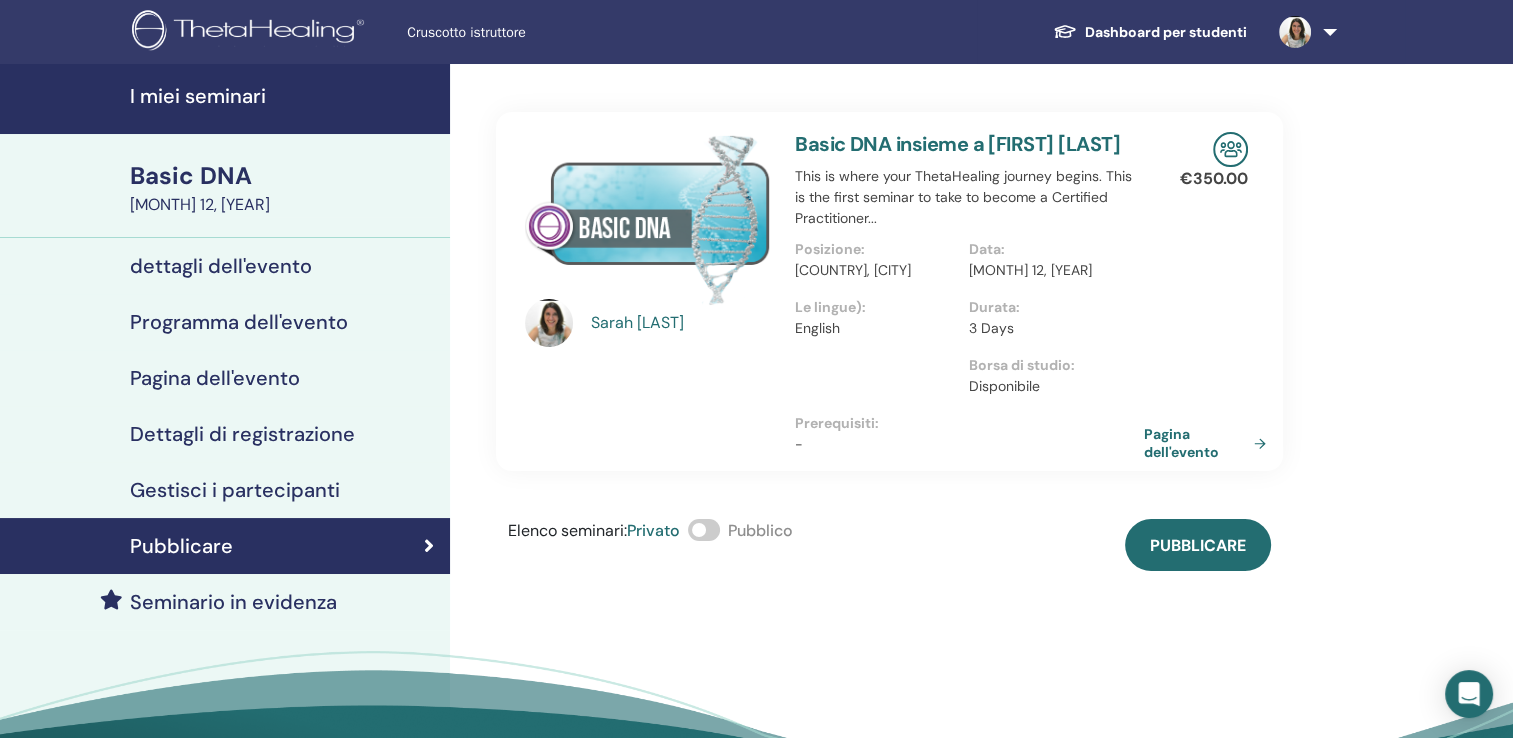 click at bounding box center (704, 530) 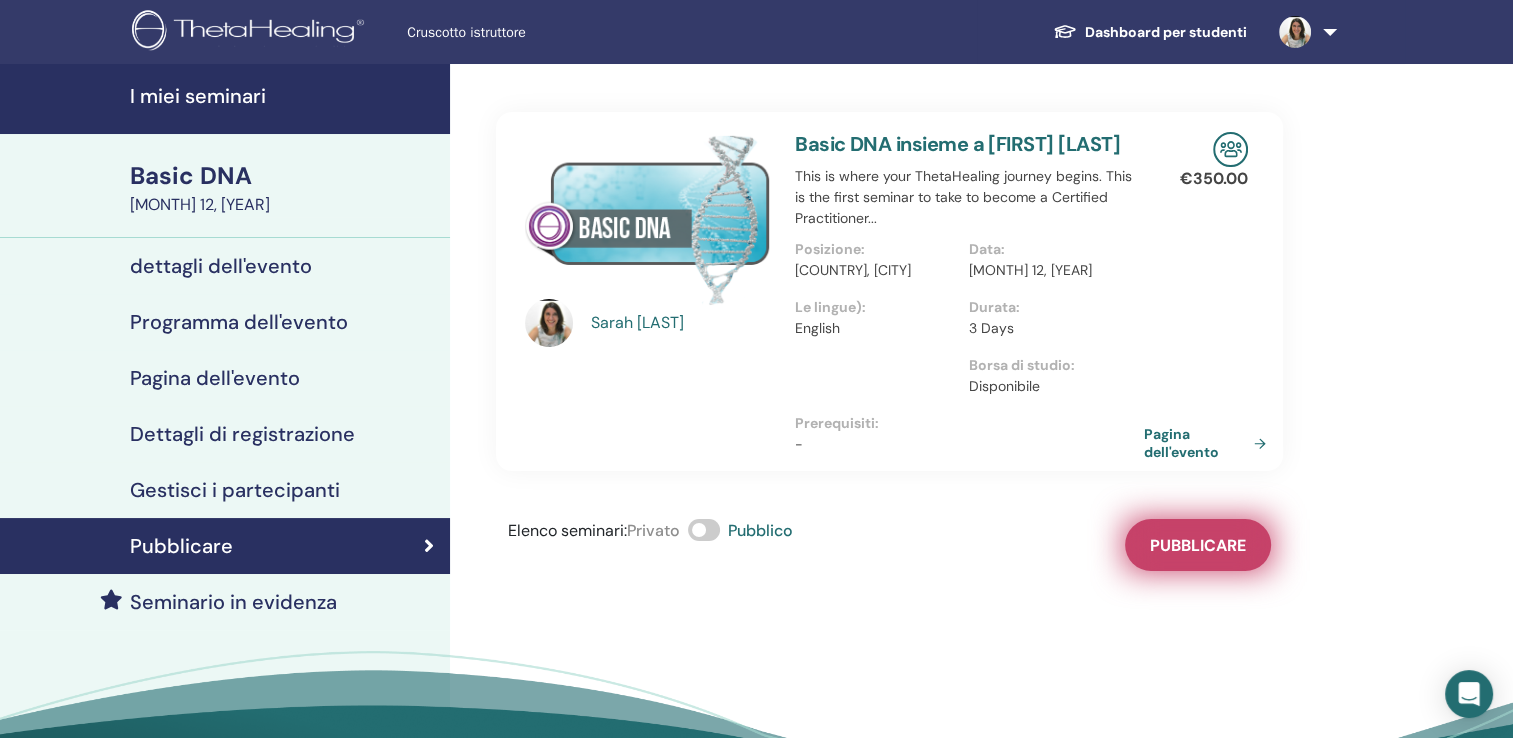click on "Pubblicare" at bounding box center (1198, 545) 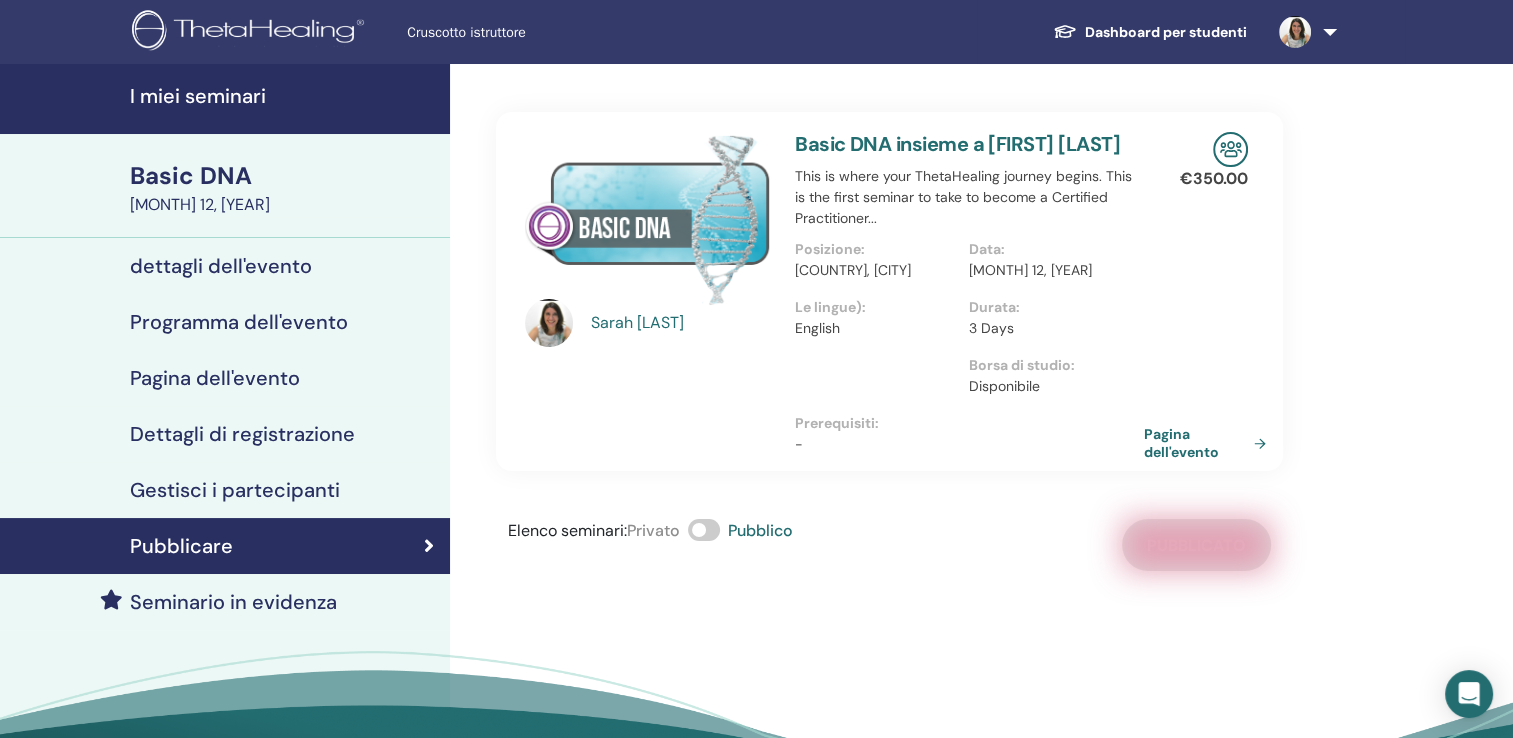 click on "Sarah   Sivieri Basic DNA insieme a Sarah Sivieri This is where your ThetaHealing journey begins. This is the first seminar to take to become a Certified Practitioner... Posizione : ITA, Milano Data : September 12, 2025 Le lingue) : English Durata : 3 Days Borsa di studio : Disponibile Prerequisiti : - € 350.00 Pagina dell'evento Elenco seminari :  Privato Pubblico Pubblicato" at bounding box center (954, 457) 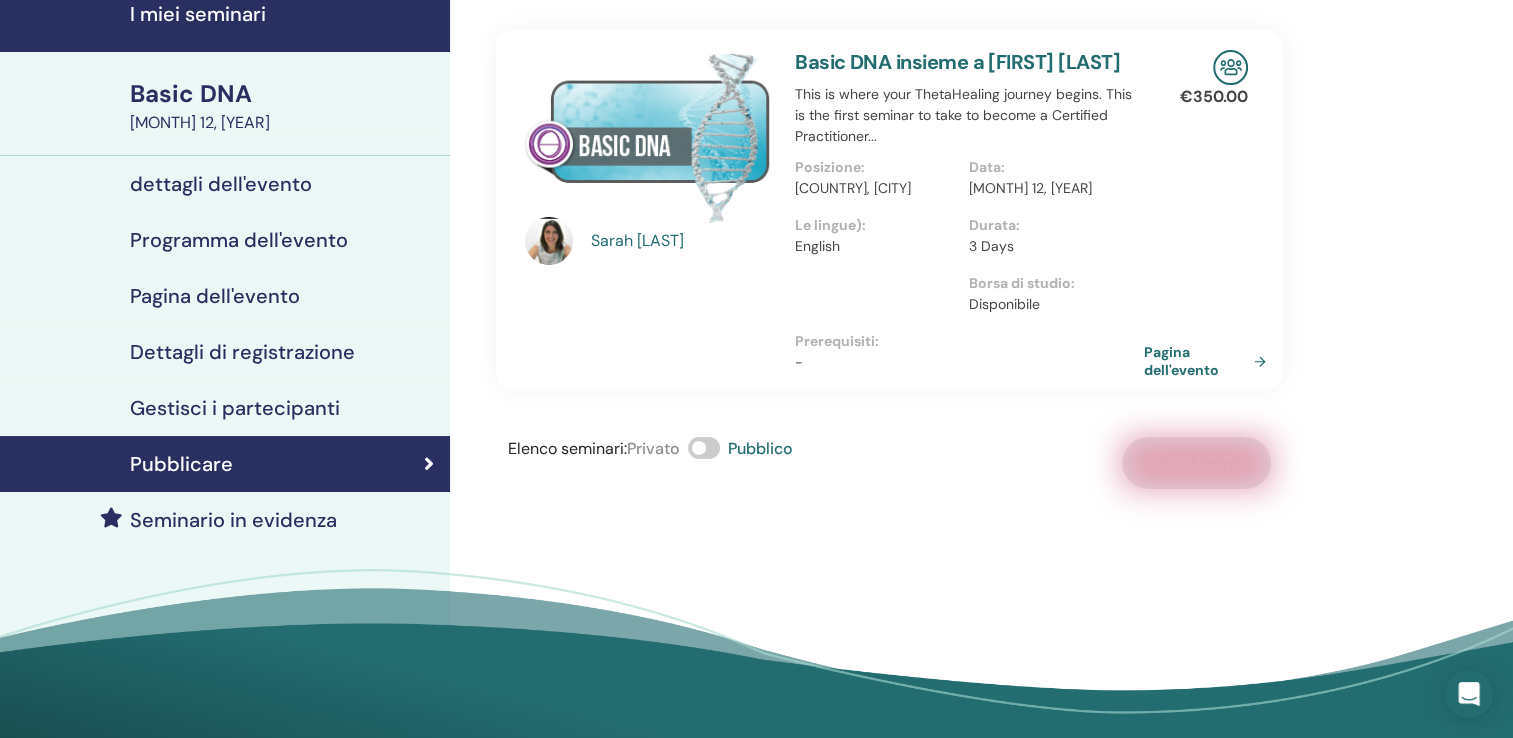scroll, scrollTop: 0, scrollLeft: 0, axis: both 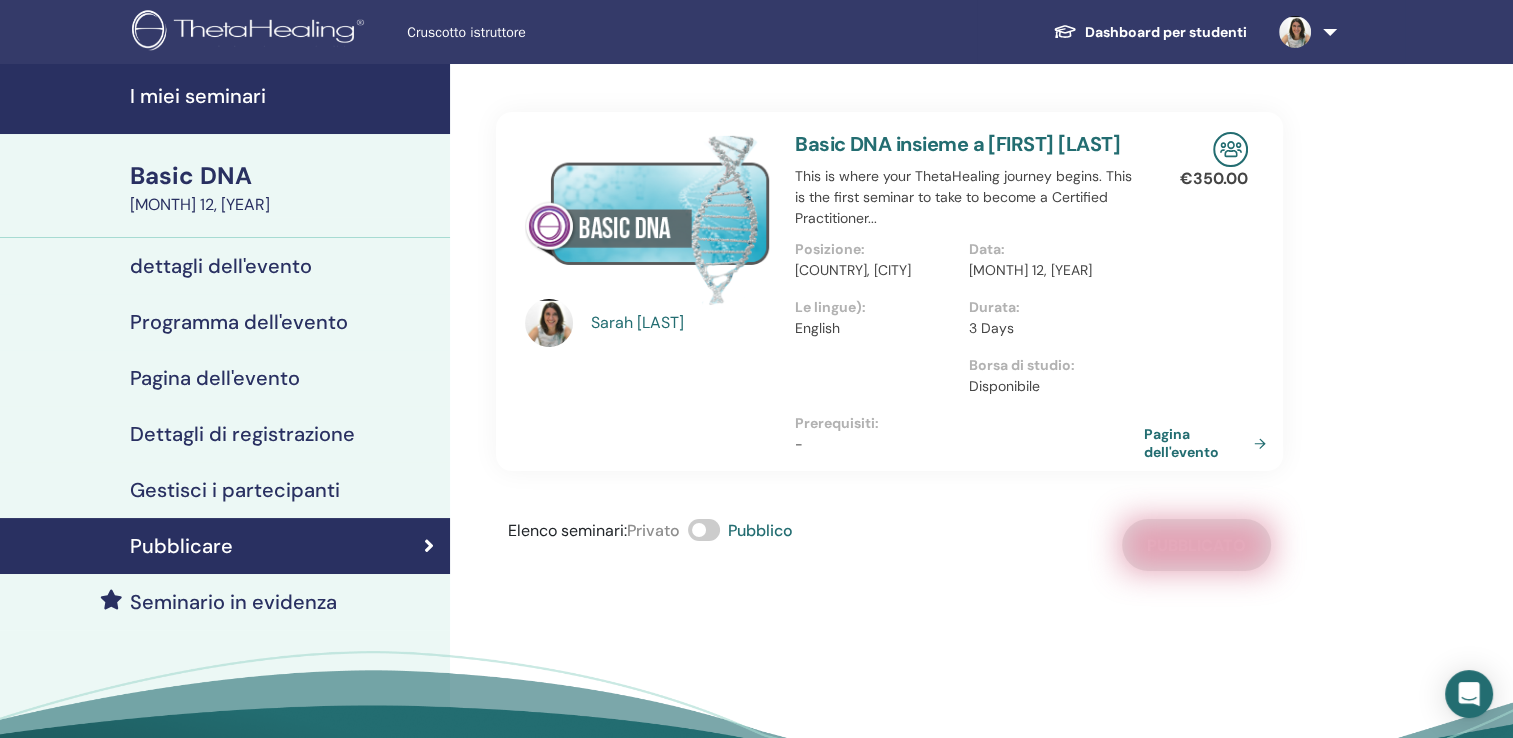 click on "Seminario in evidenza" at bounding box center [233, 602] 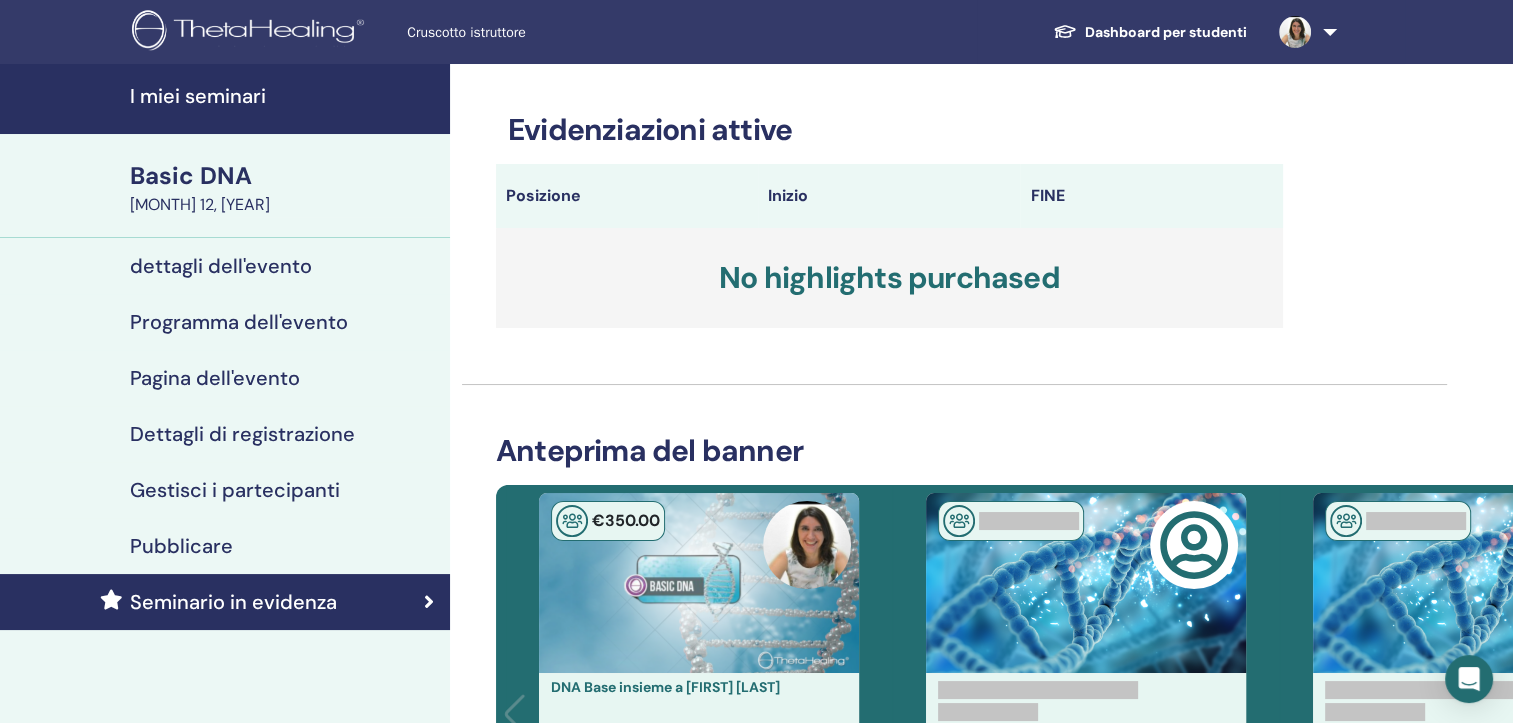 click on "Pubblicare" at bounding box center [225, 546] 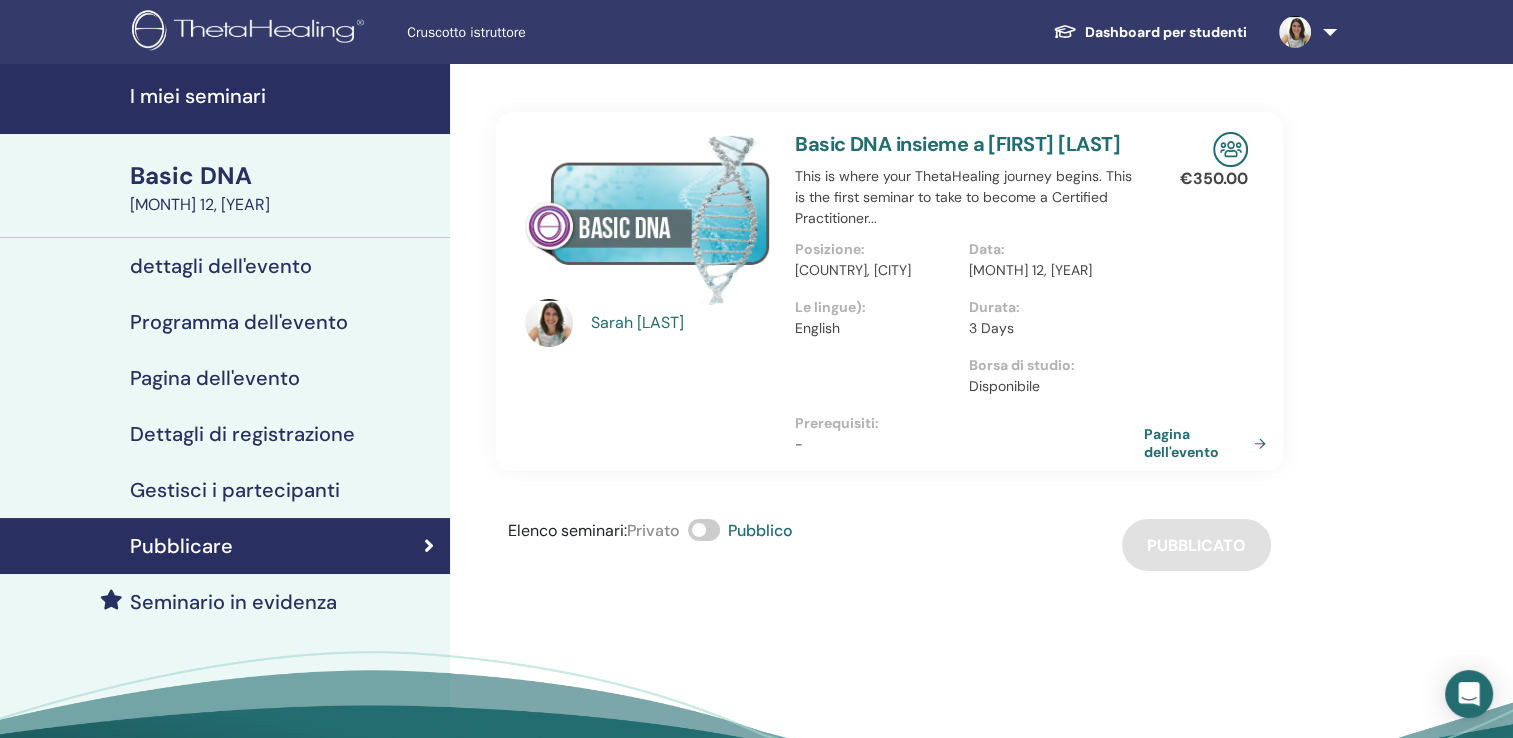 click on "Iscriviti alla nostra Newsletter
Ricevi aggiornamenti regolari sul ThetaHealing!
Theta Healing
Cos'è il ThetaHealing
Company" at bounding box center (756, 982) 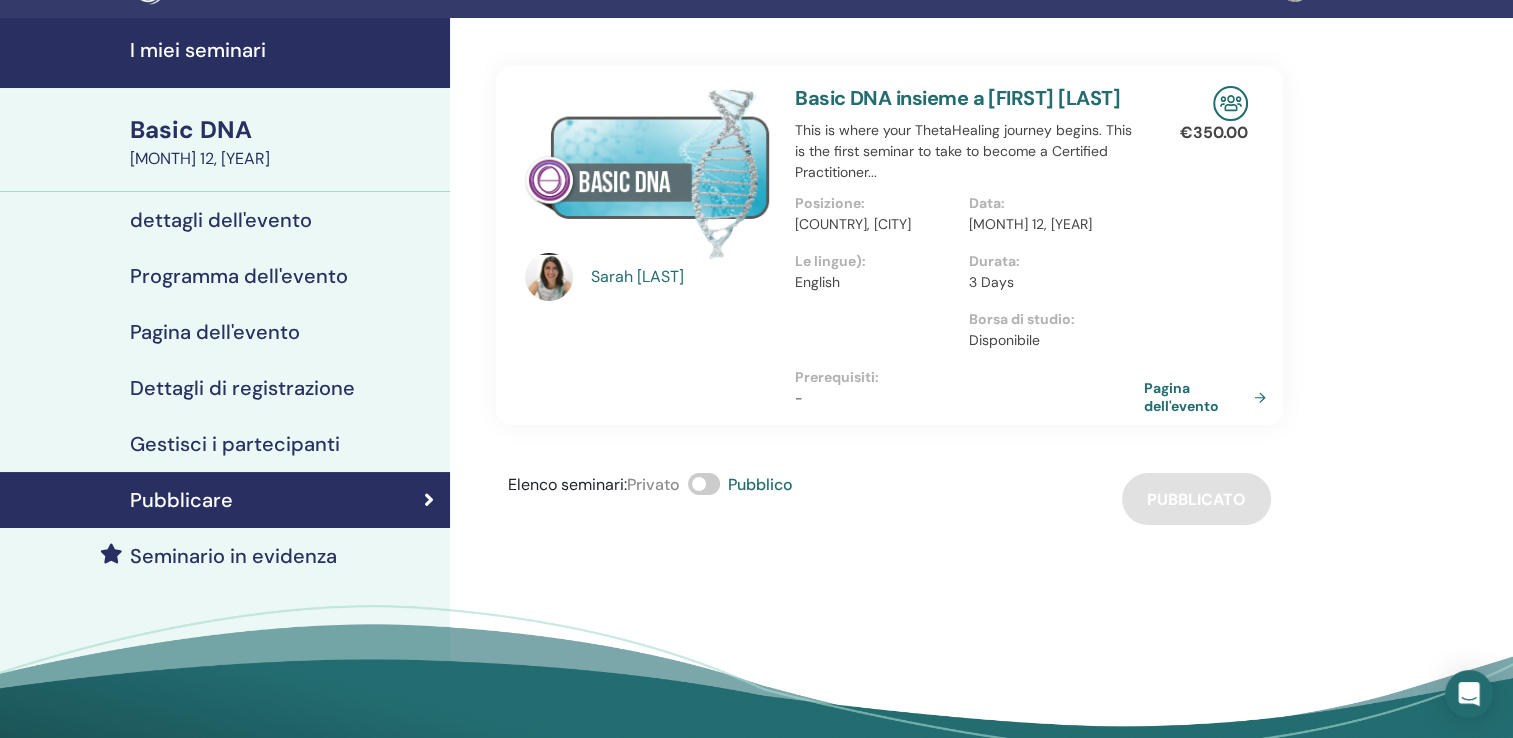 scroll, scrollTop: 0, scrollLeft: 0, axis: both 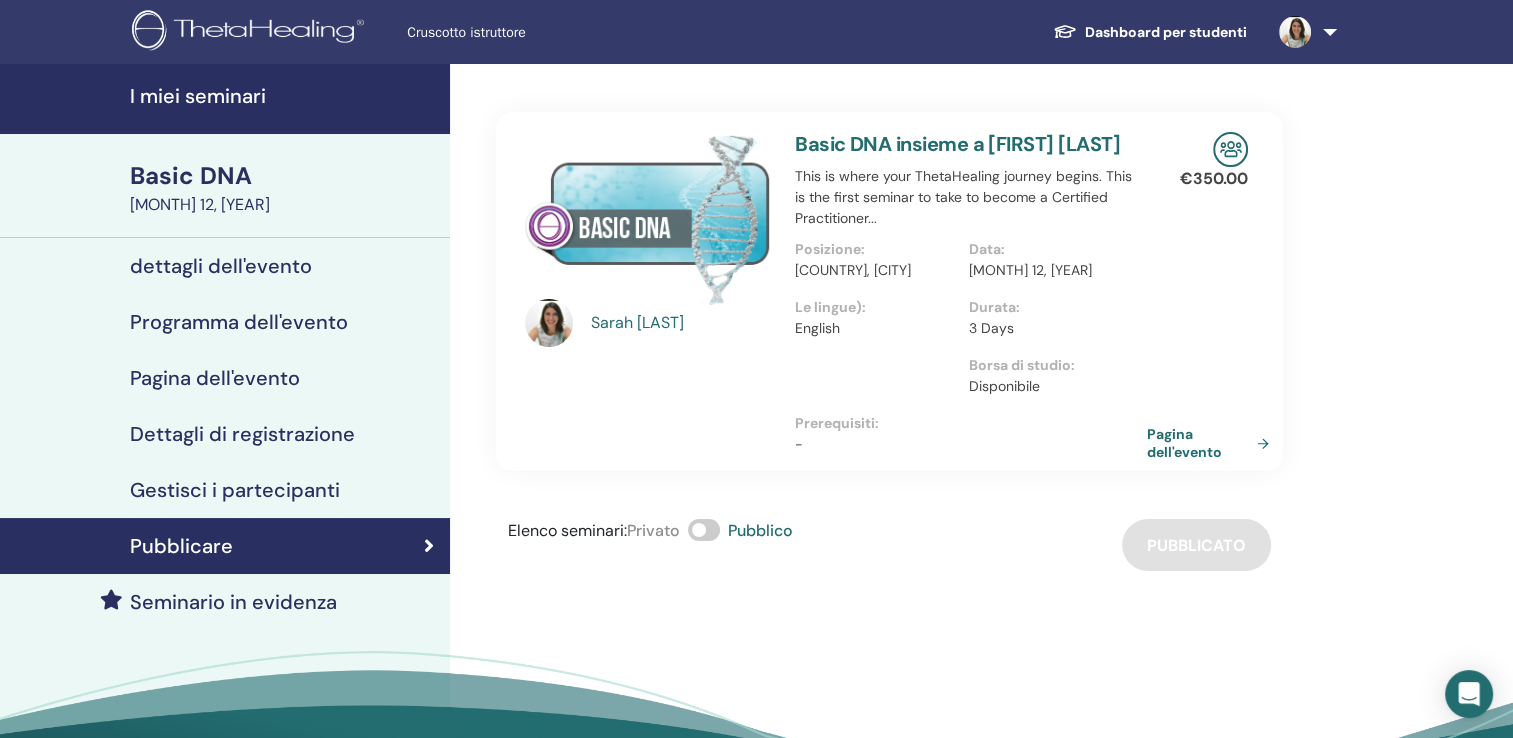 click on "Pagina dell'evento" at bounding box center [1212, 443] 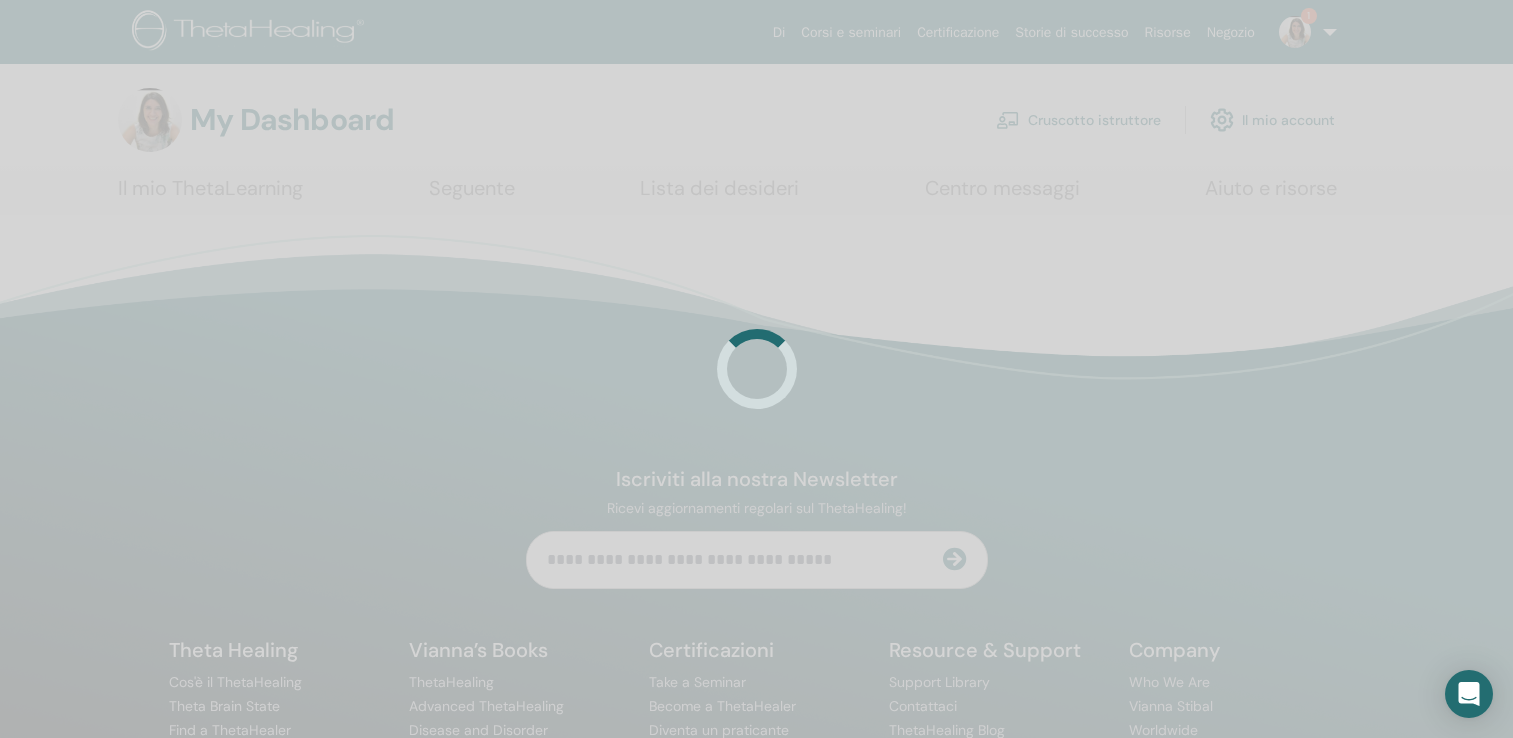 scroll, scrollTop: 0, scrollLeft: 0, axis: both 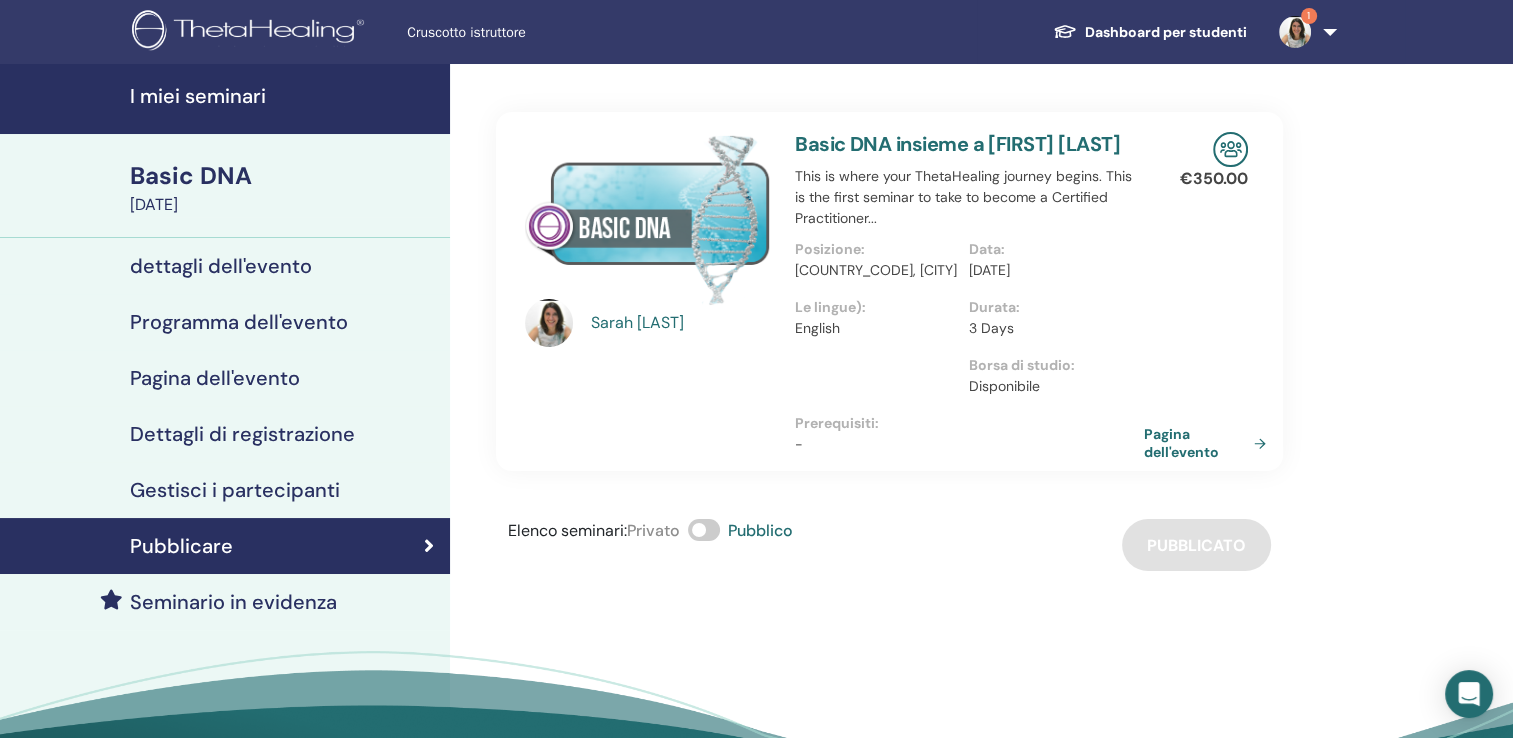 click on "Seminario in evidenza" at bounding box center (233, 602) 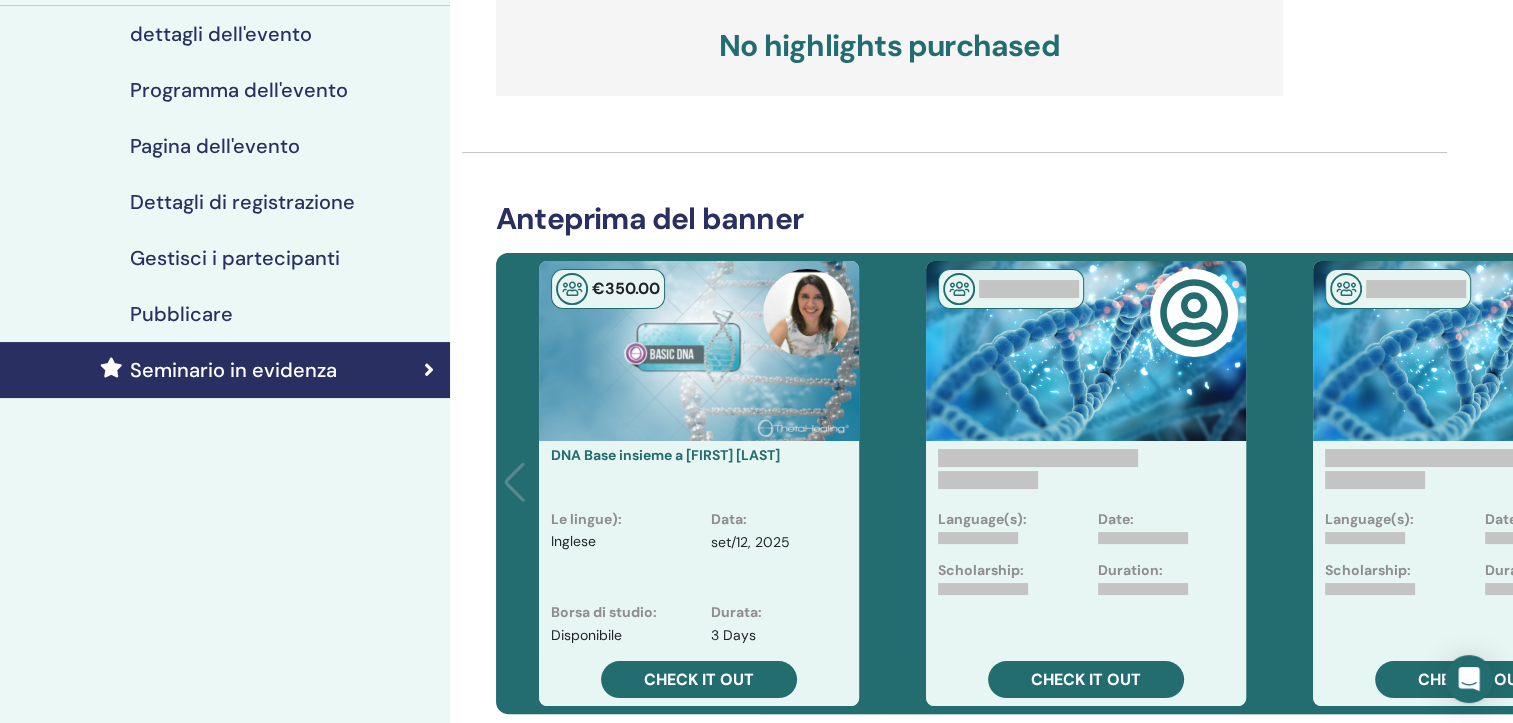 scroll, scrollTop: 320, scrollLeft: 0, axis: vertical 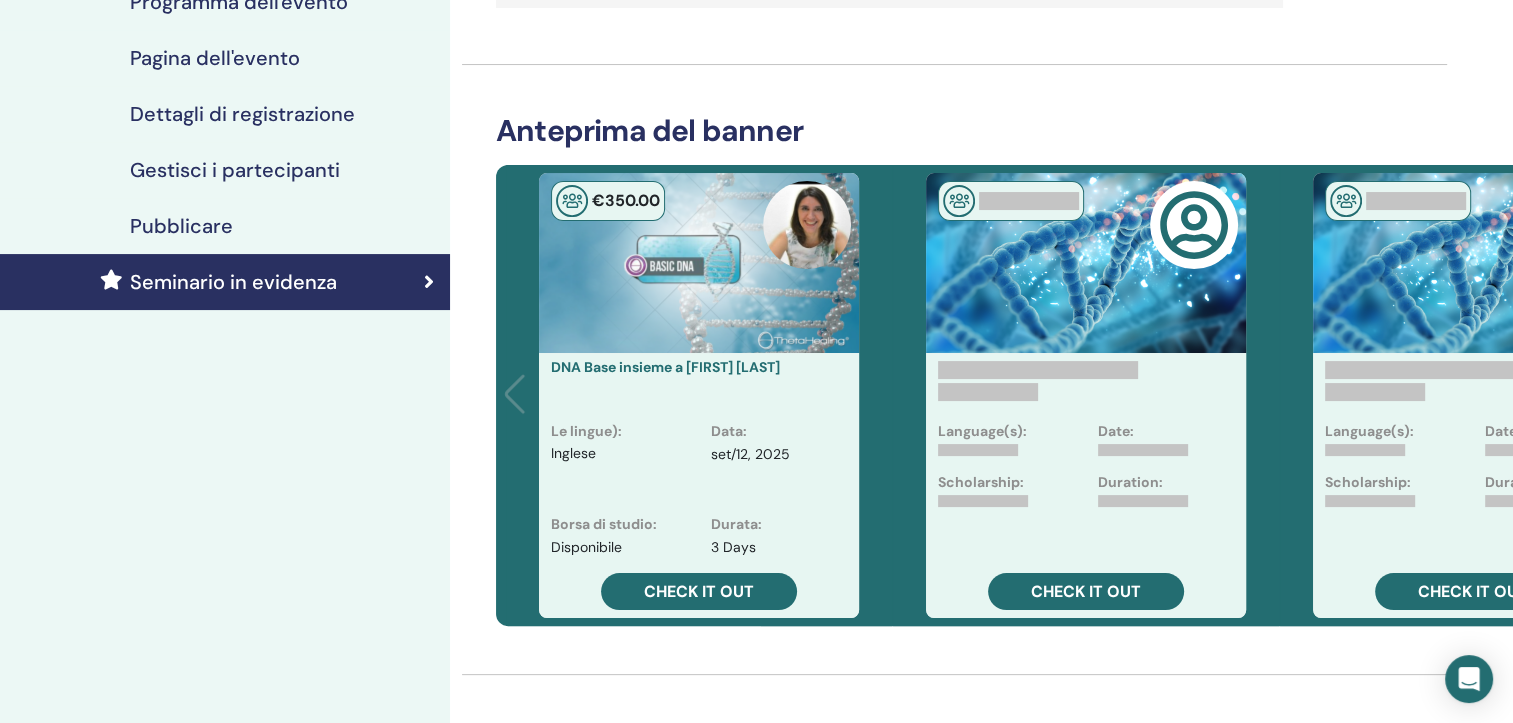 click on "€ 350 .00 DNA Base insieme a Sarah Sivieri Le lingue) : Inglese Data : set/12, 2025 Borsa di studio : Disponibile Durata : 3 Days Check it out" at bounding box center [699, 395] 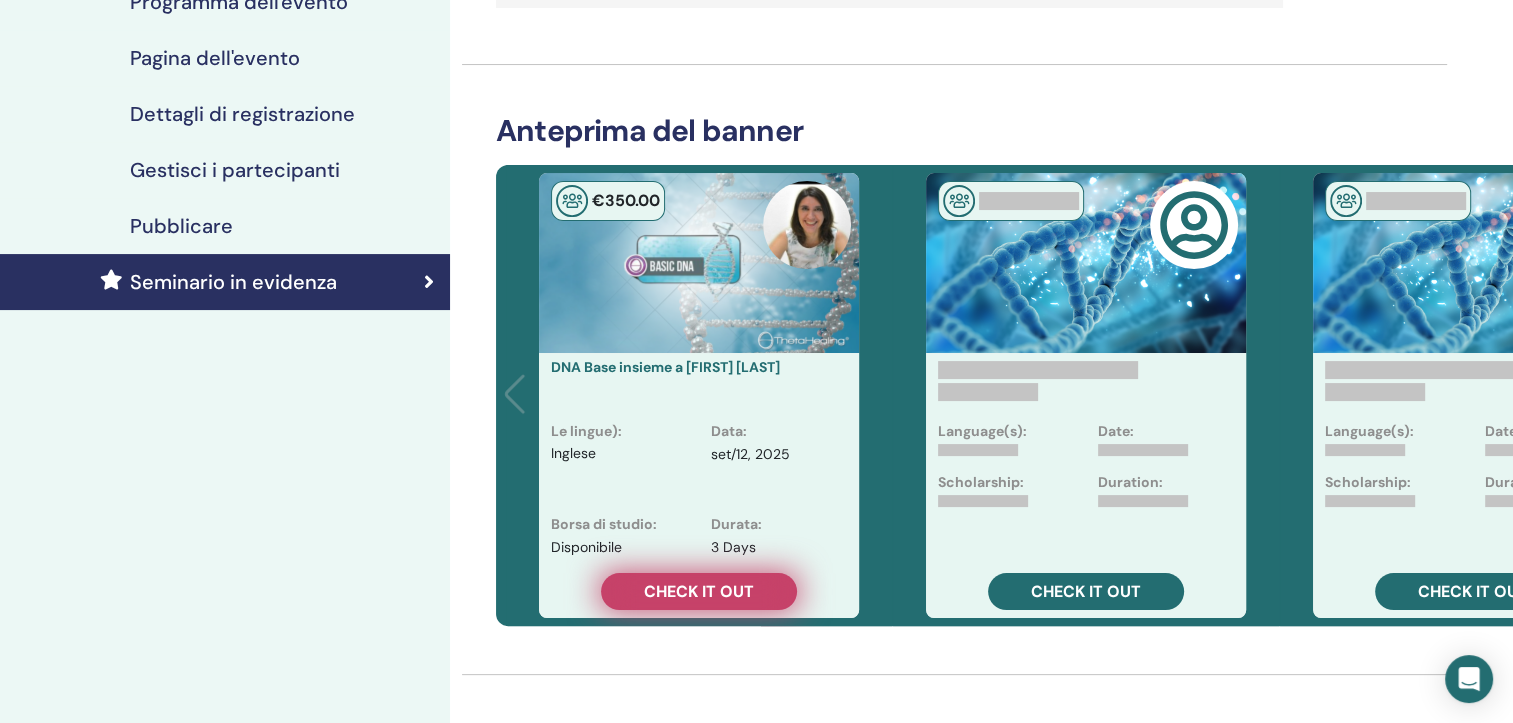 click on "Check it out" at bounding box center (699, 591) 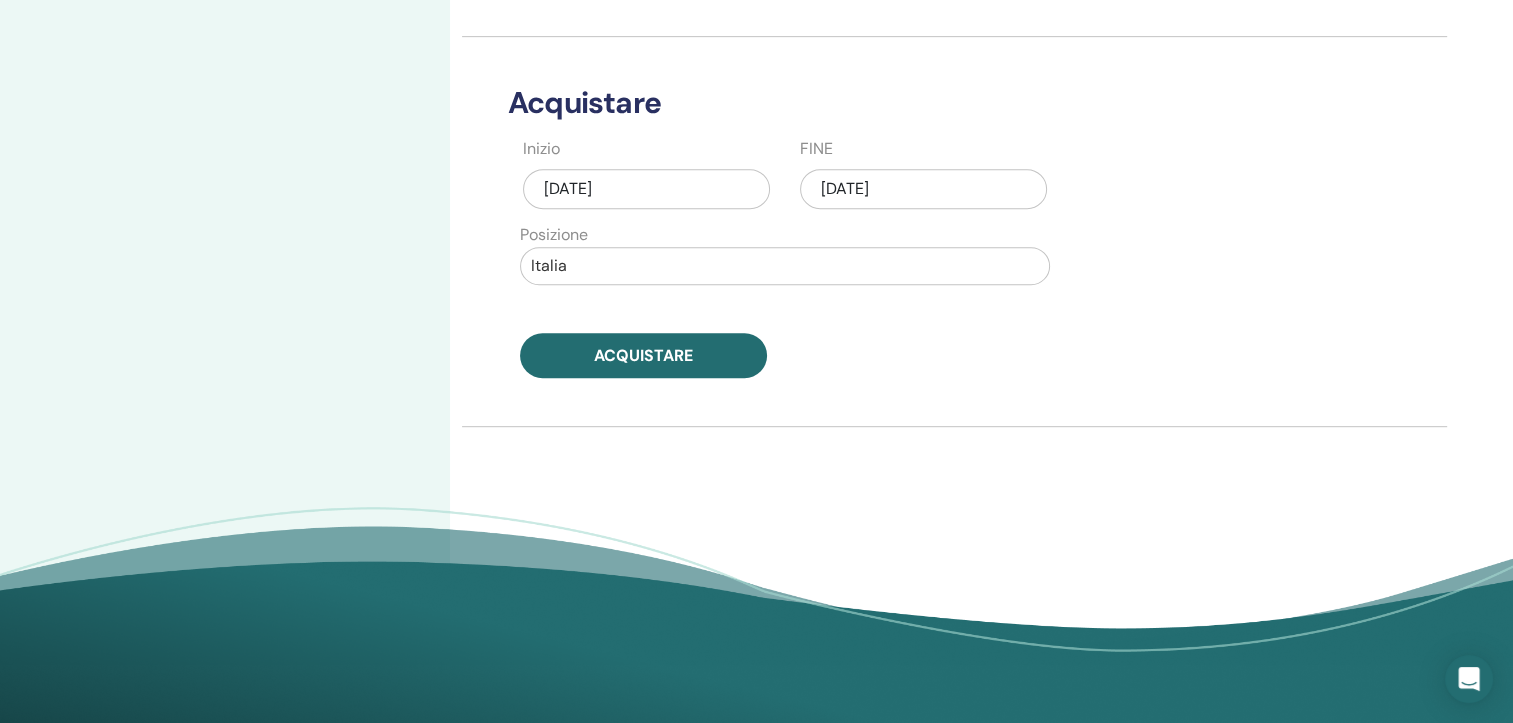 scroll, scrollTop: 960, scrollLeft: 0, axis: vertical 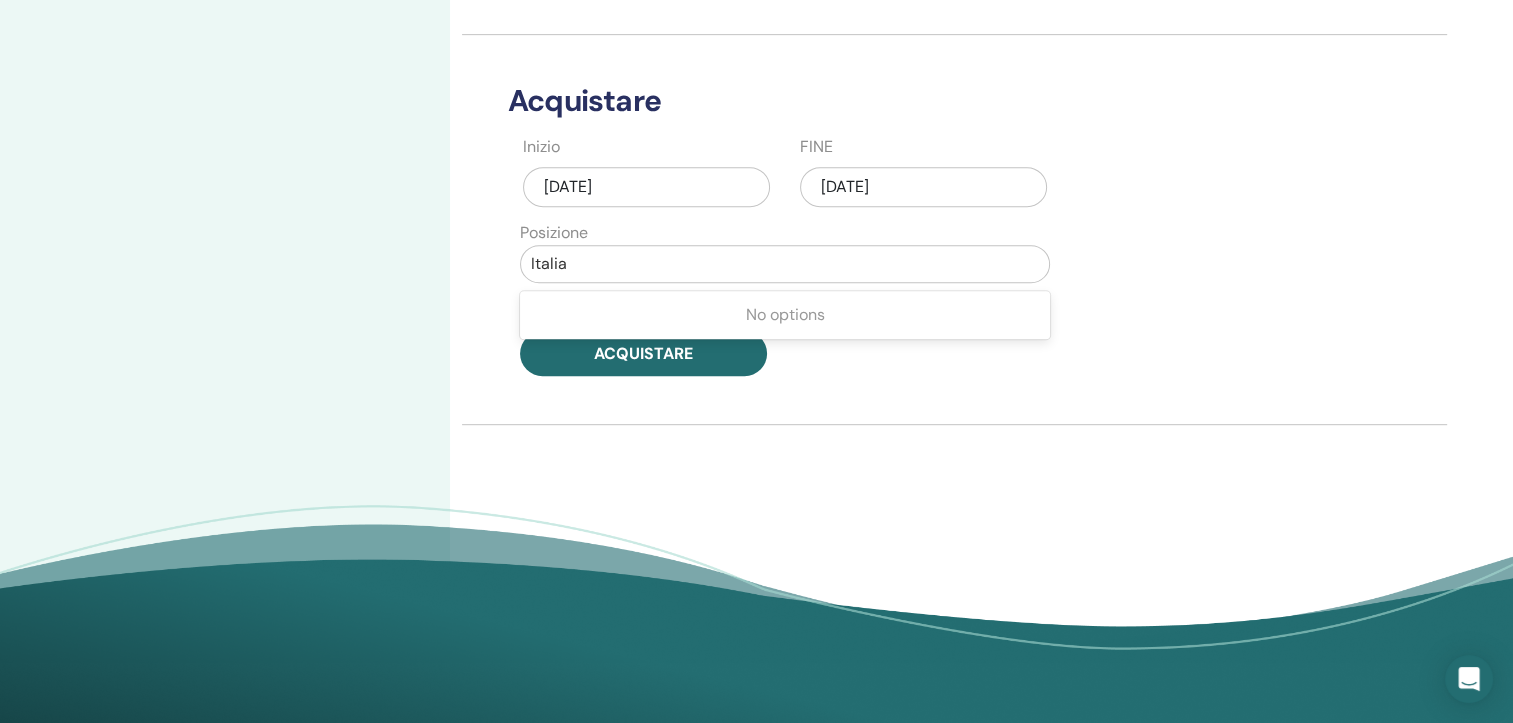 click at bounding box center (785, 264) 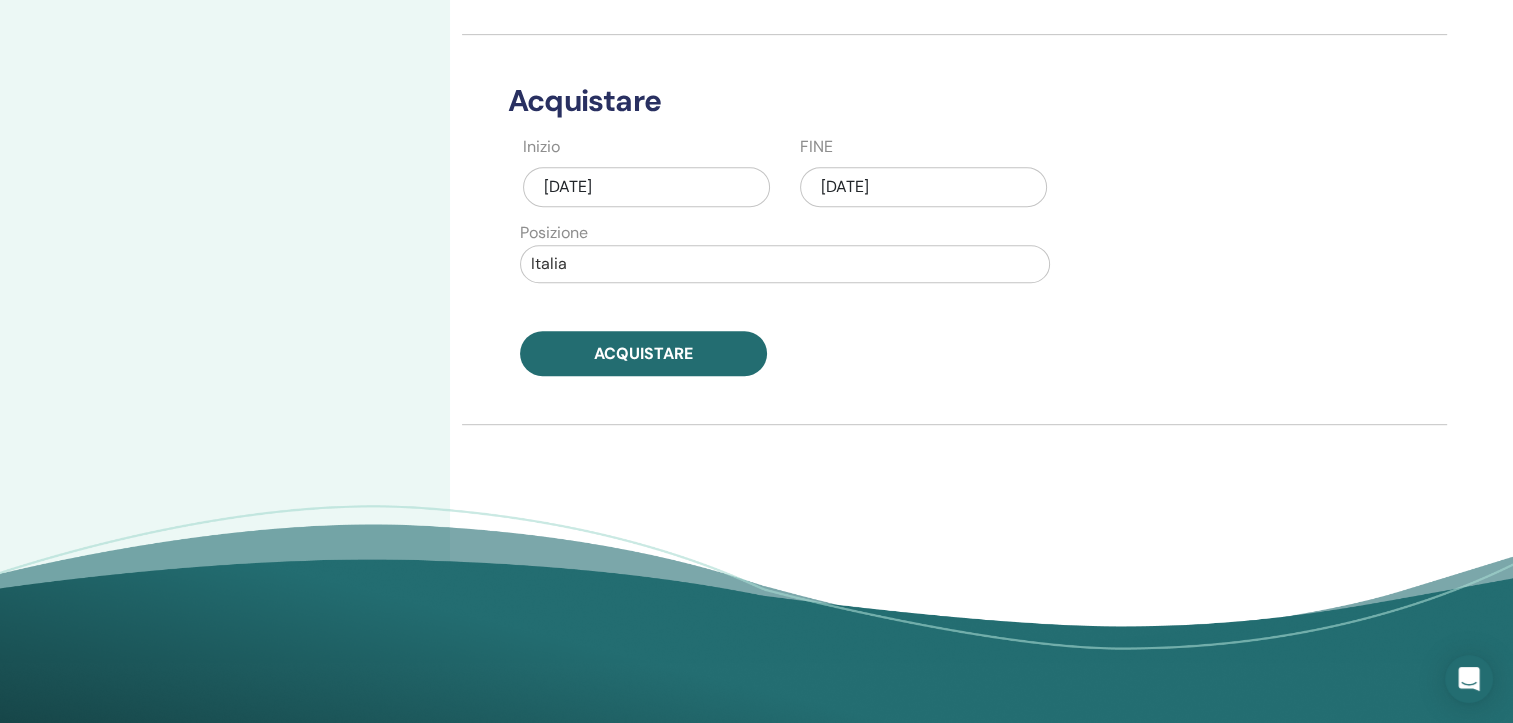 click on "ago/04, 2025" at bounding box center (923, 187) 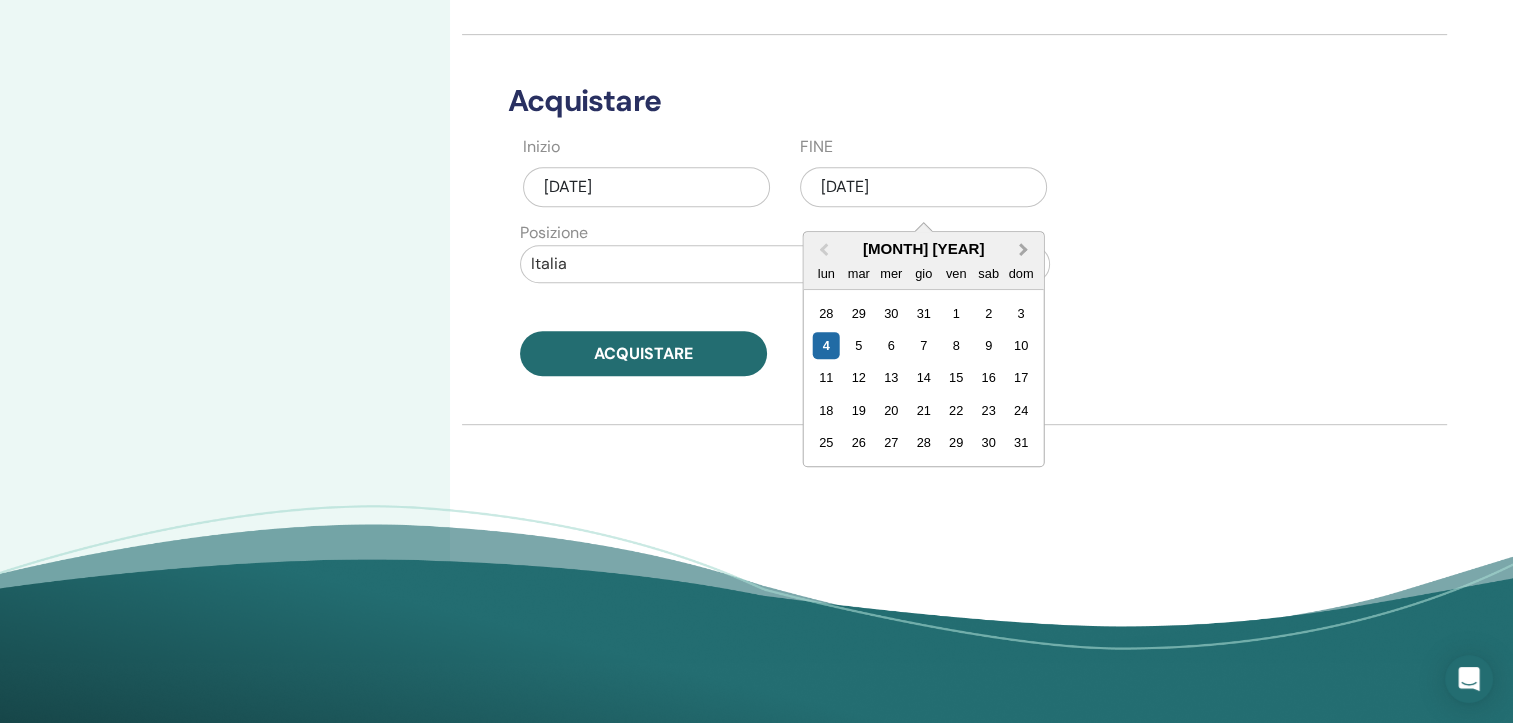 click on "Next Month" at bounding box center [1024, 249] 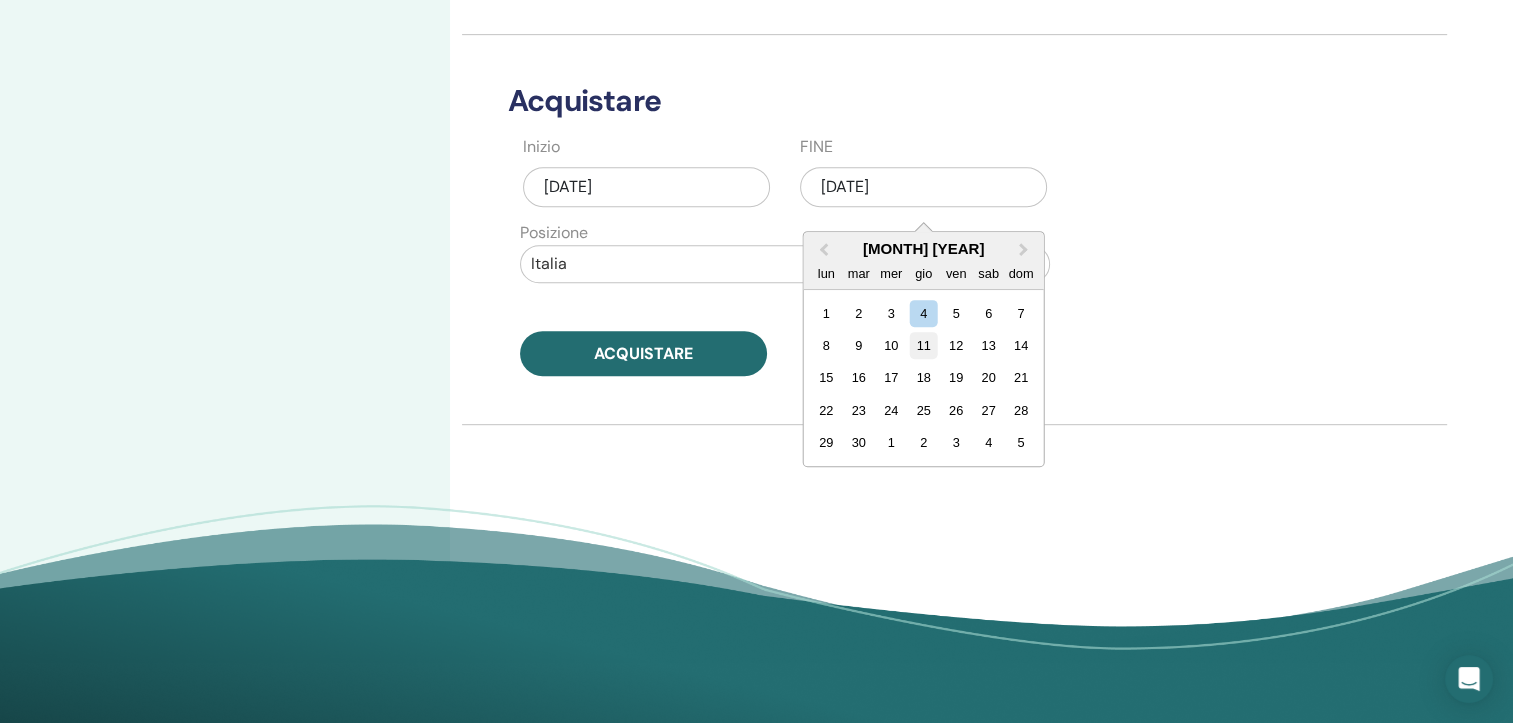 click on "11" at bounding box center [923, 345] 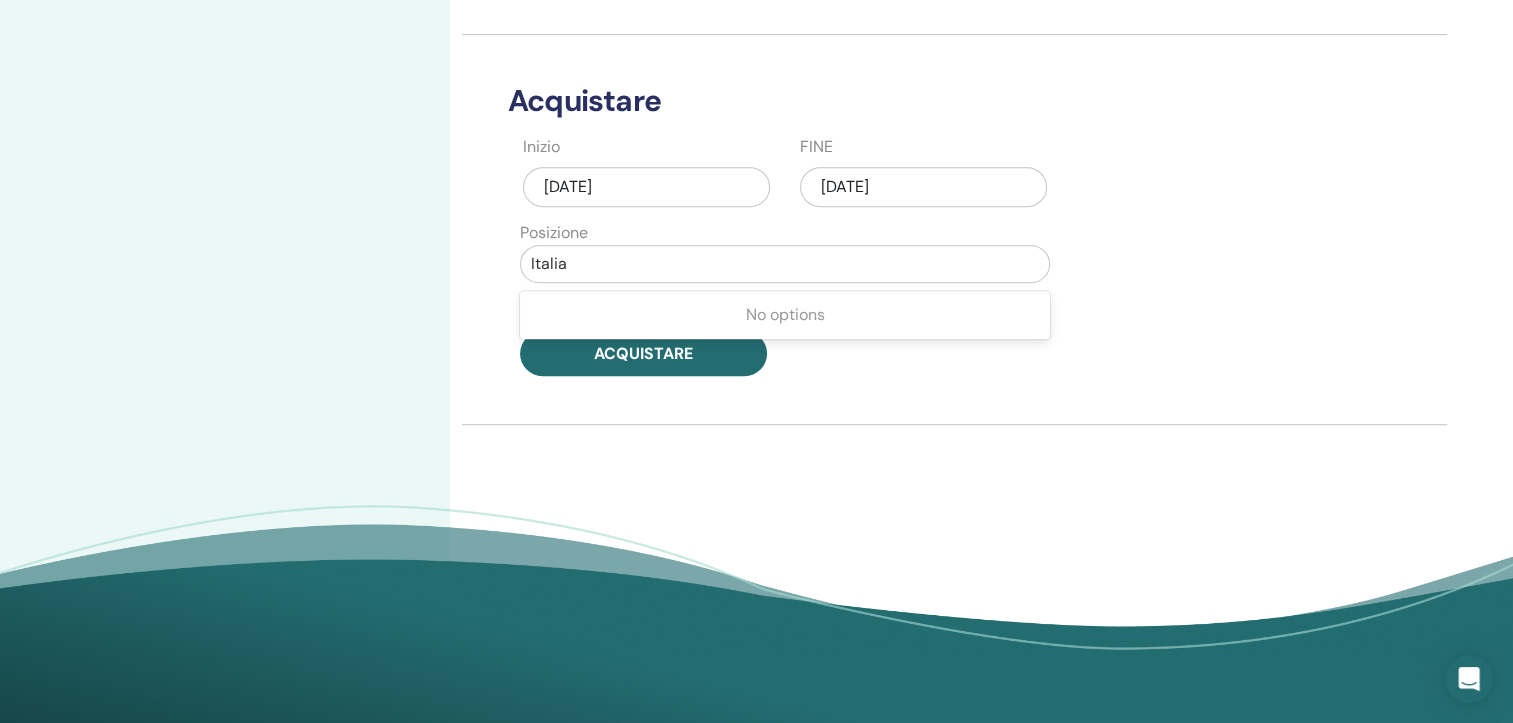 click at bounding box center (785, 264) 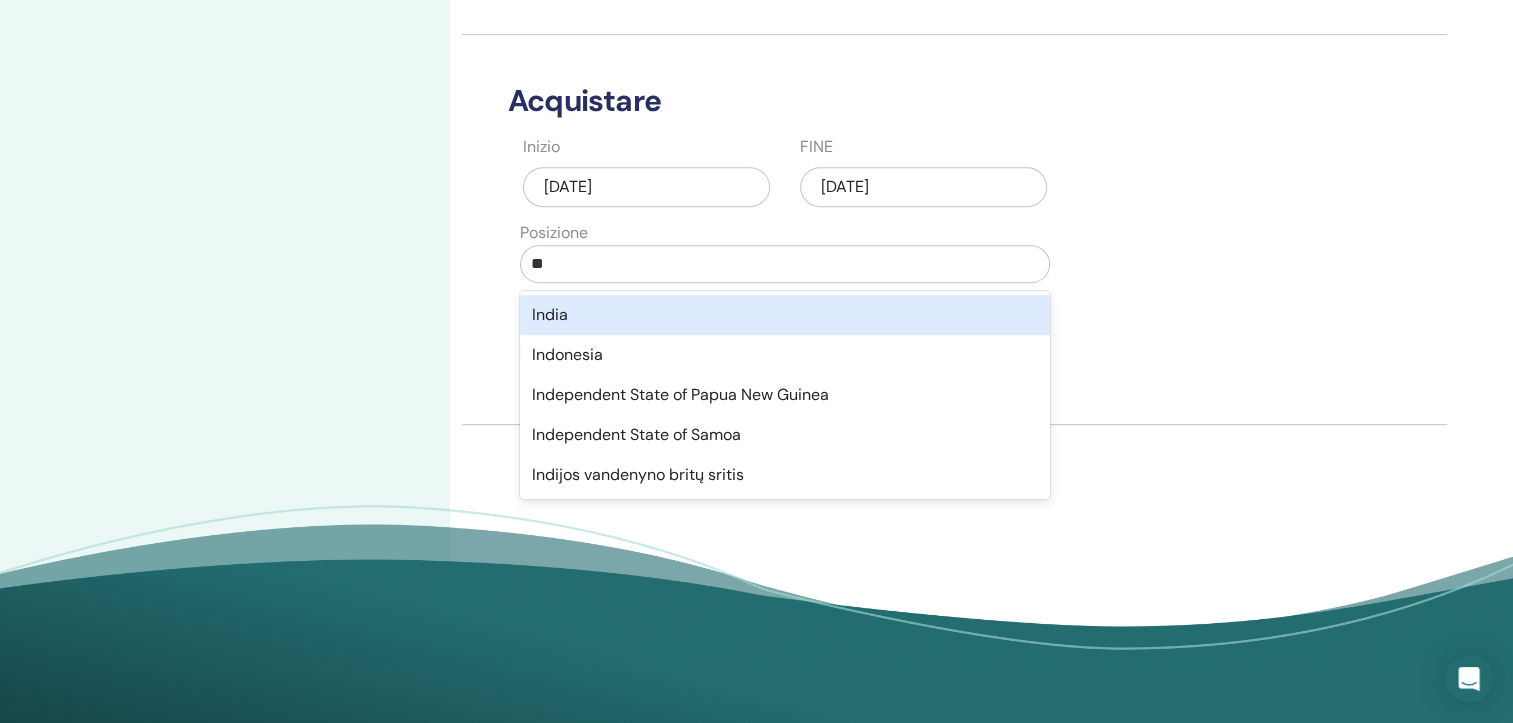 type on "*" 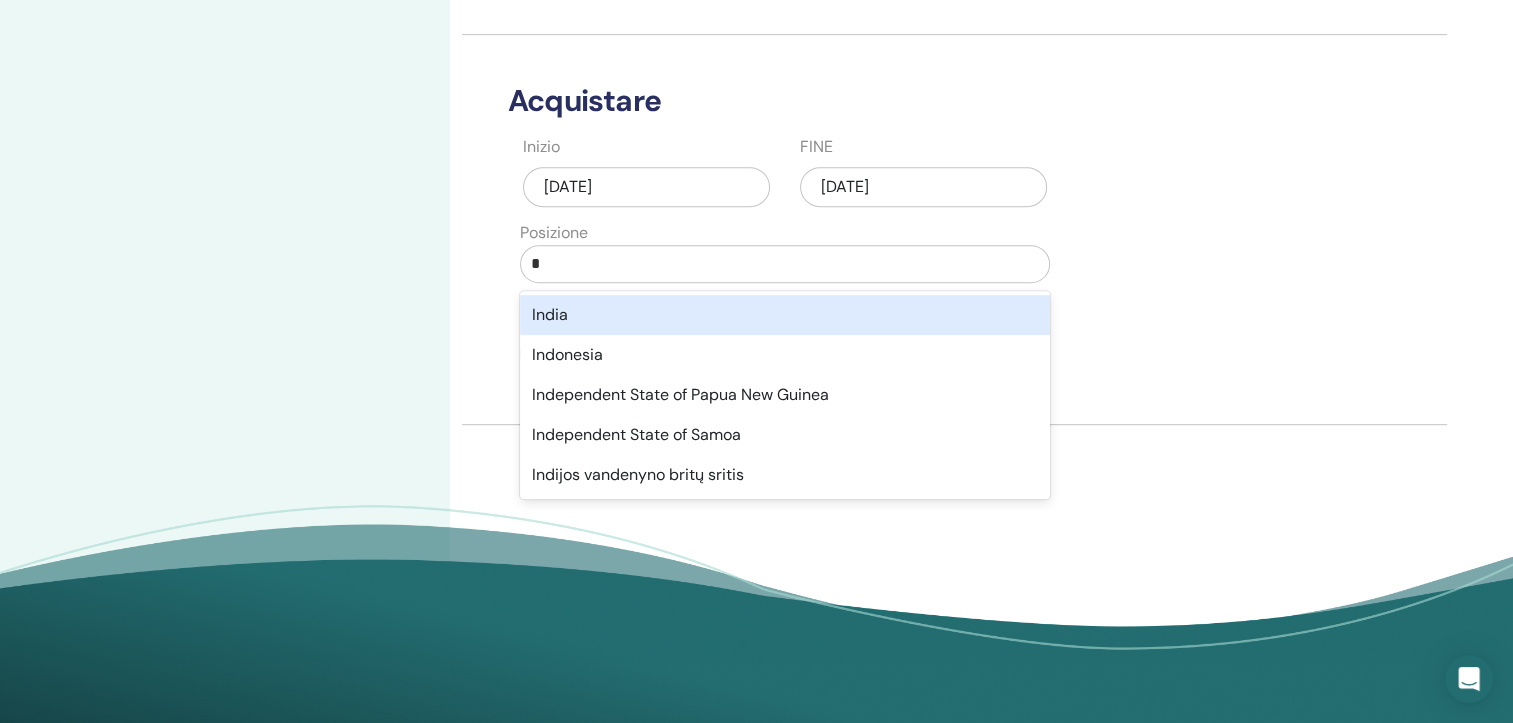 type 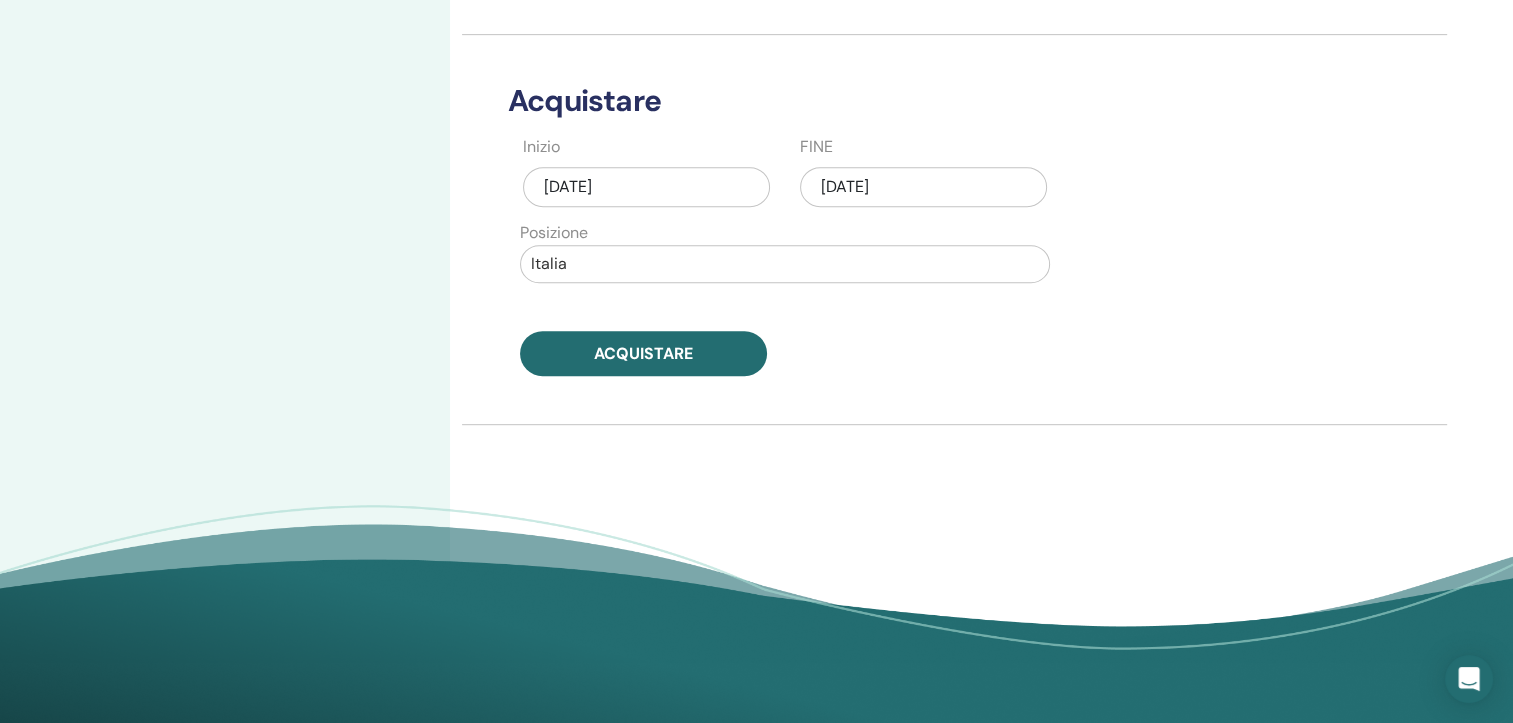 click on "Evidenziazioni attive Posizione Inizio FINE No highlights purchased Anteprima del banner € 350 .00 DNA Base insieme a Sarah Sivieri Le lingue) : Inglese Data : set/12, 2025 Borsa di studio : Disponibile Durata : 3 Days Check it out Language(s): Date: Scholarship: Duration: Check it out Language(s): Date: Scholarship: Duration: Check it out Language(s): Date: Scholarship: Duration: Check it out Language(s): Date: Scholarship: Duration: Check it out Acquistare Inizio ago/04, 2025 FINE set/11, 2025 Posizione Italia Acquistare" at bounding box center (954, -96) 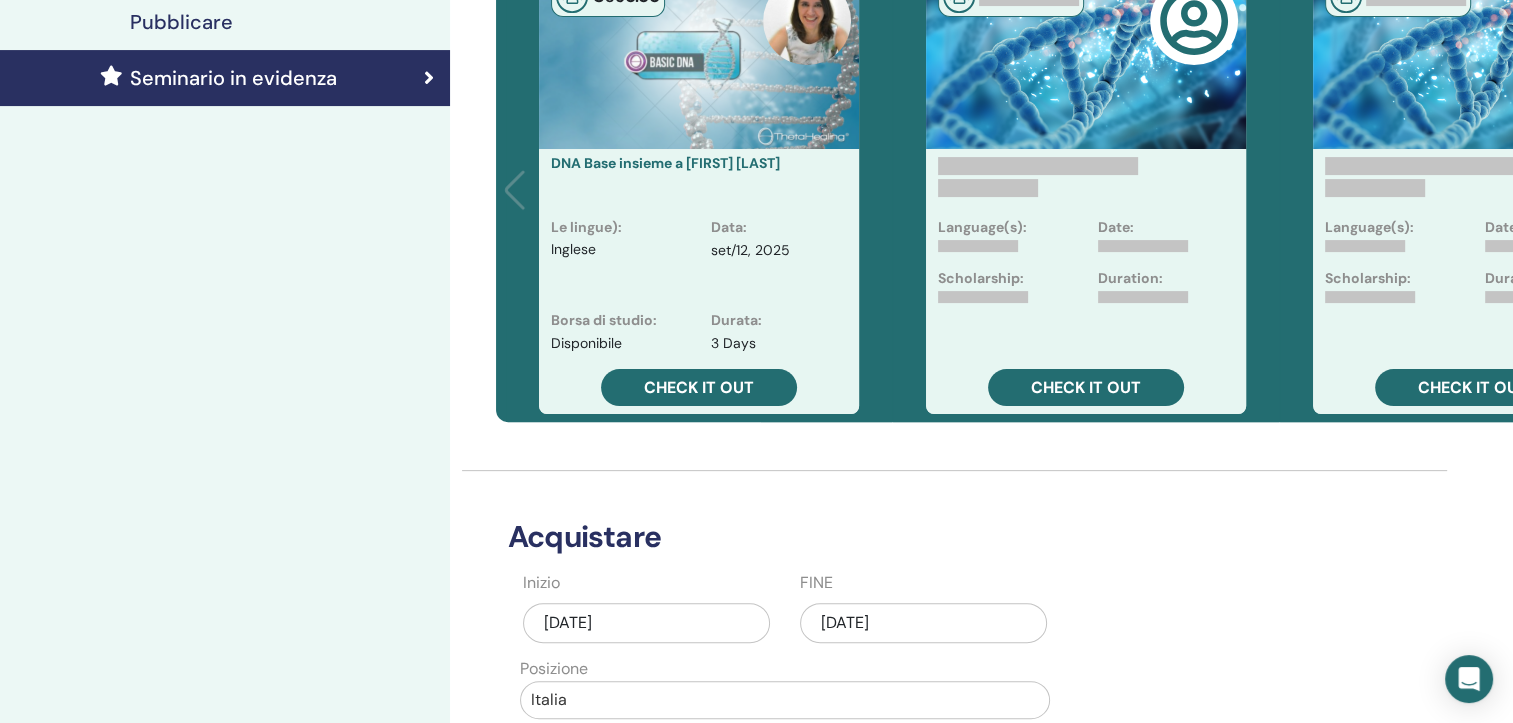 scroll, scrollTop: 480, scrollLeft: 0, axis: vertical 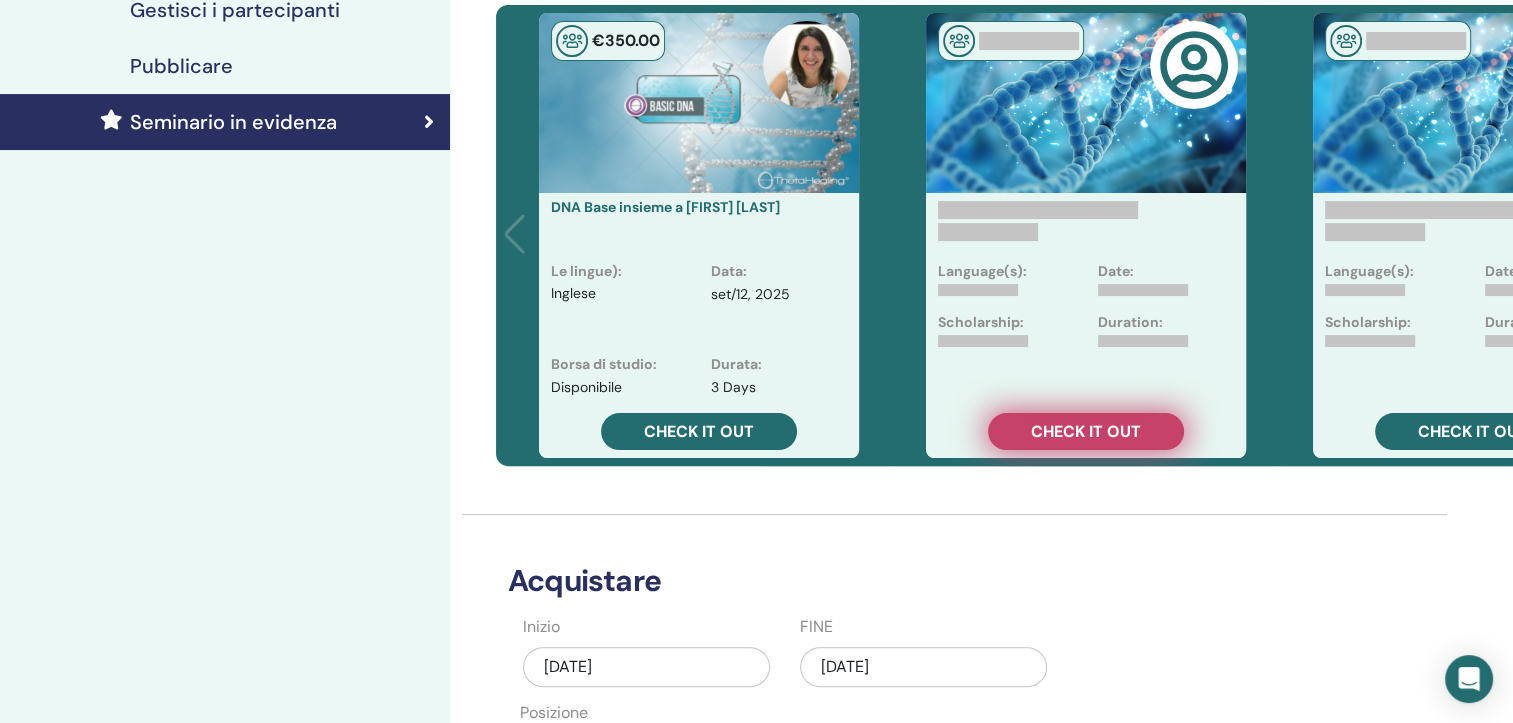 click on "Check it out" at bounding box center (1086, 431) 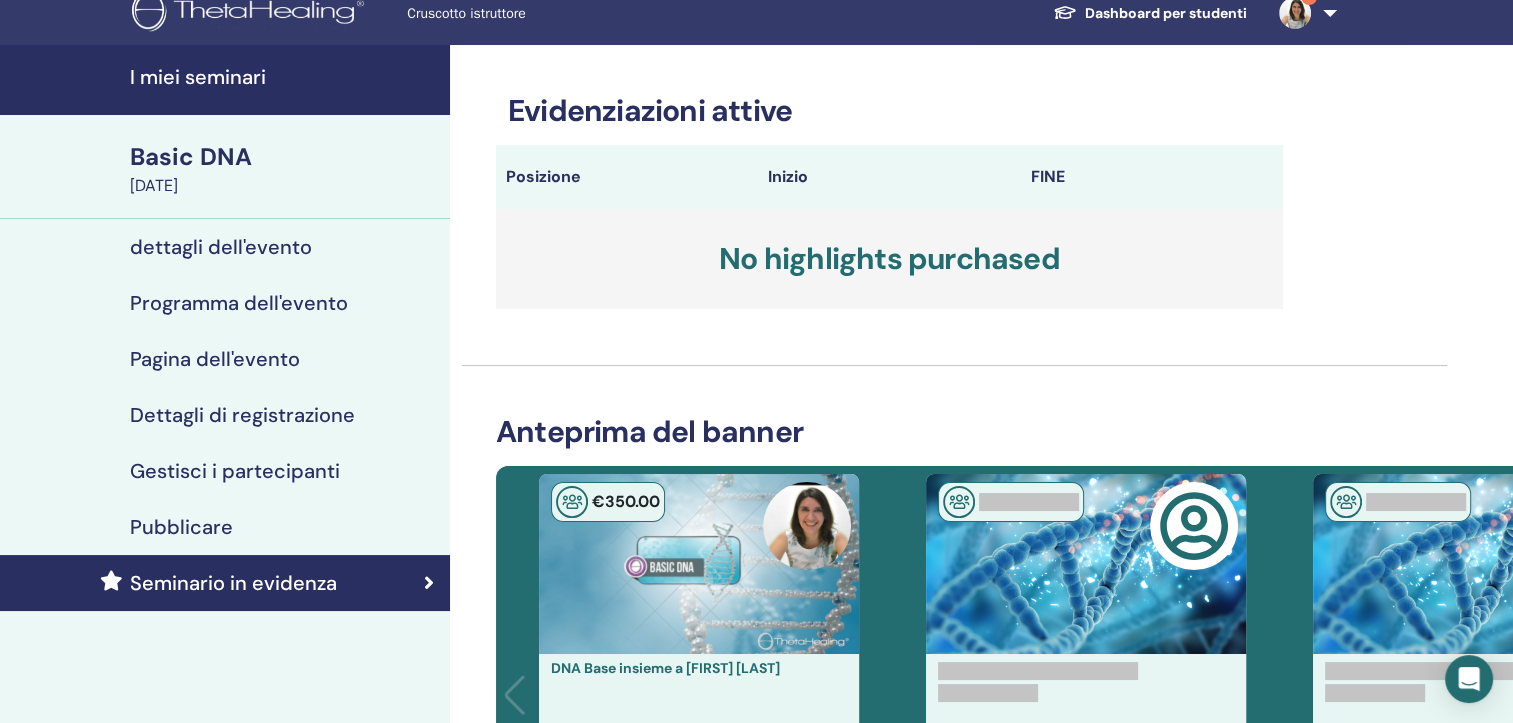 scroll, scrollTop: 0, scrollLeft: 0, axis: both 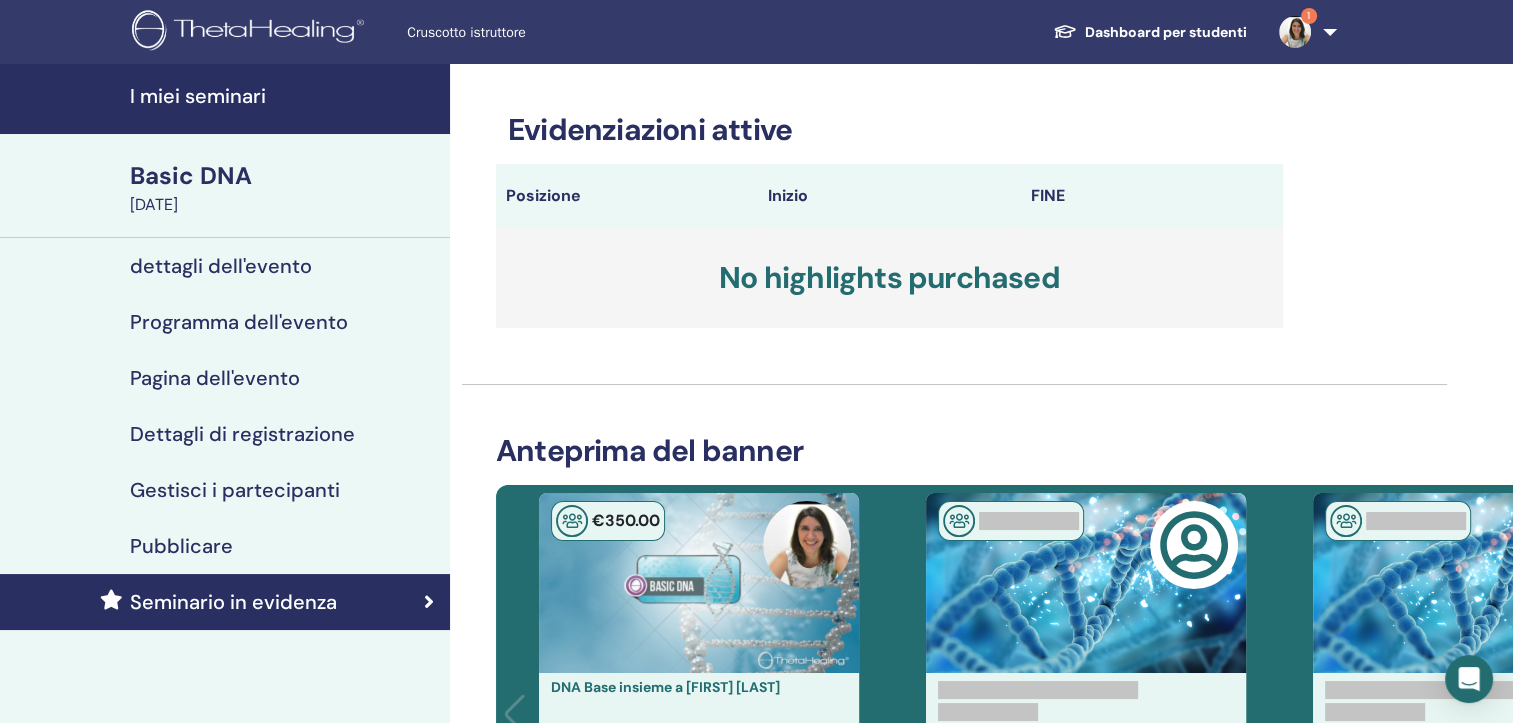 click on "1" at bounding box center [1304, 32] 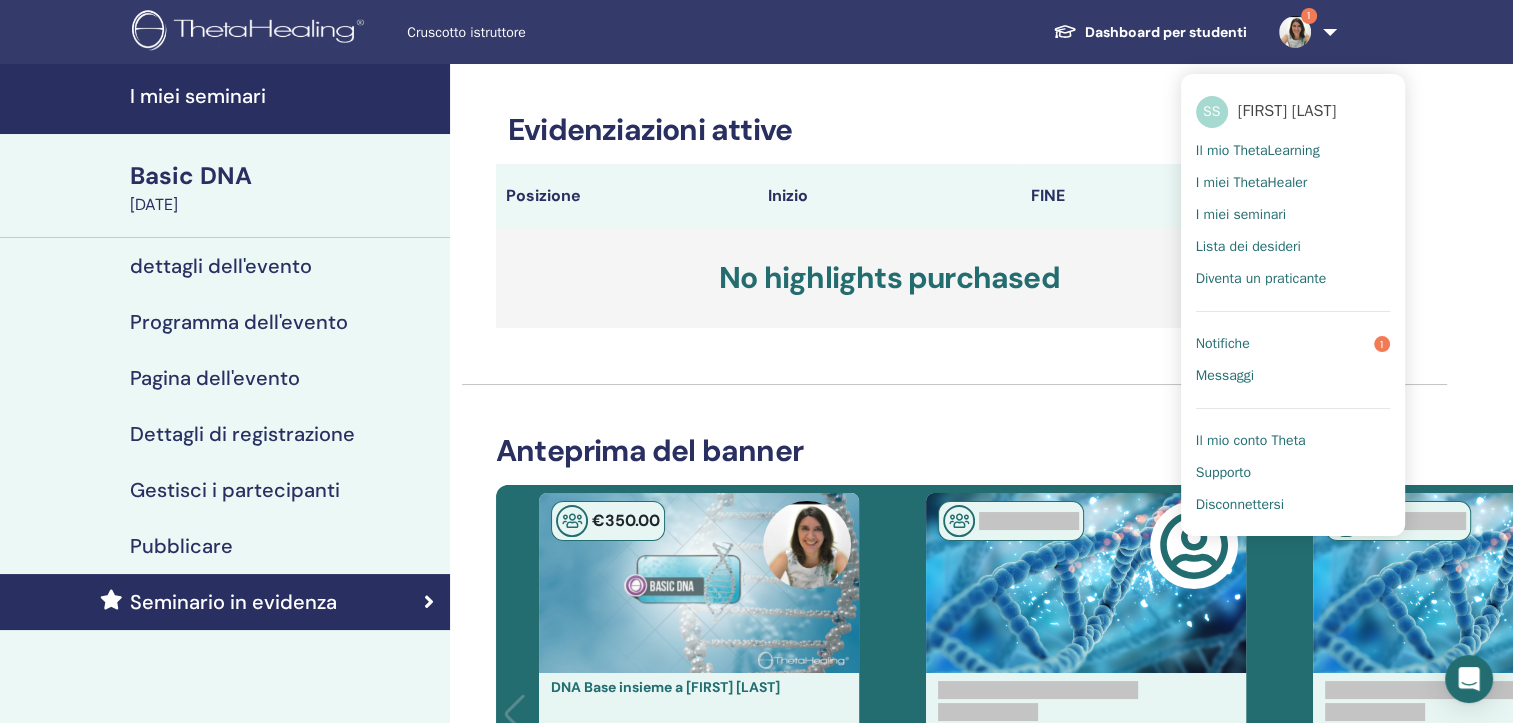 click on "1" at bounding box center [1304, 32] 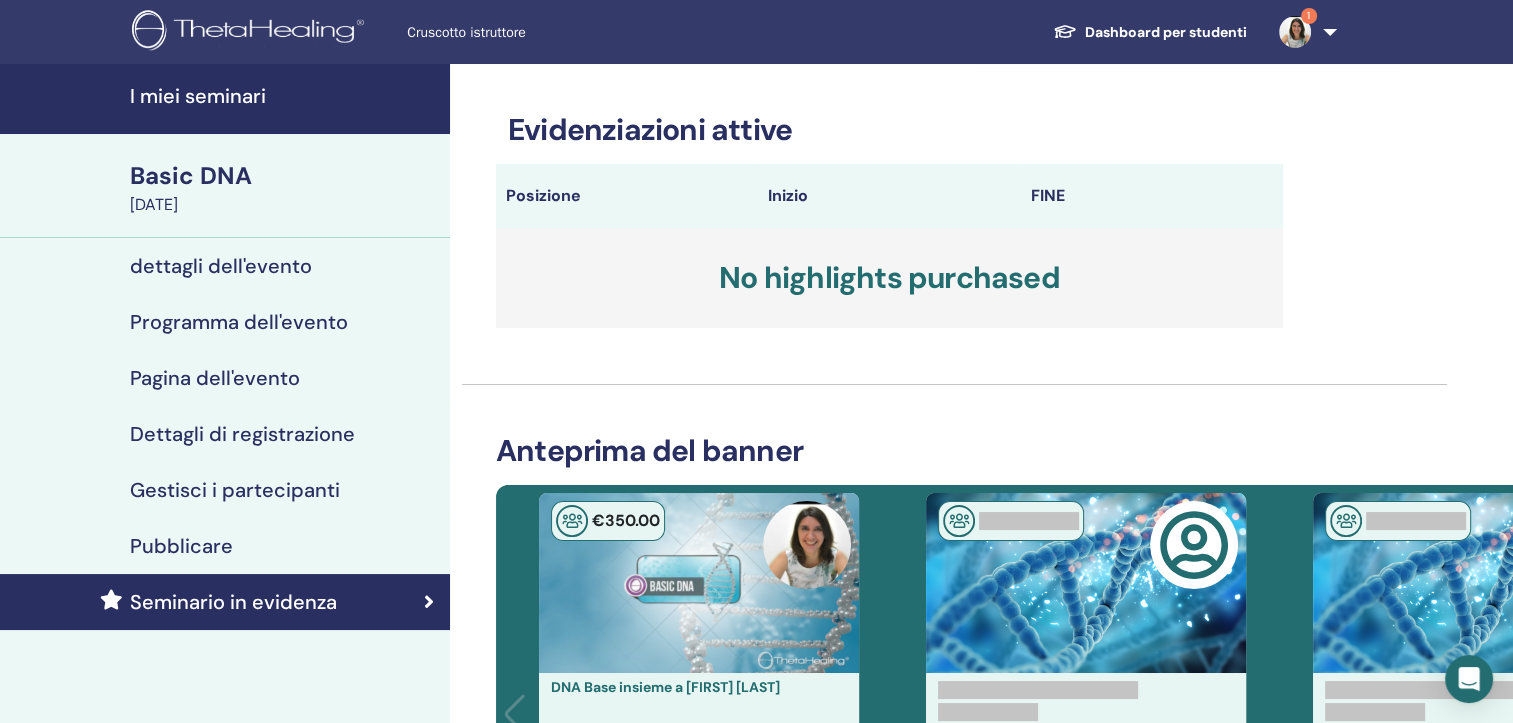 click on "1" at bounding box center (1304, 32) 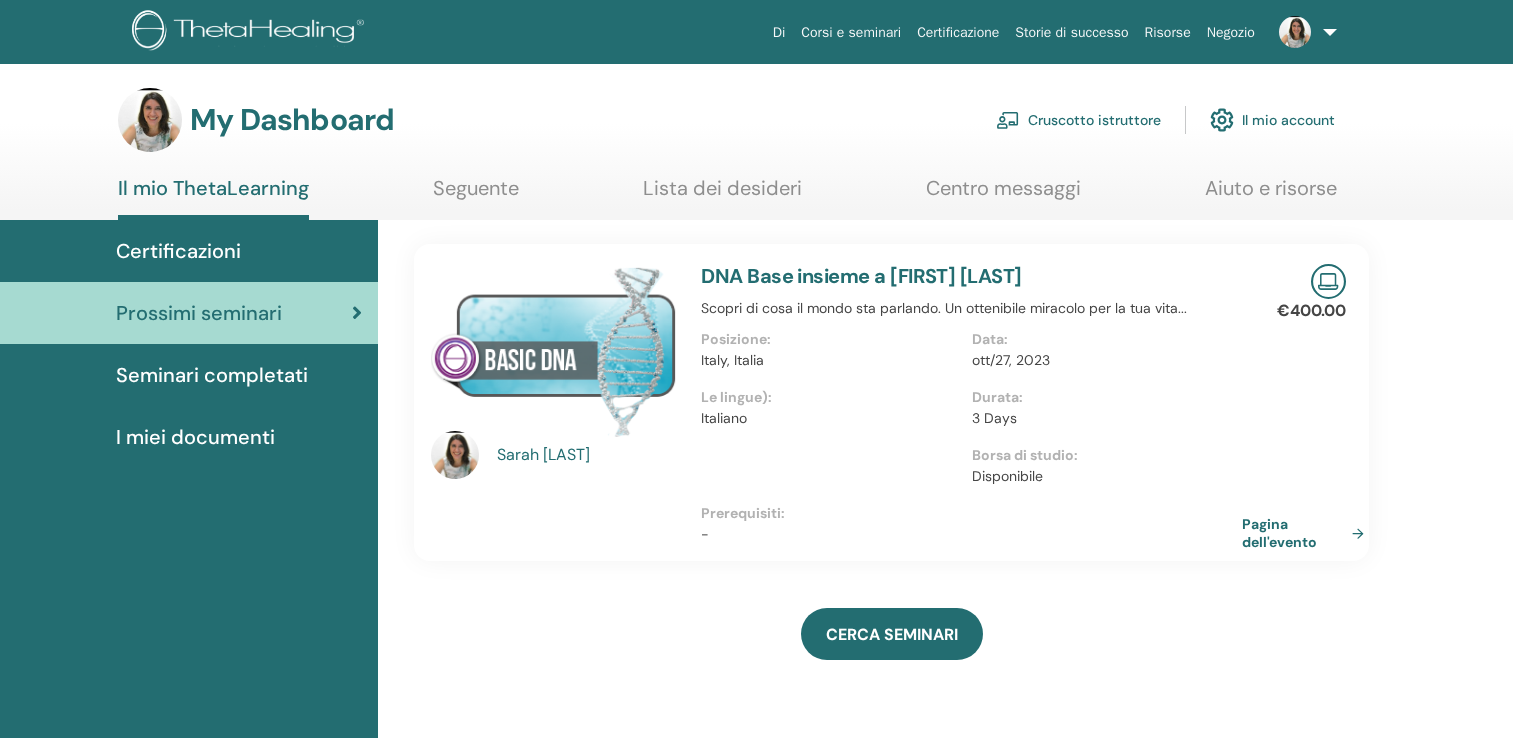 scroll, scrollTop: 0, scrollLeft: 0, axis: both 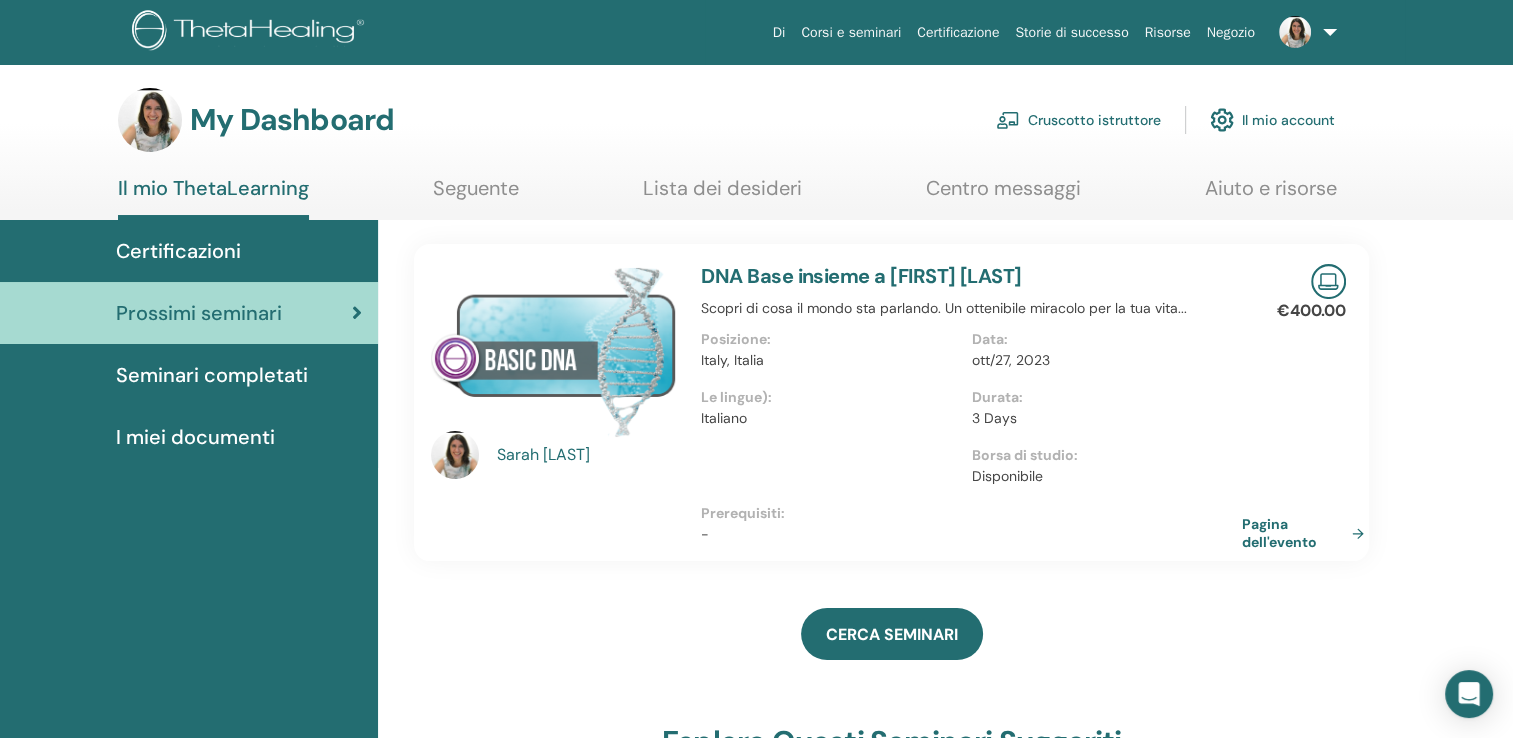 click on "Il mio ThetaLearning" at bounding box center (213, 198) 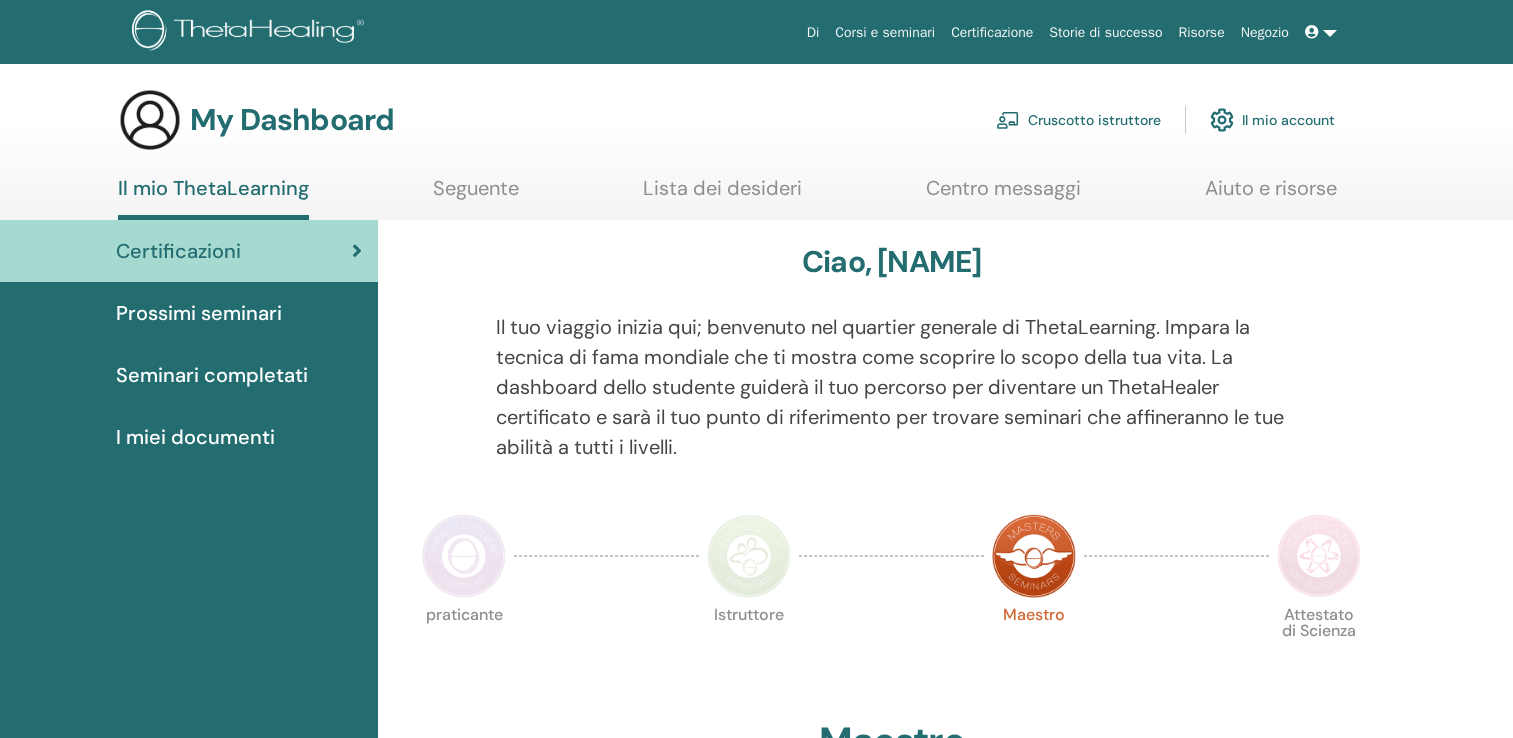 scroll, scrollTop: 0, scrollLeft: 0, axis: both 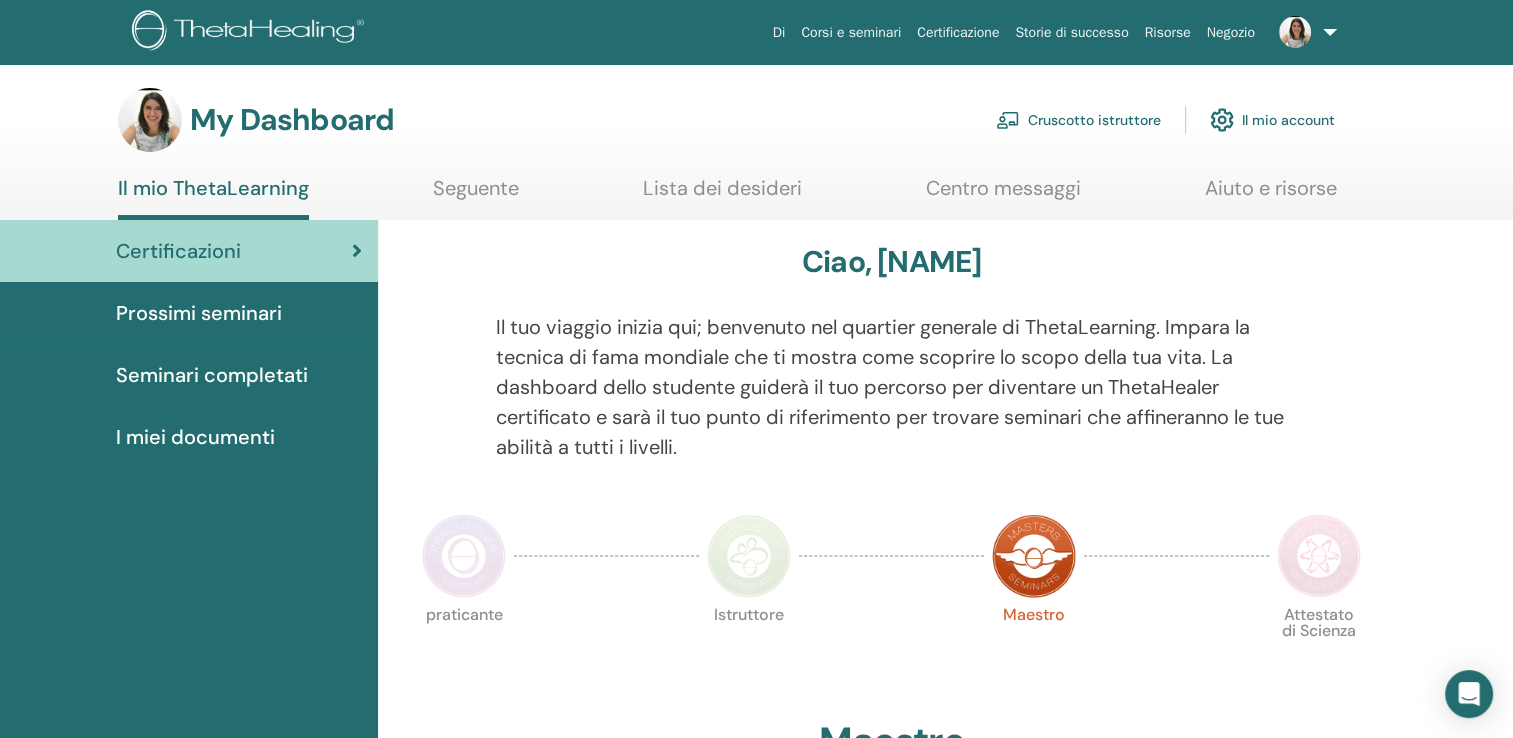 click on "Cruscotto istruttore" at bounding box center (1078, 120) 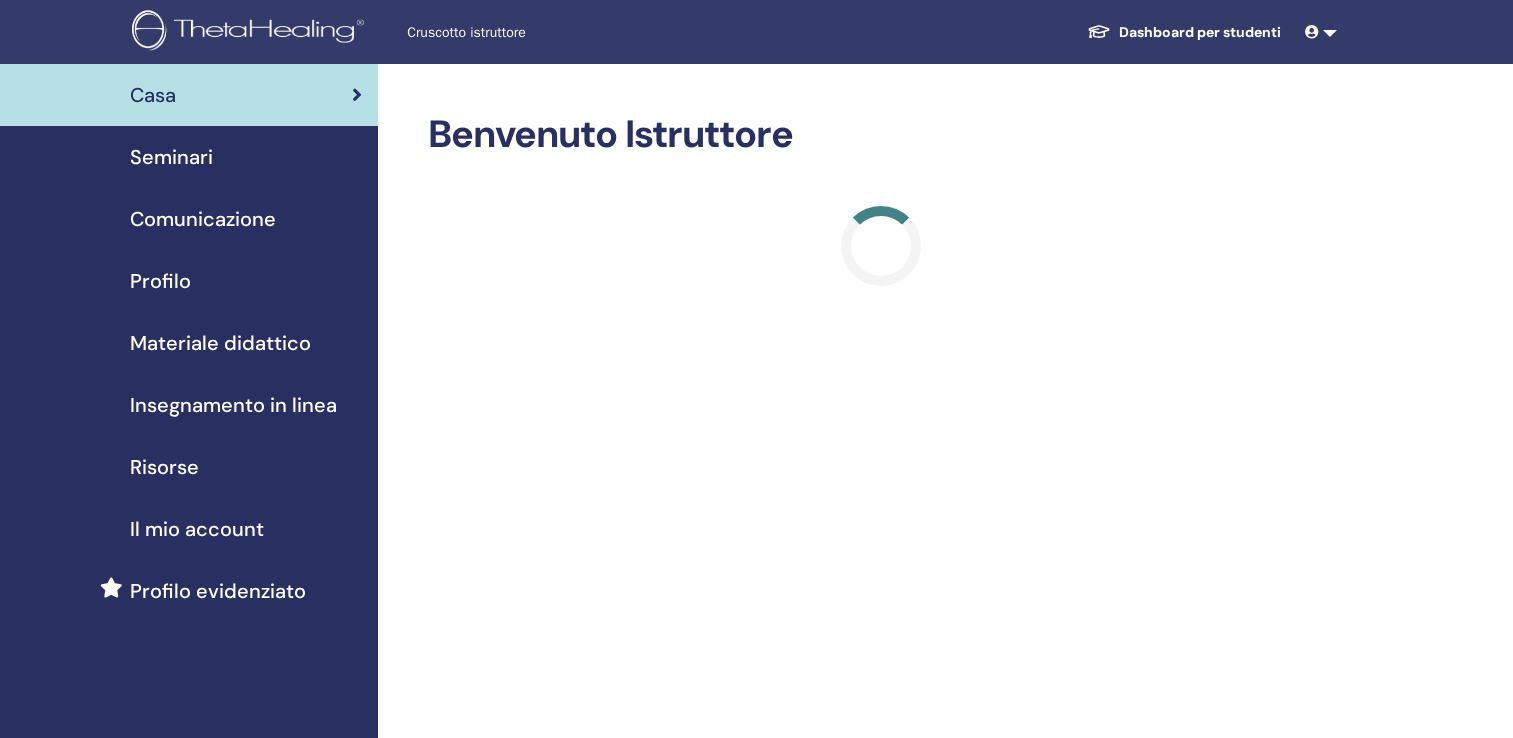 scroll, scrollTop: 0, scrollLeft: 0, axis: both 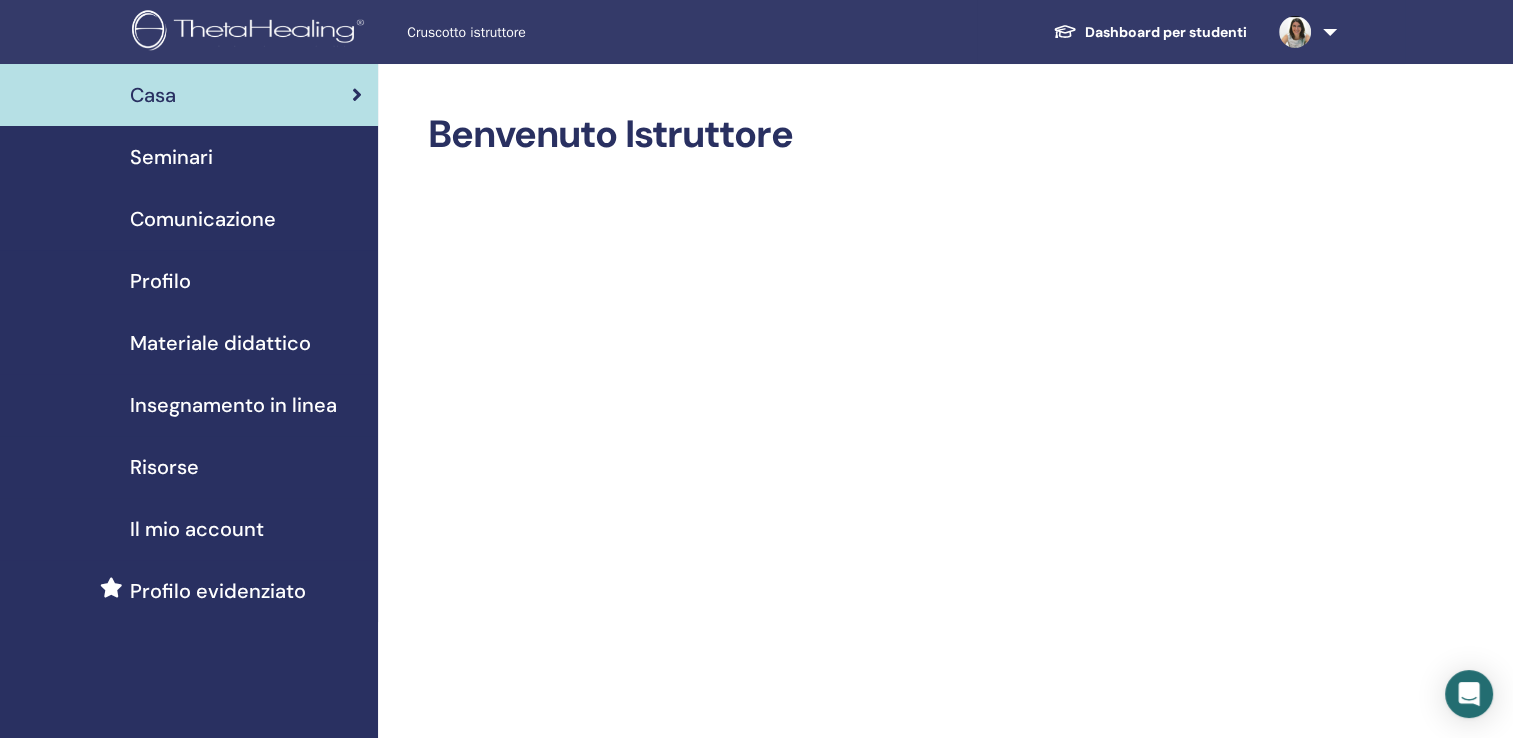 click on "Seminari" at bounding box center (171, 157) 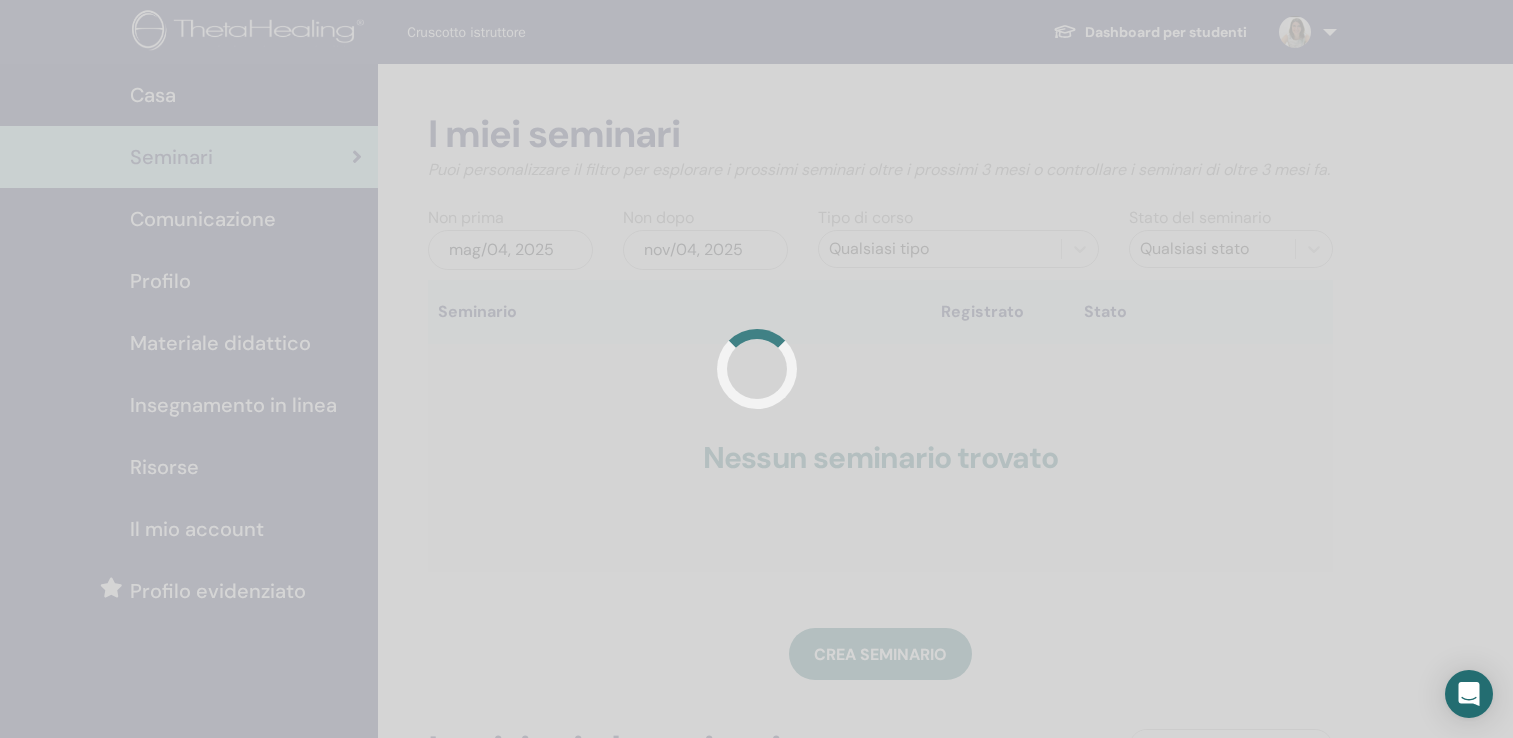 scroll, scrollTop: 0, scrollLeft: 0, axis: both 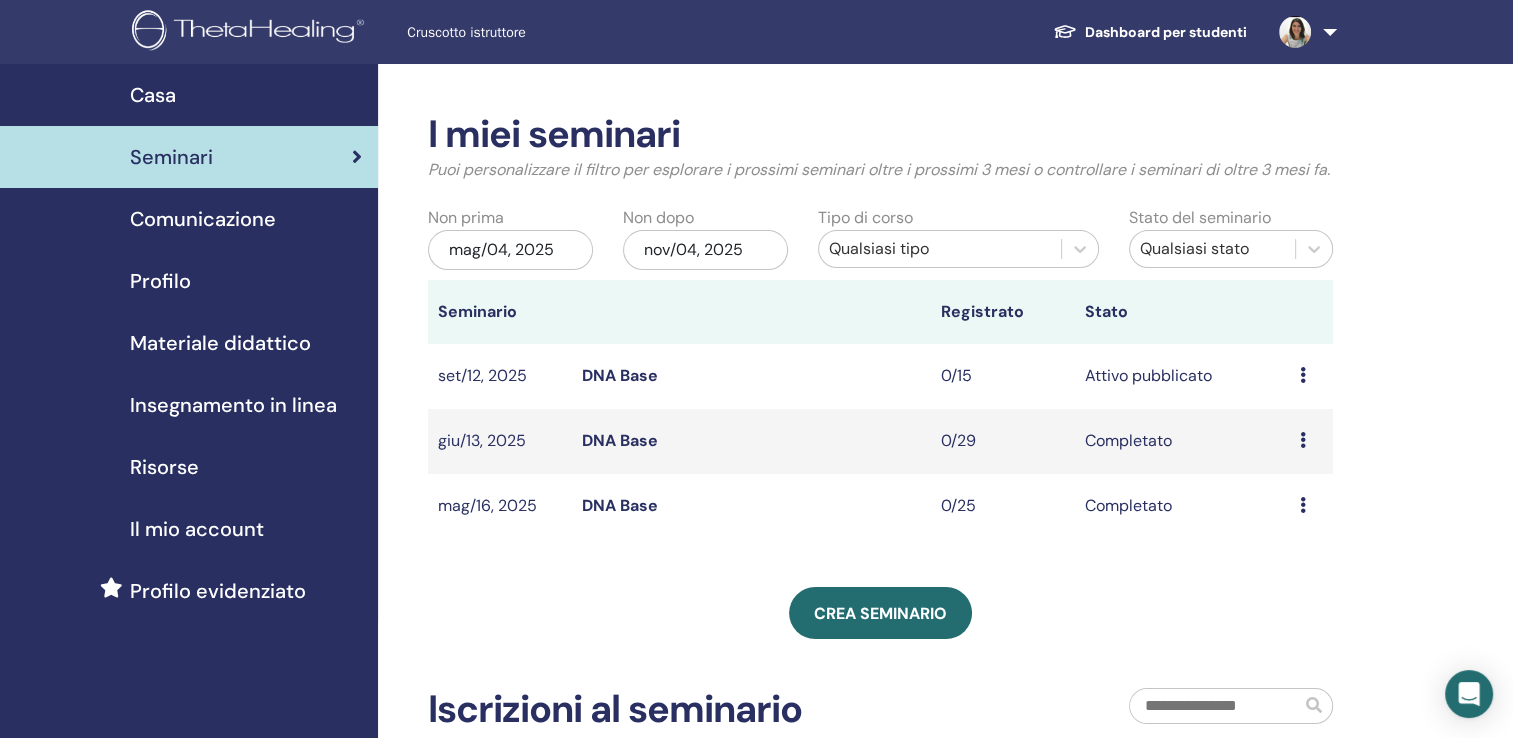click on "giu/13, 2025" at bounding box center [500, 441] 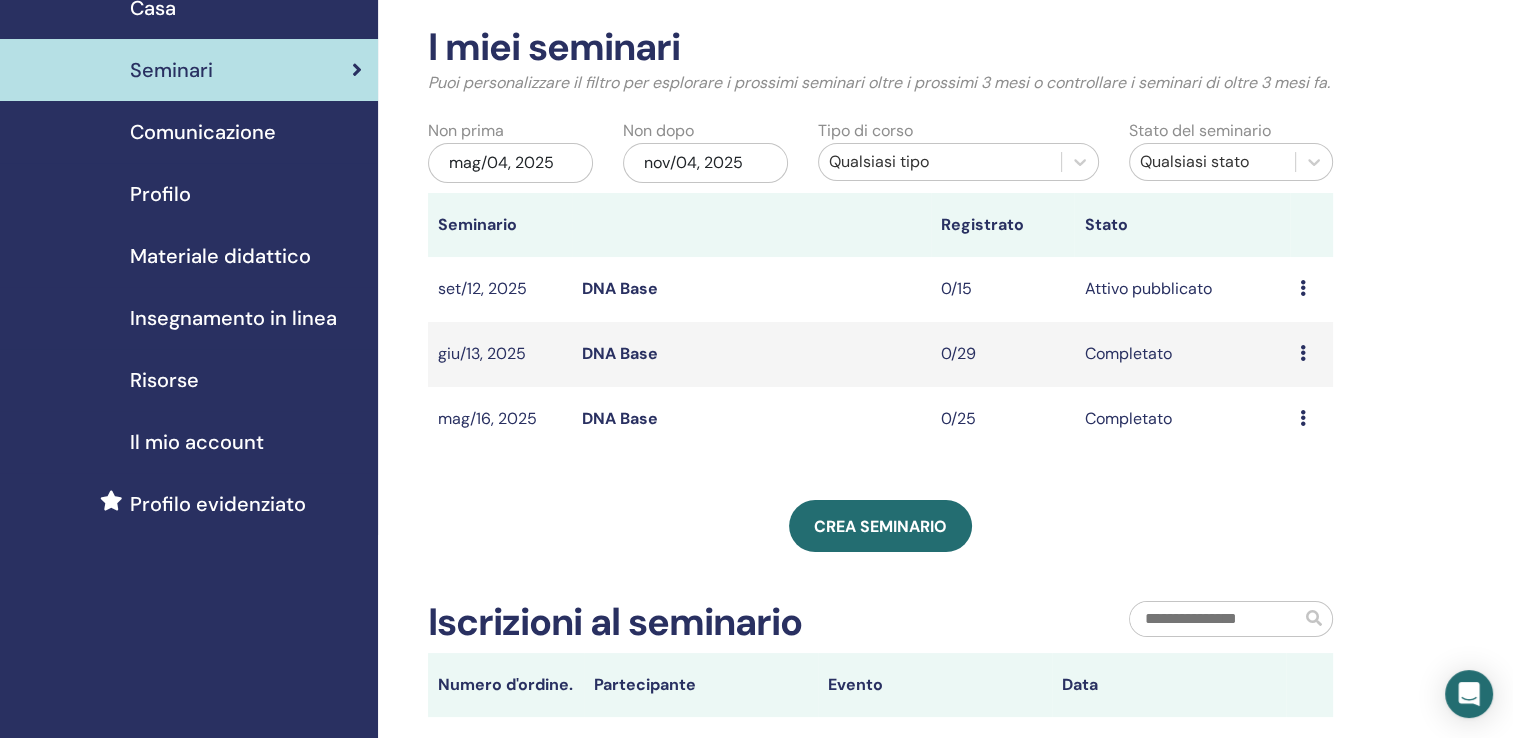 scroll, scrollTop: 80, scrollLeft: 0, axis: vertical 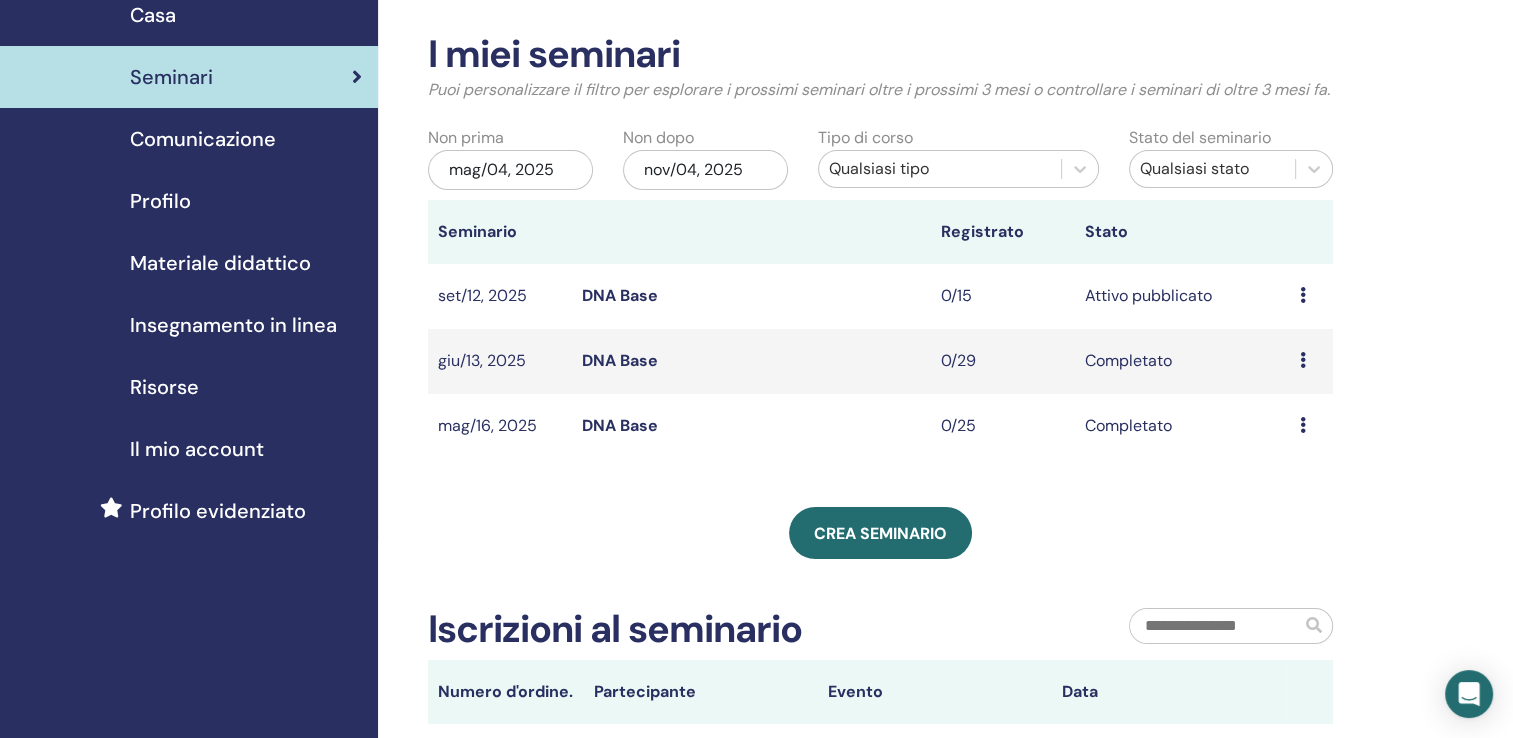 click on "DNA Base" at bounding box center (620, 360) 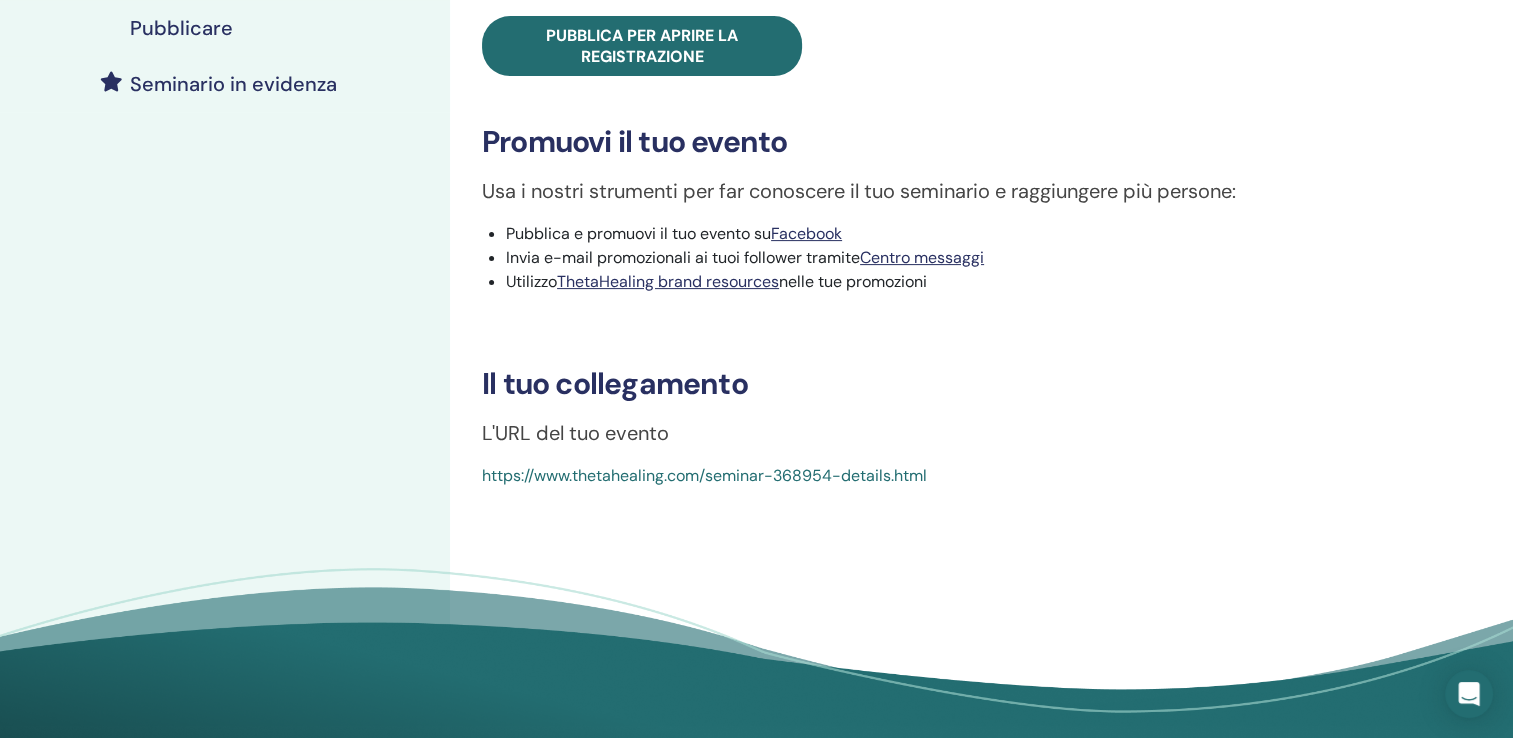 scroll, scrollTop: 520, scrollLeft: 0, axis: vertical 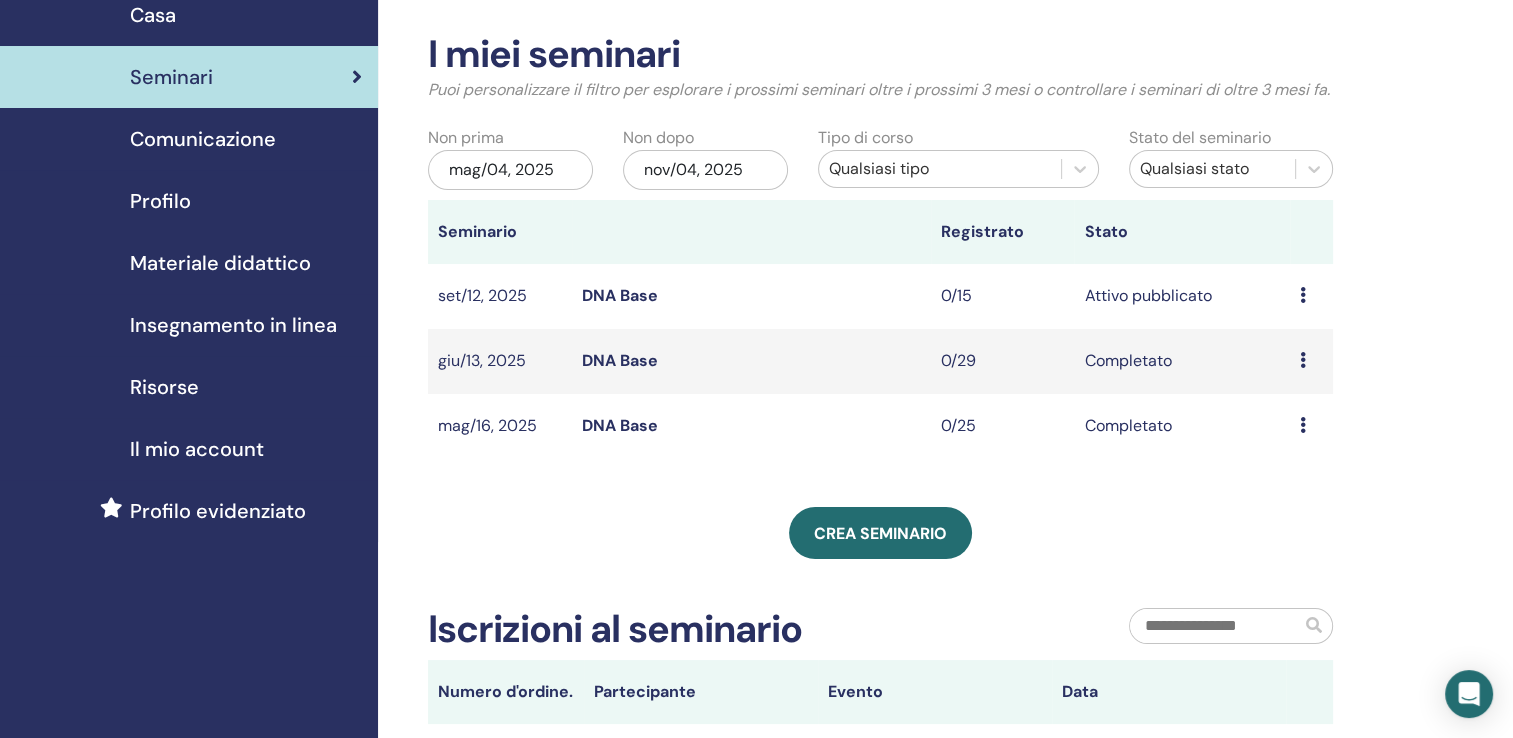 click on "DNA Base" at bounding box center [620, 295] 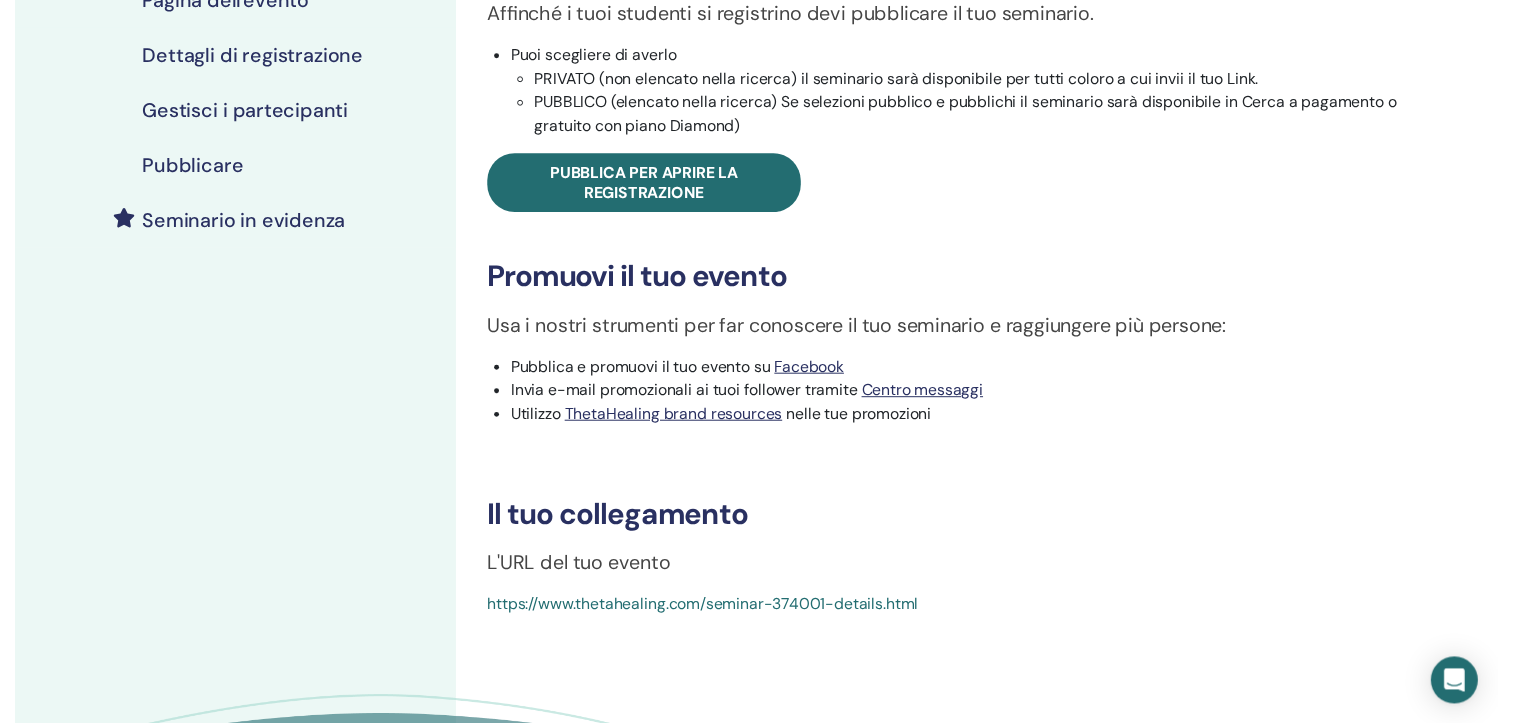 scroll, scrollTop: 320, scrollLeft: 0, axis: vertical 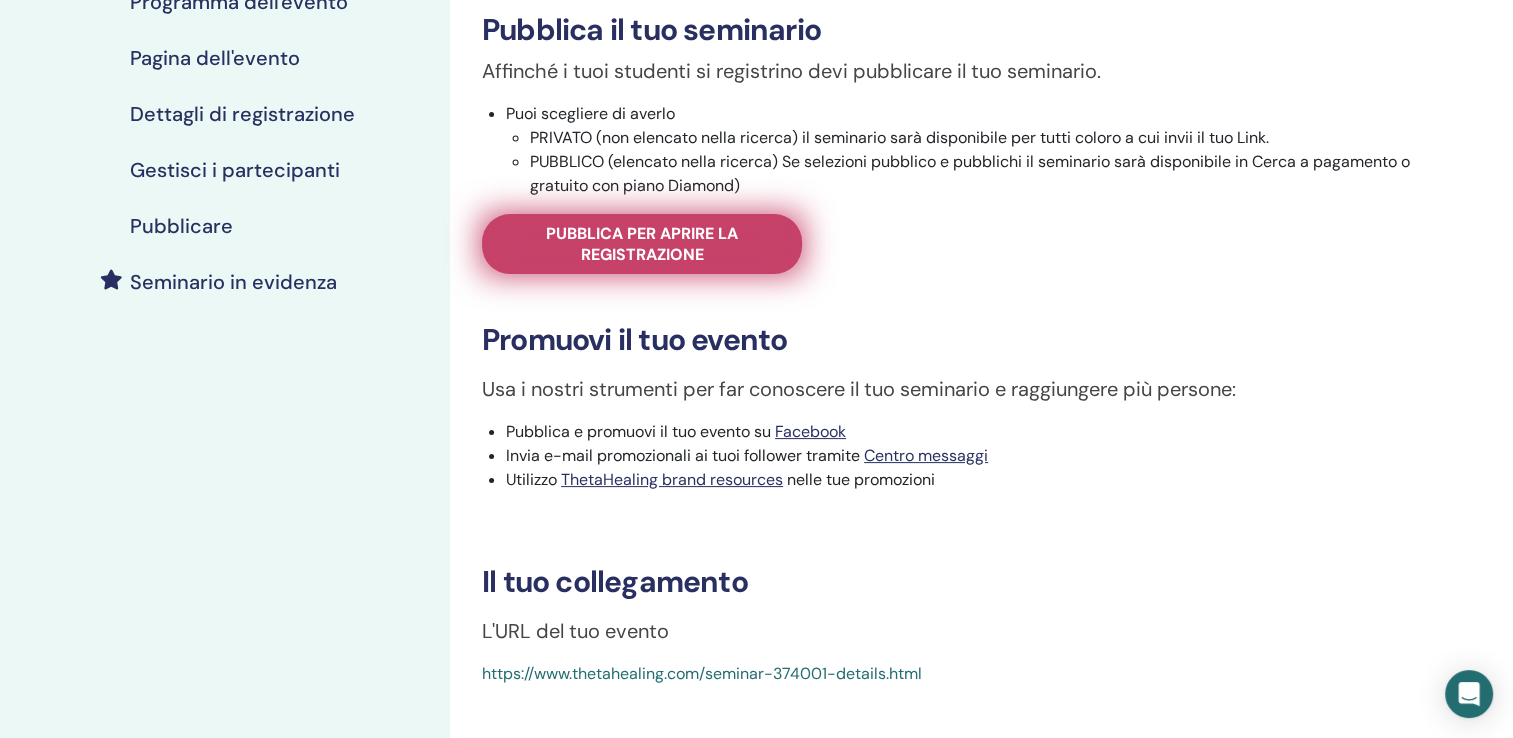 click on "Pubblica per aprire la registrazione" at bounding box center [642, 244] 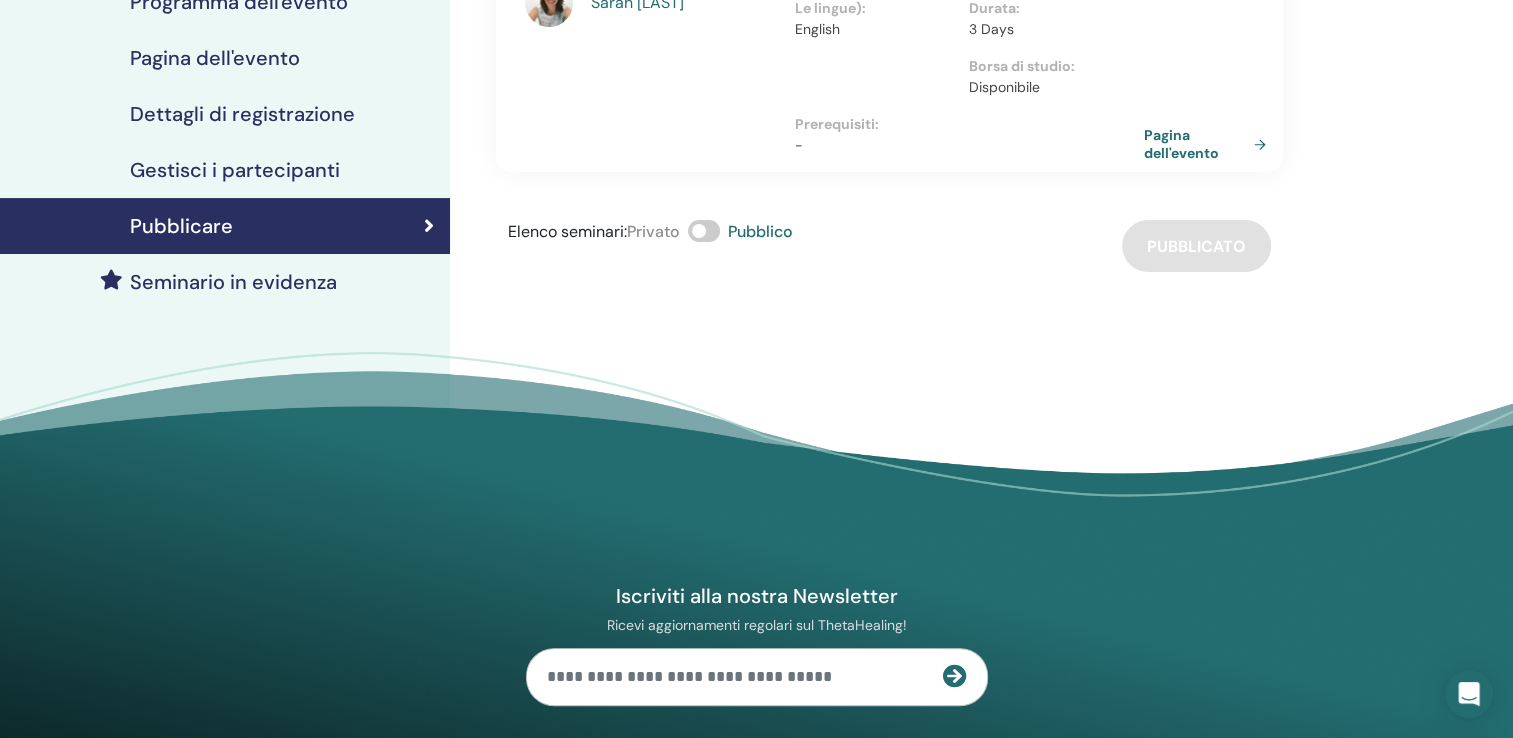 click on "Seminario in evidenza" at bounding box center [233, 282] 